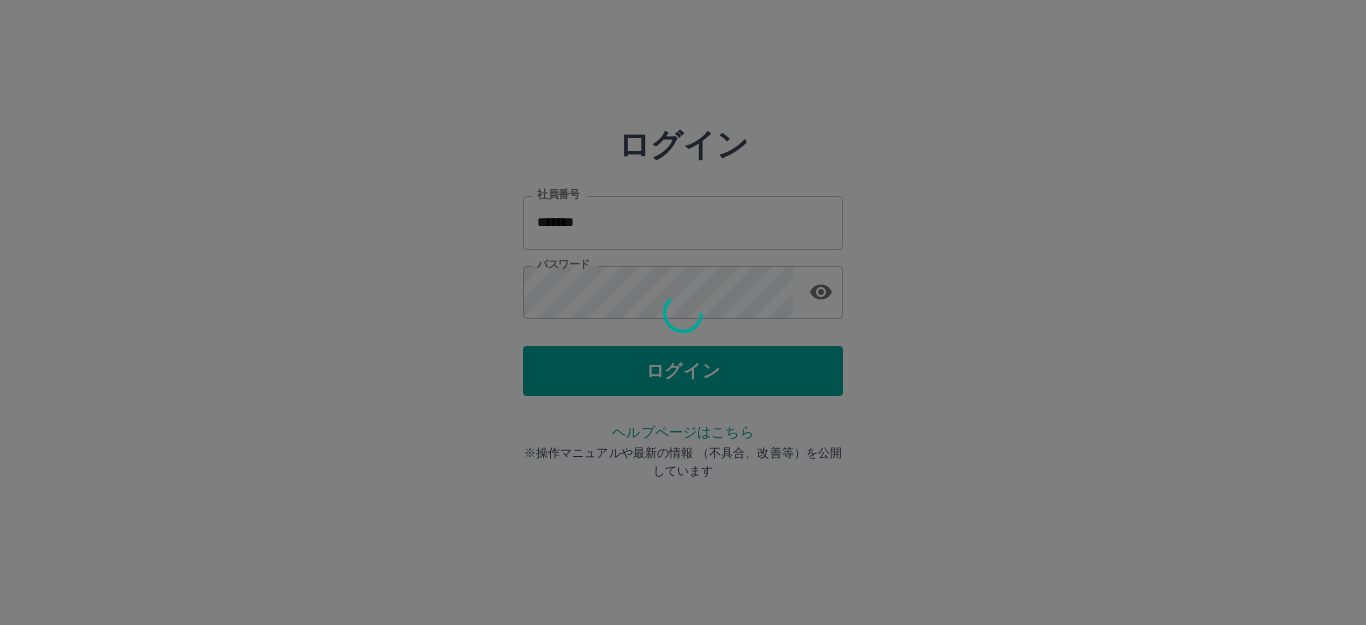 scroll, scrollTop: 0, scrollLeft: 0, axis: both 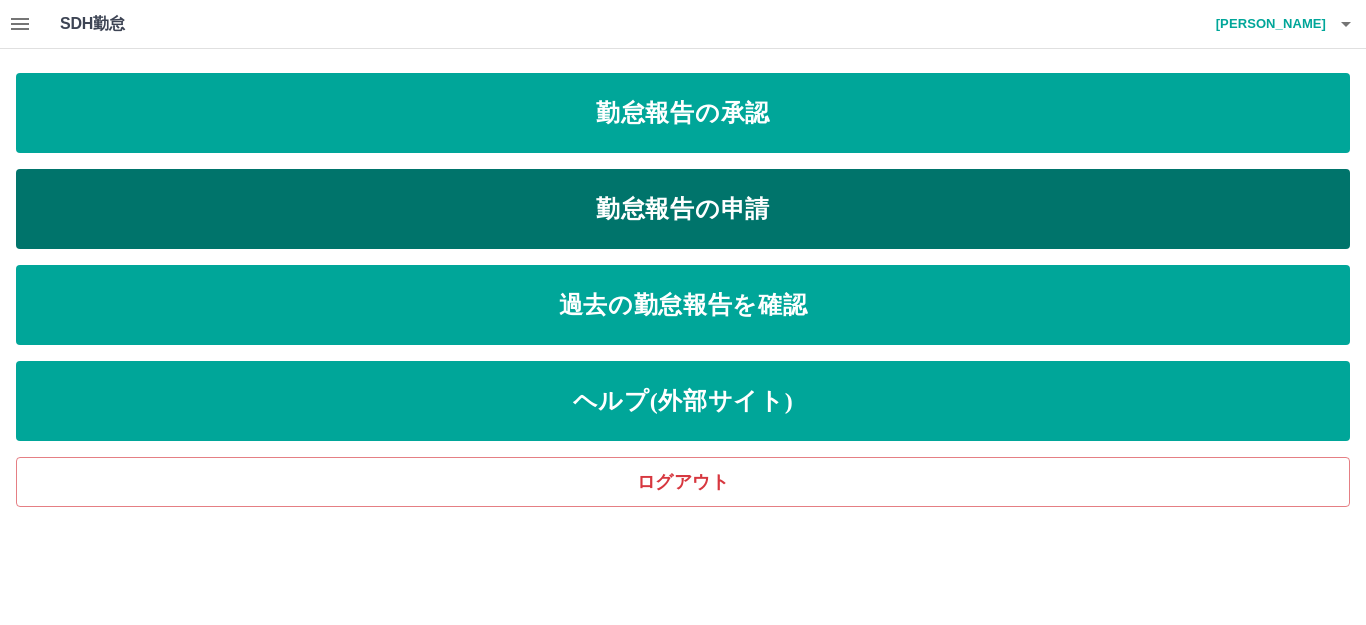click on "勤怠報告の申請" at bounding box center (683, 209) 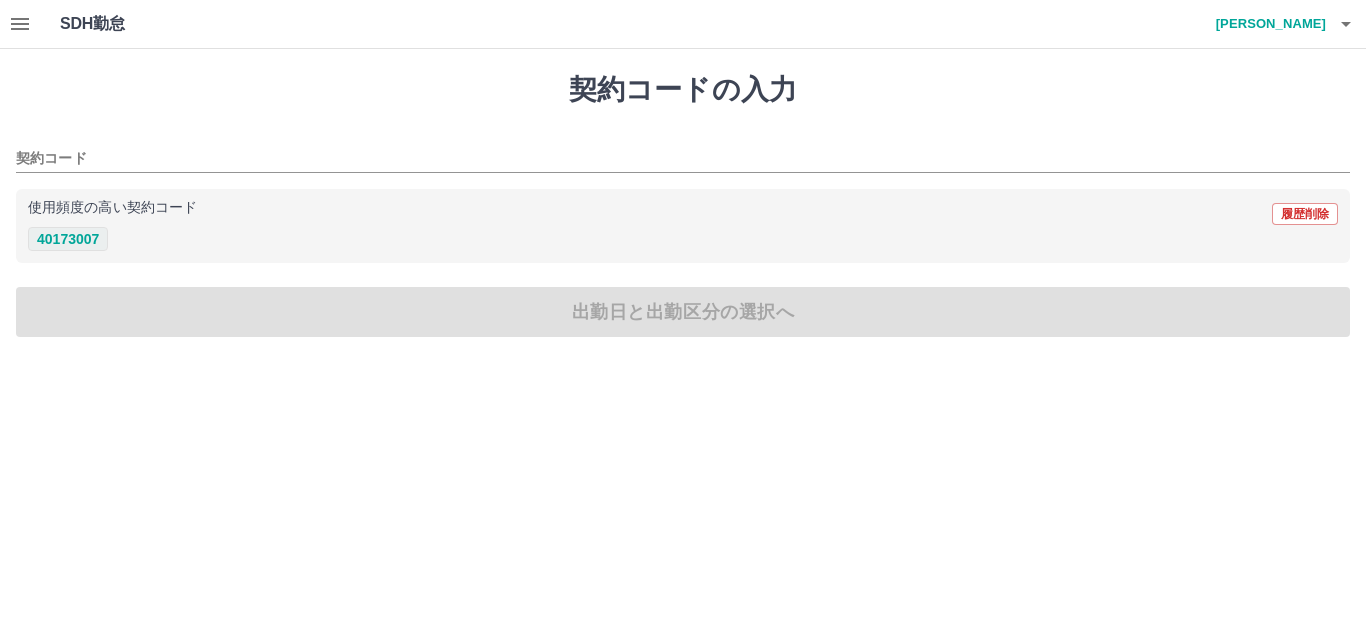 click on "40173007" at bounding box center [68, 239] 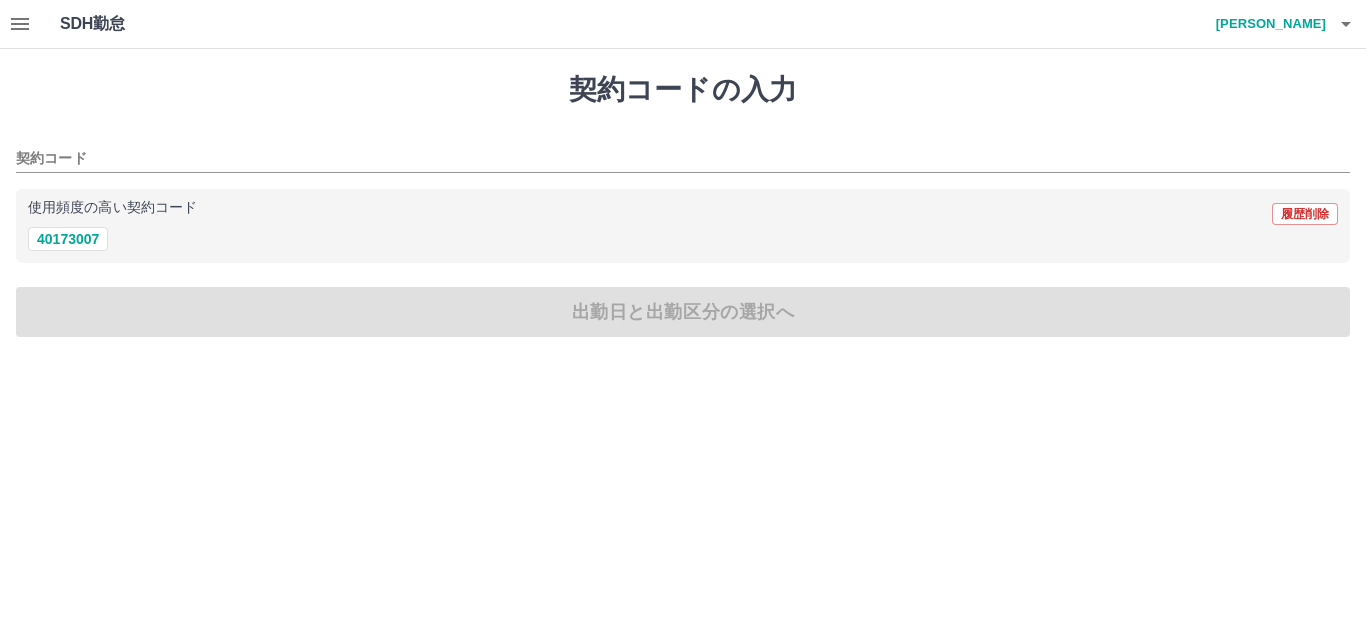type on "********" 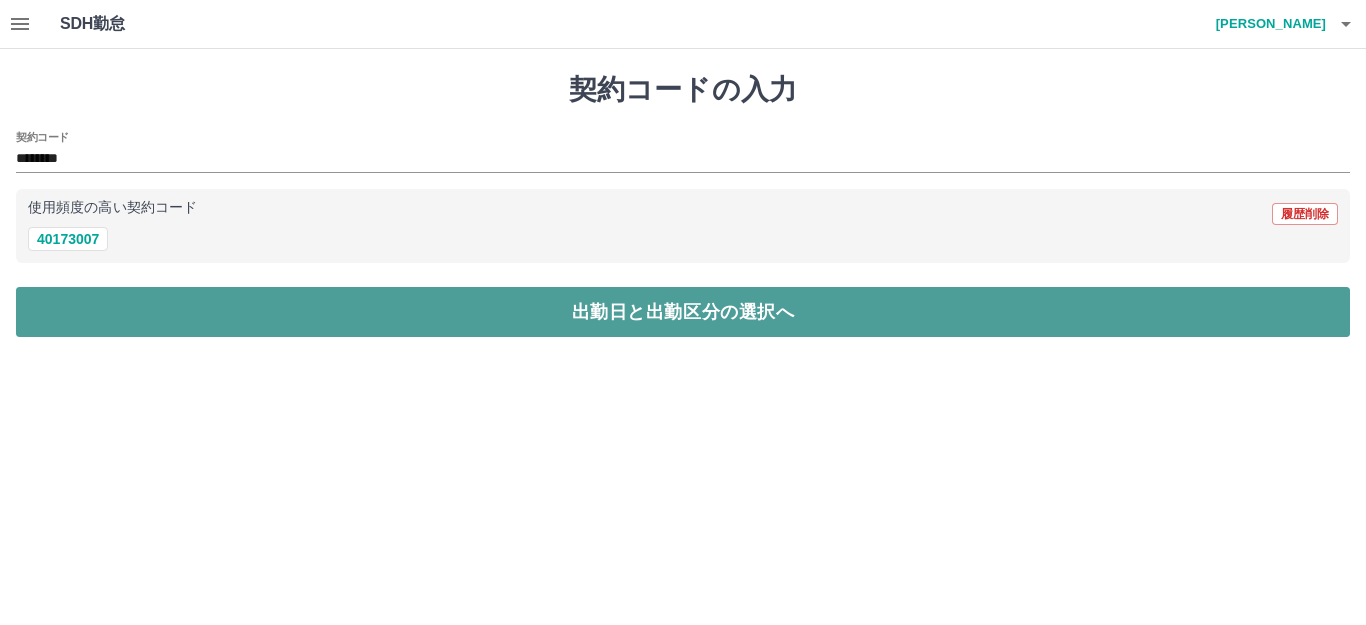 click on "出勤日と出勤区分の選択へ" at bounding box center (683, 312) 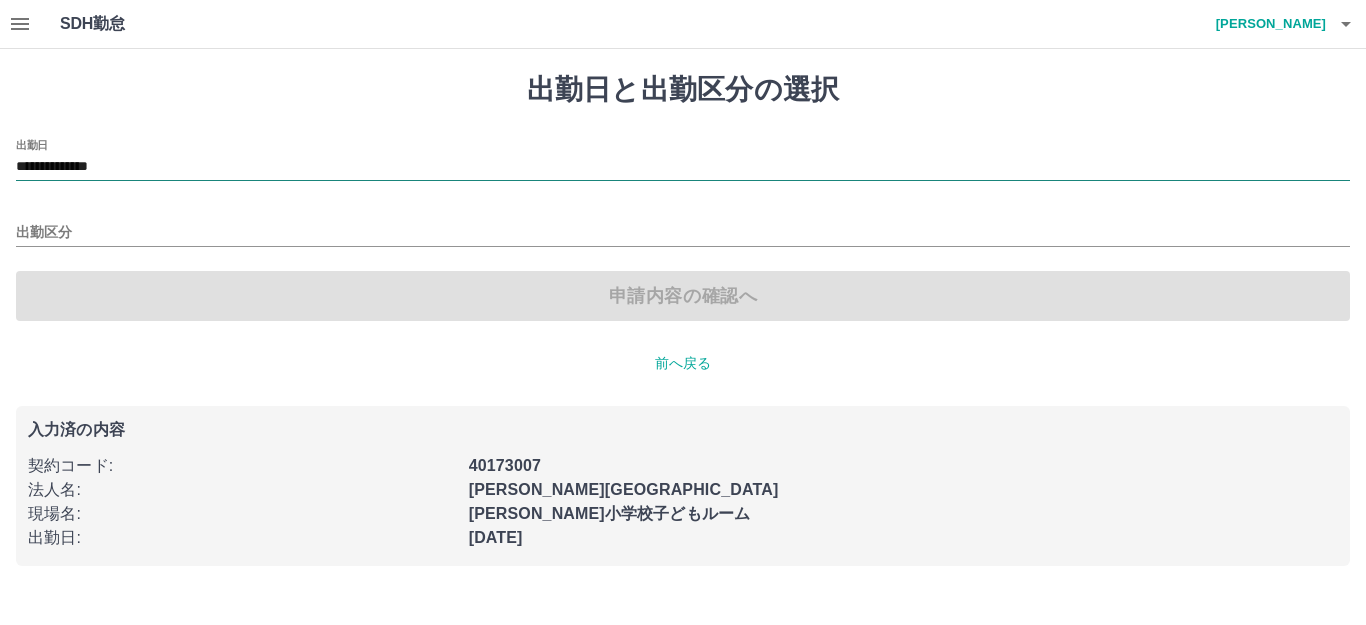 click on "**********" at bounding box center (683, 167) 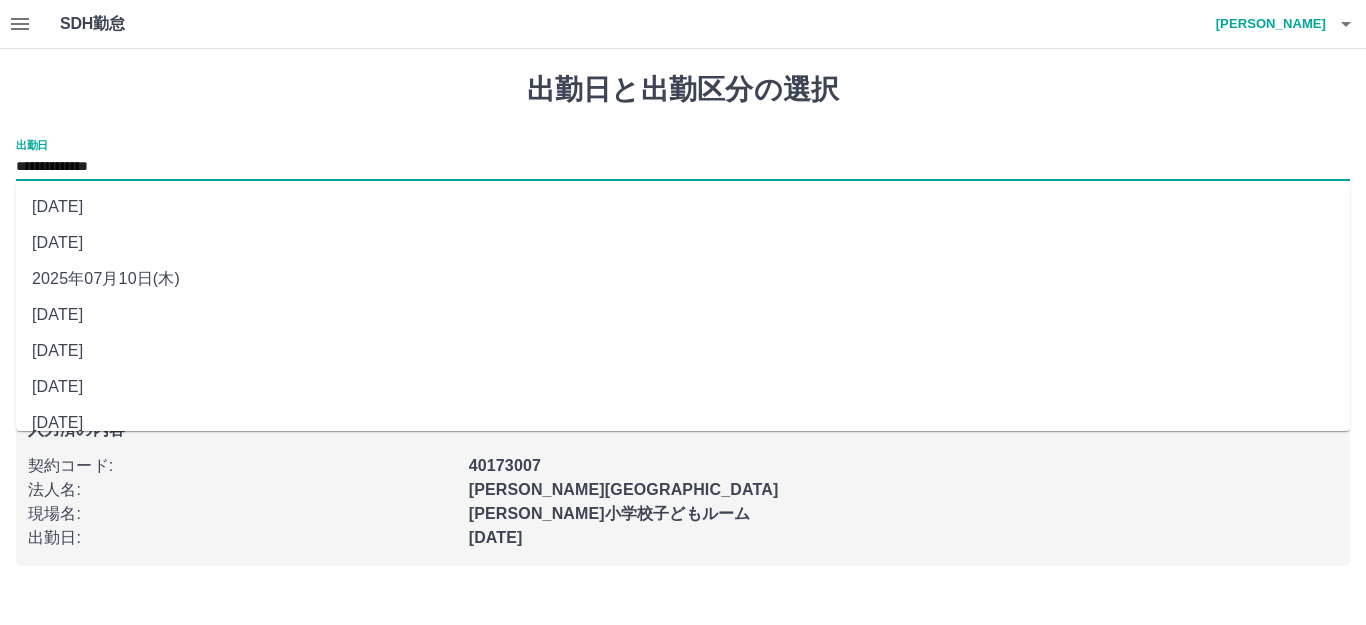 click on "2025年07月10日(木)" at bounding box center [683, 279] 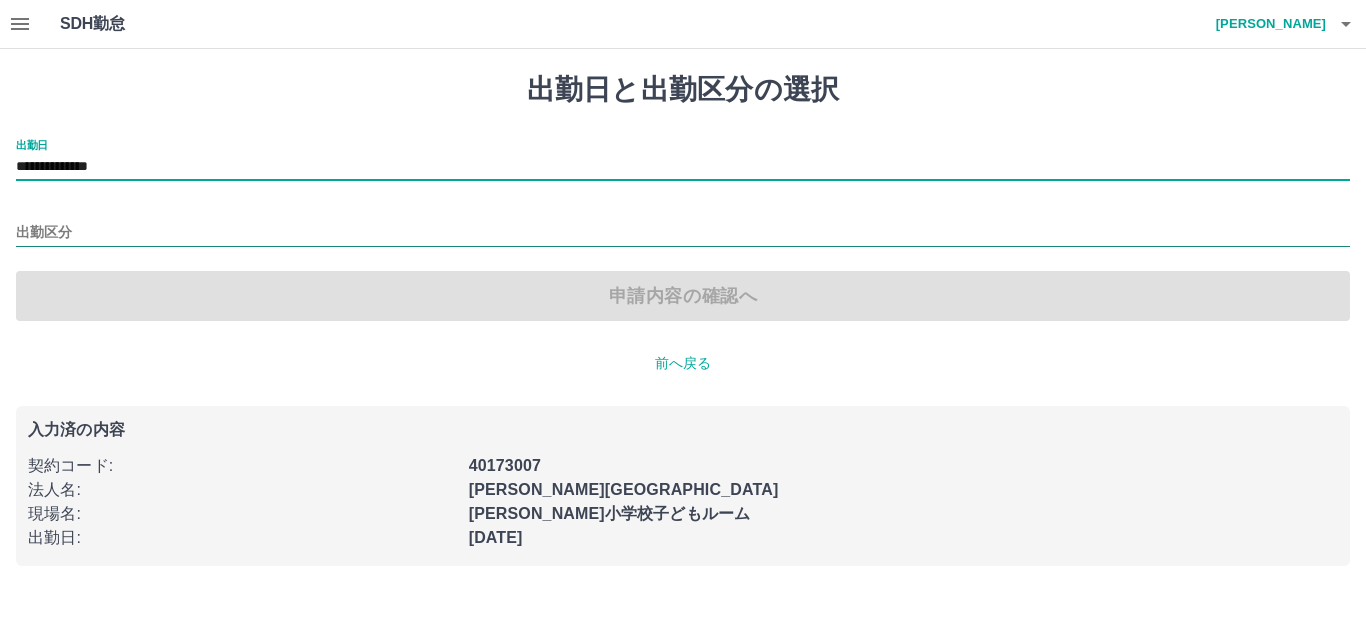 click on "出勤区分" at bounding box center (683, 233) 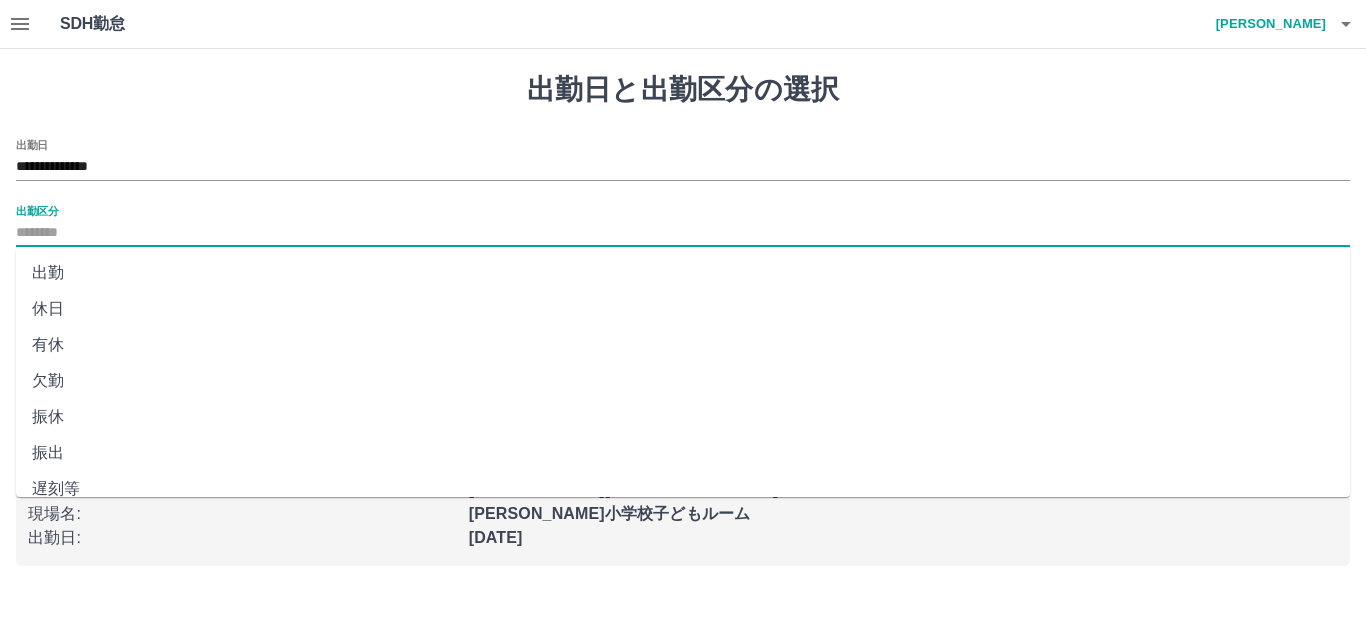 click on "出勤" at bounding box center [683, 273] 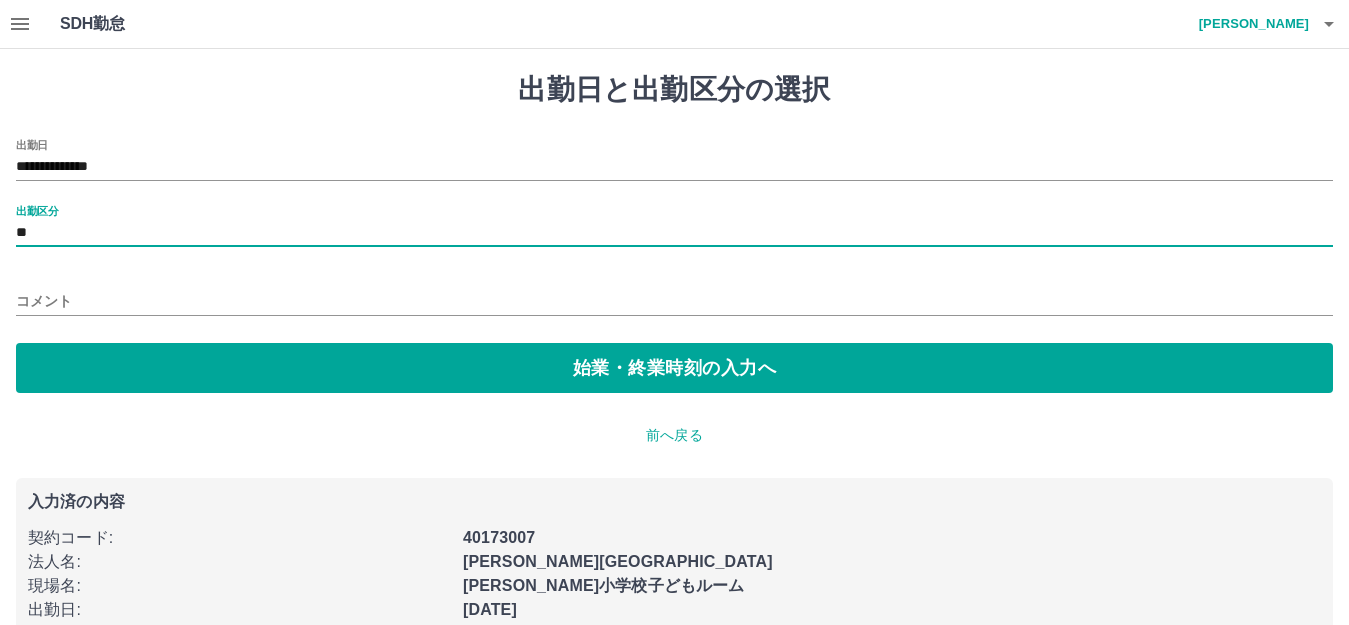 drag, startPoint x: 272, startPoint y: 307, endPoint x: 272, endPoint y: 294, distance: 13 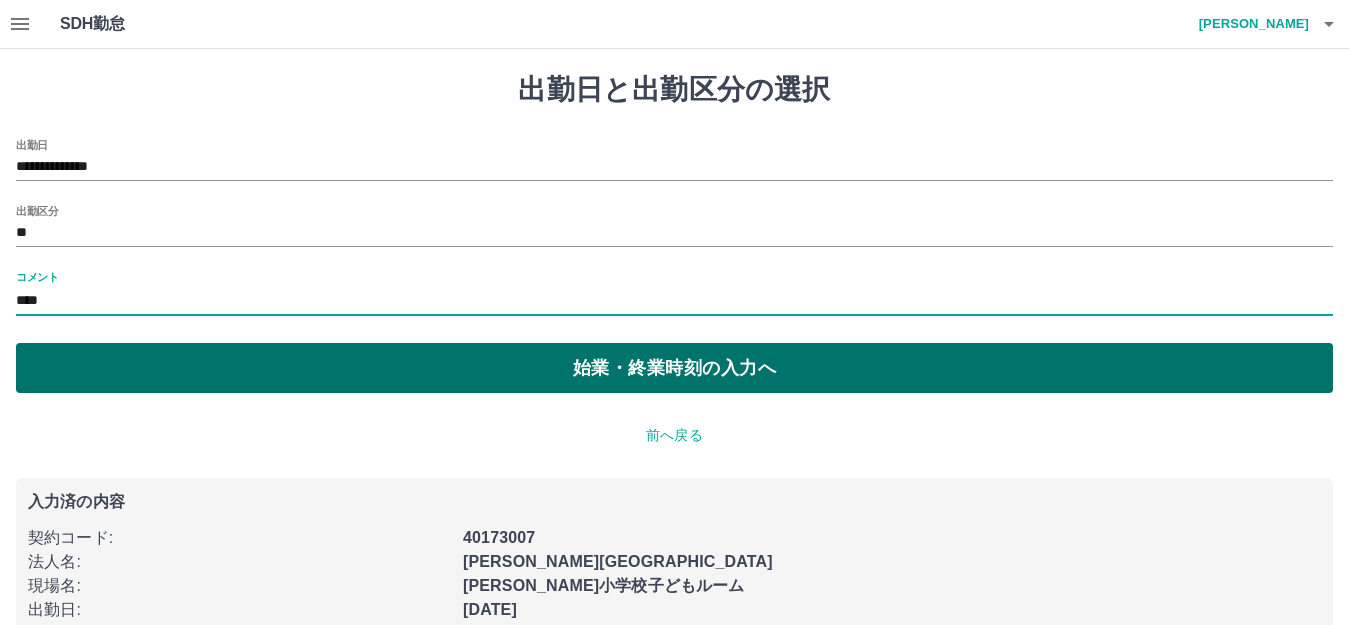 type on "****" 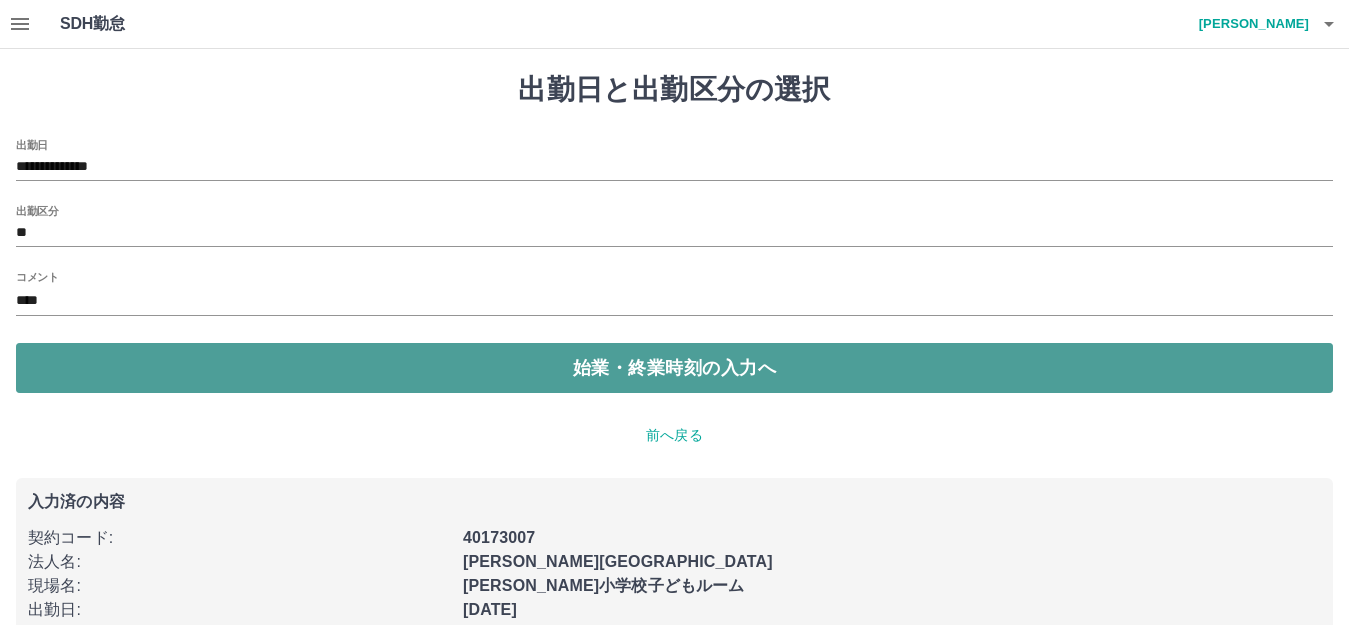 click on "始業・終業時刻の入力へ" at bounding box center [674, 368] 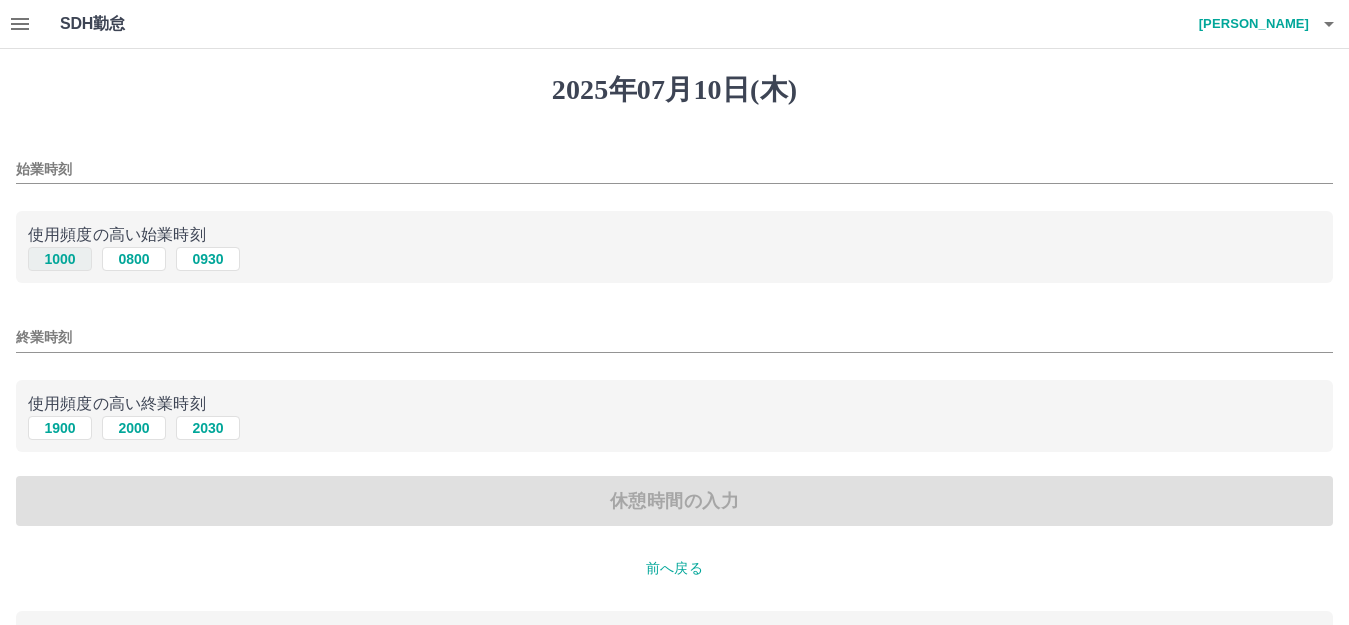 click on "1000" at bounding box center (60, 259) 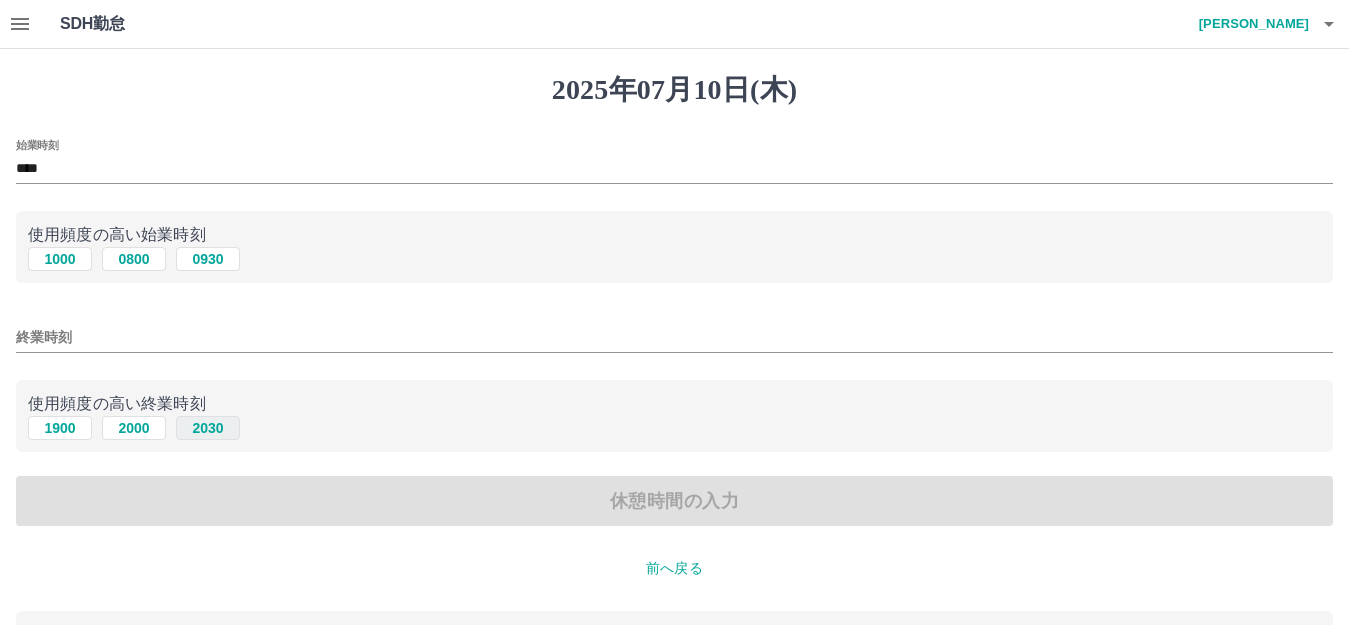 click on "2030" at bounding box center (208, 428) 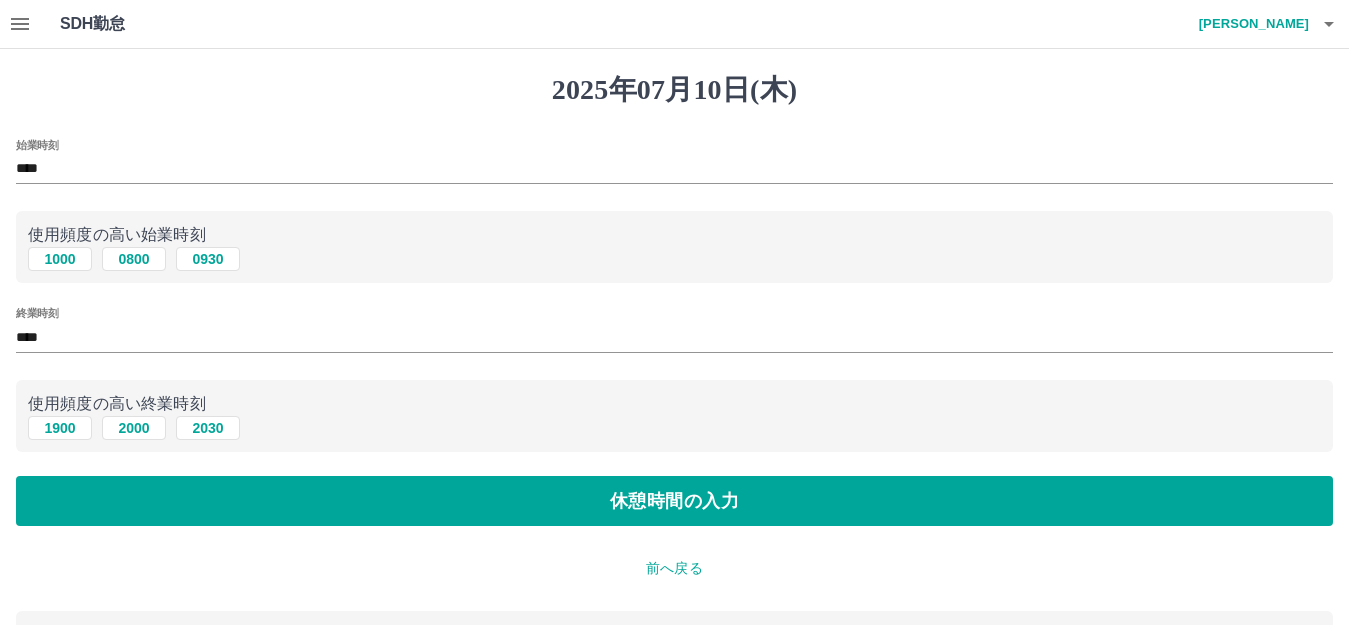 click on "[DATE] 始業時刻 **** 使用頻度の高い始業時刻 [DATE] 0800 0930 終業時刻 **** 使用頻度の高い終業時刻 [DATE] [DATE] [DATE] 休憩時間の入力 前へ戻る 入力済の内容 契約コード : 40173007 法人名 : [PERSON_NAME][GEOGRAPHIC_DATA] 現場名 : [PERSON_NAME][GEOGRAPHIC_DATA]ルーム 出勤日 : [DATE] 出勤区分 : 出勤 コメント : 会議準備" at bounding box center (674, 446) 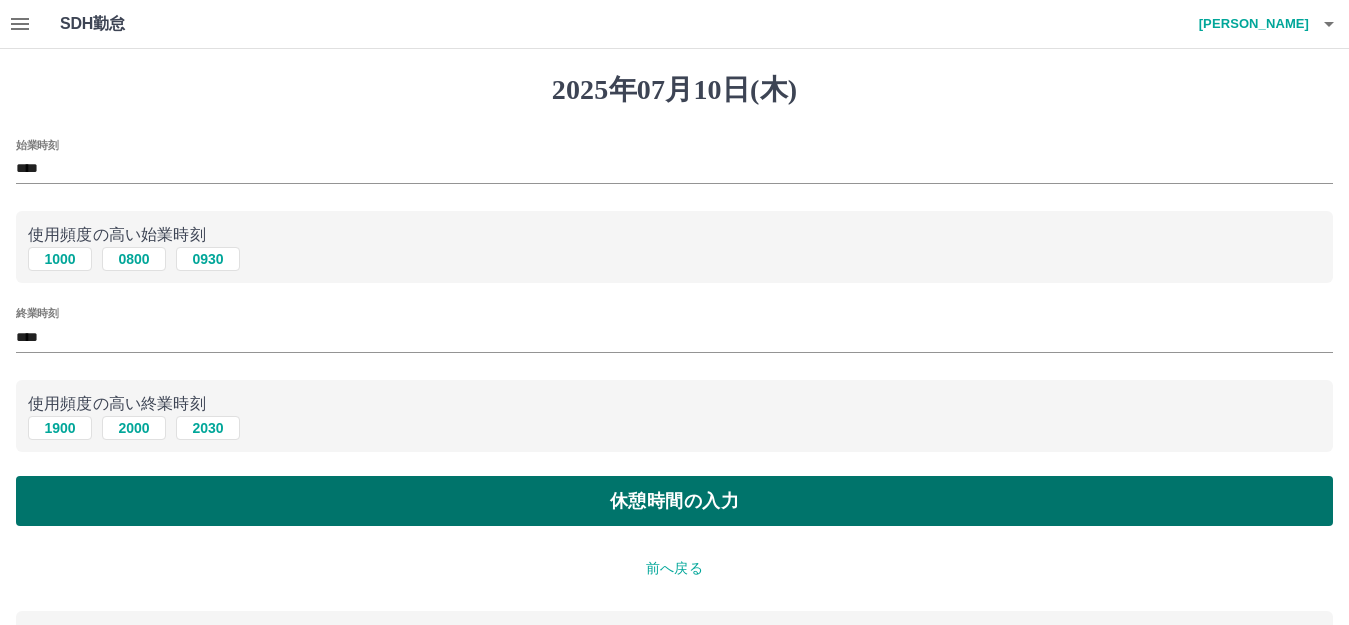 click on "休憩時間の入力" at bounding box center [674, 501] 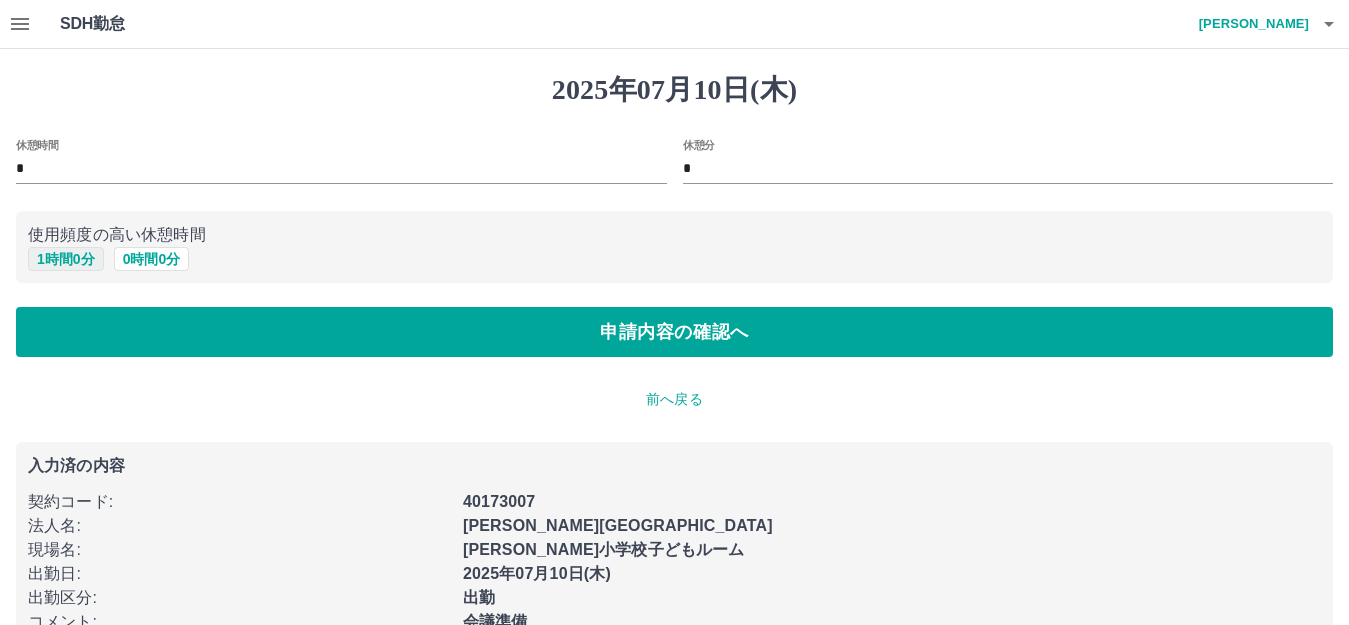 click on "1 時間 0 分" at bounding box center [66, 259] 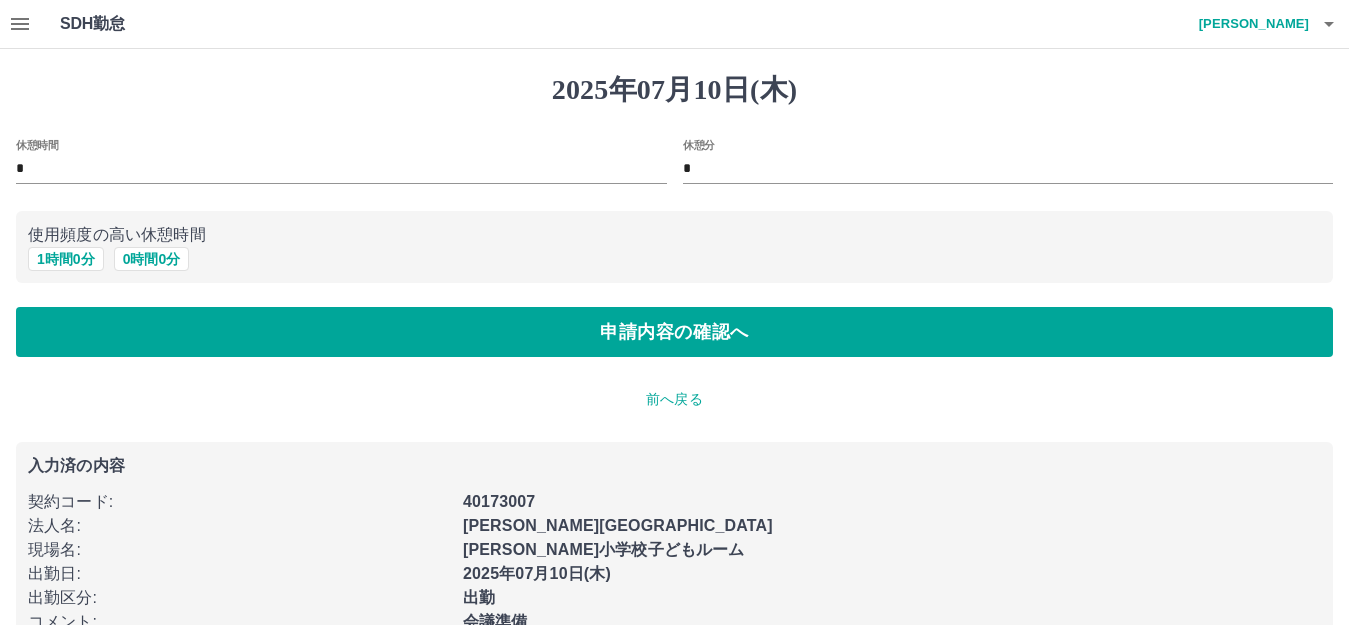click on "[DATE] 休憩時間 * 休憩分 * 使用頻度の高い休憩時間 1 時間 0 分 0 時間 0 分 申請内容の確認へ 前へ戻る 入力済の内容 契約コード : 40173007 法人名 : [PERSON_NAME][GEOGRAPHIC_DATA] 現場名 : [PERSON_NAME][GEOGRAPHIC_DATA]ルーム 出勤日 : [DATE] 出勤区分 : 出勤 コメント : 会議準備 始業時刻 : 10:00 終業時刻 : 20:30" at bounding box center (674, 385) 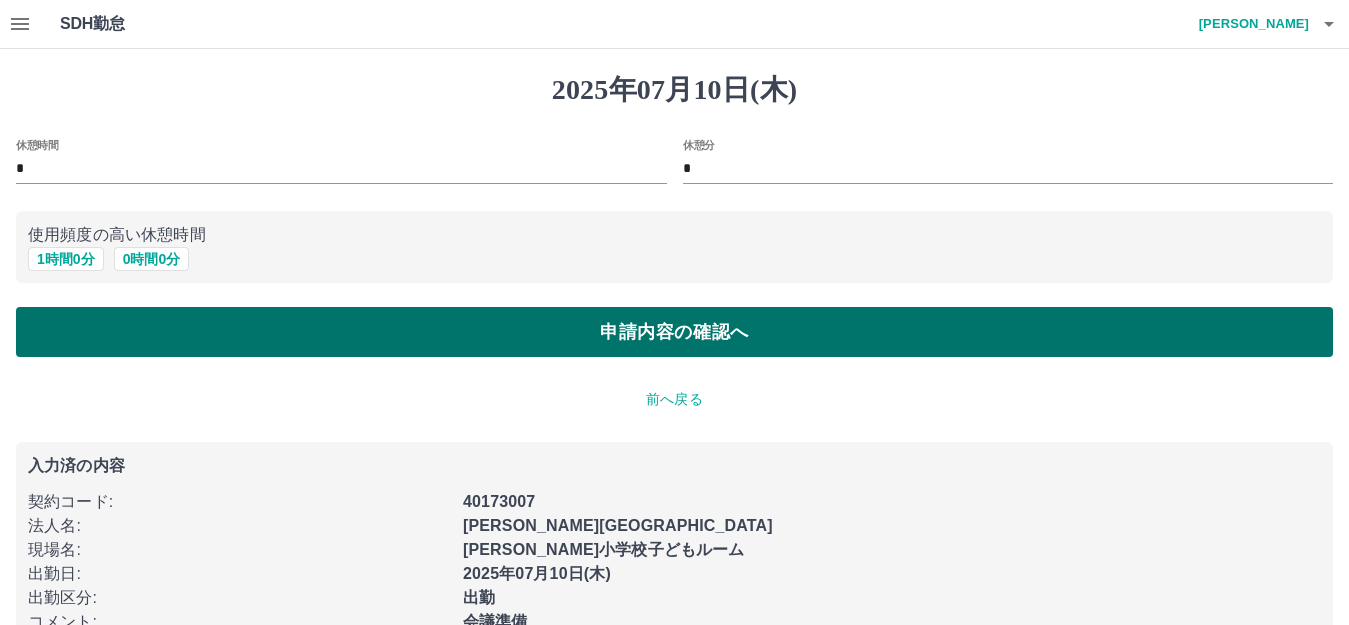 click on "申請内容の確認へ" at bounding box center (674, 332) 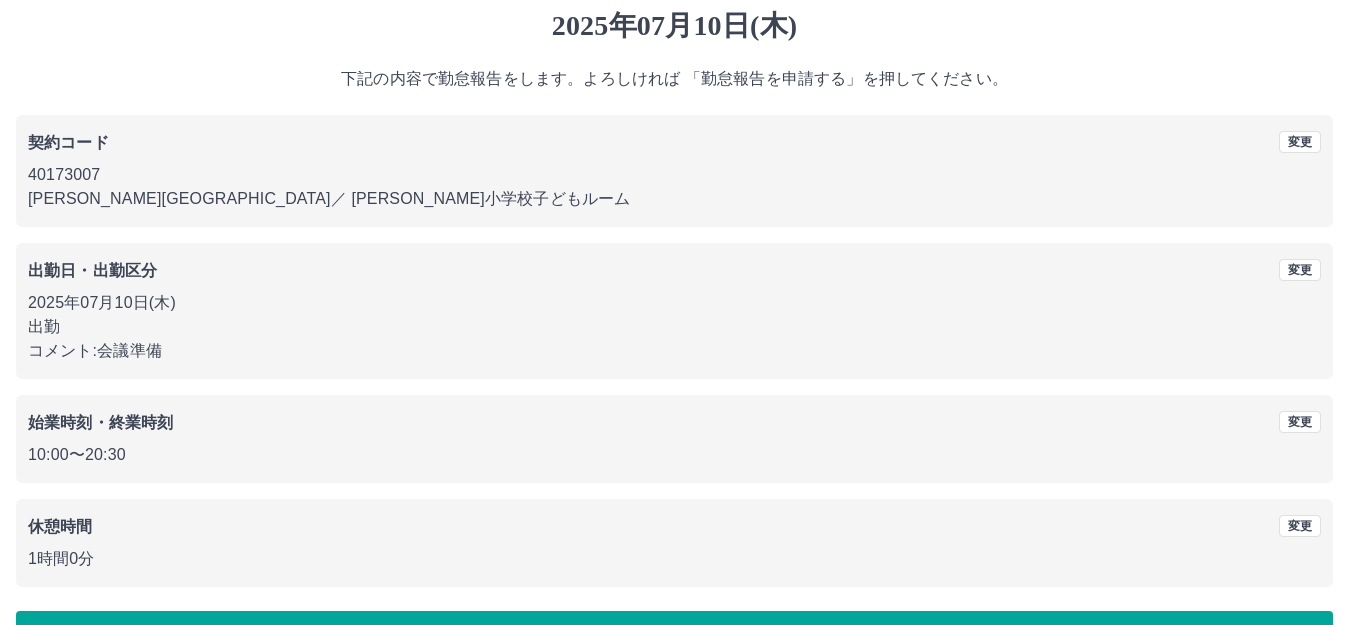 scroll, scrollTop: 124, scrollLeft: 0, axis: vertical 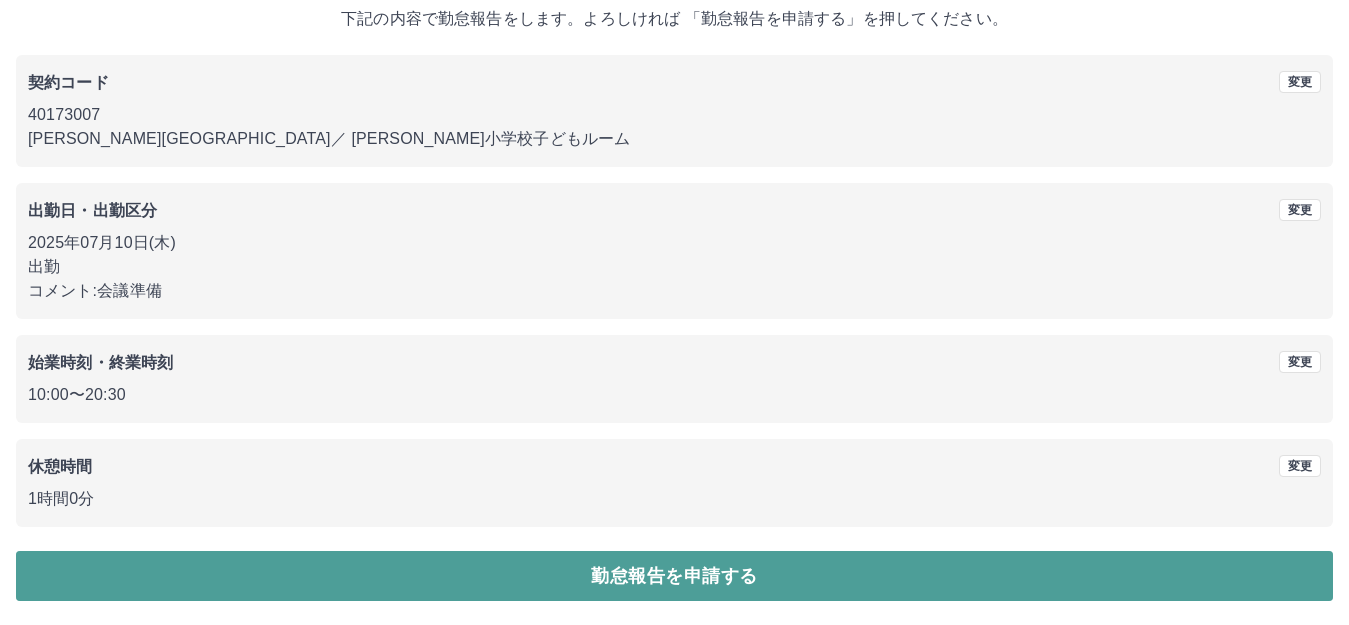 click on "勤怠報告を申請する" at bounding box center [674, 576] 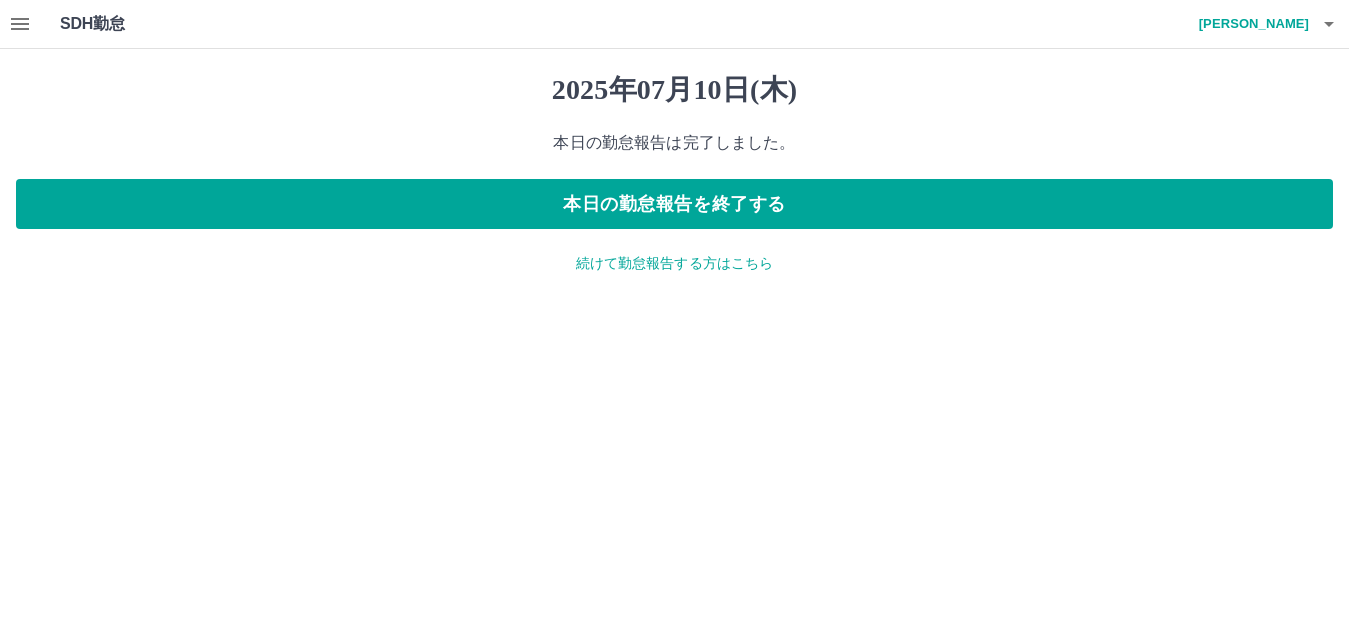 scroll, scrollTop: 0, scrollLeft: 0, axis: both 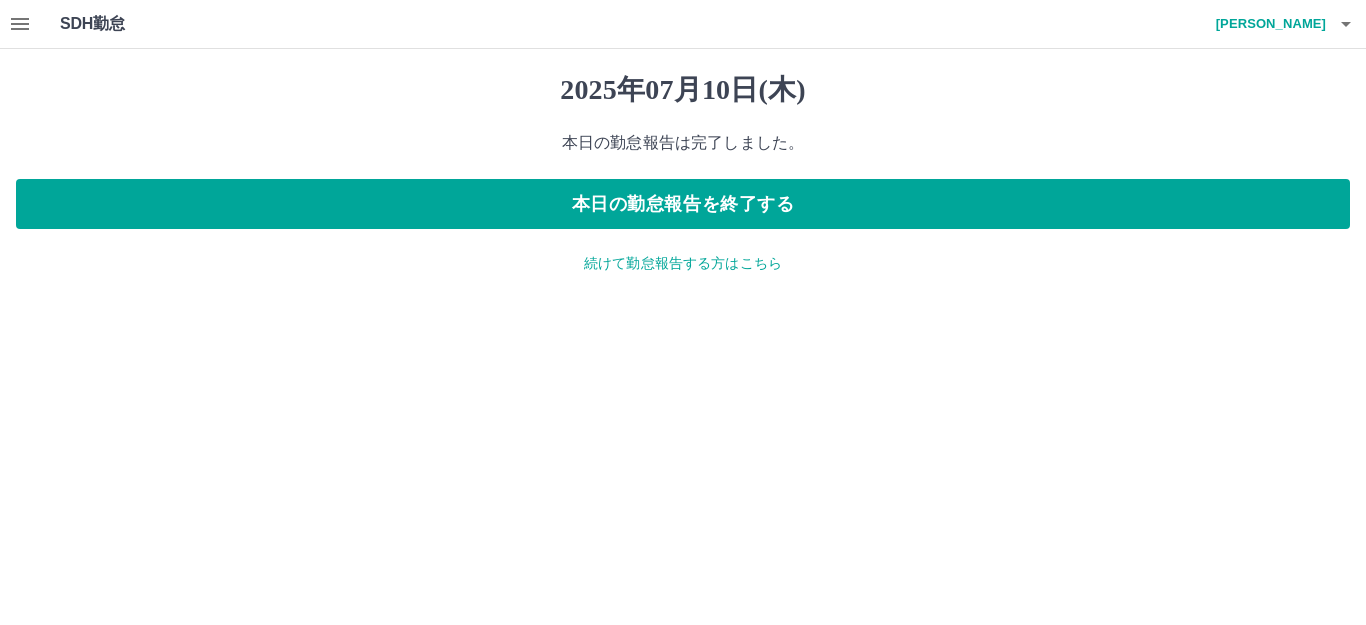 click on "続けて勤怠報告する方はこちら" at bounding box center (683, 263) 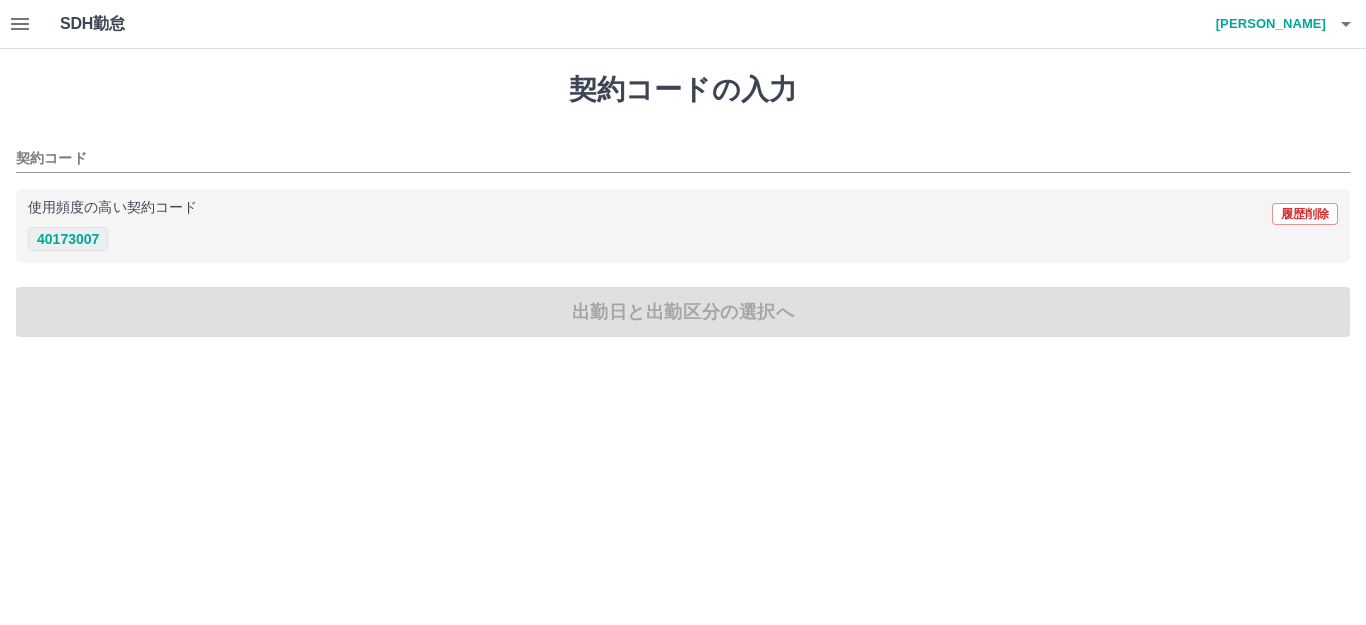 click on "40173007" at bounding box center [68, 239] 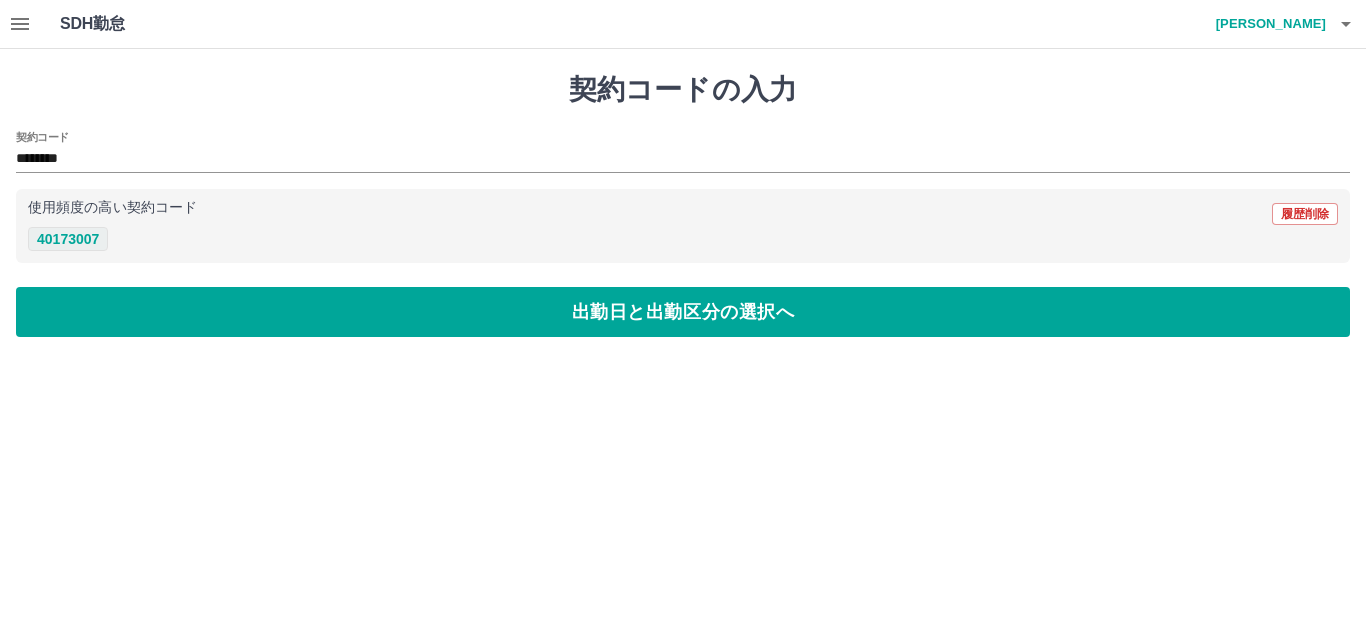 type on "********" 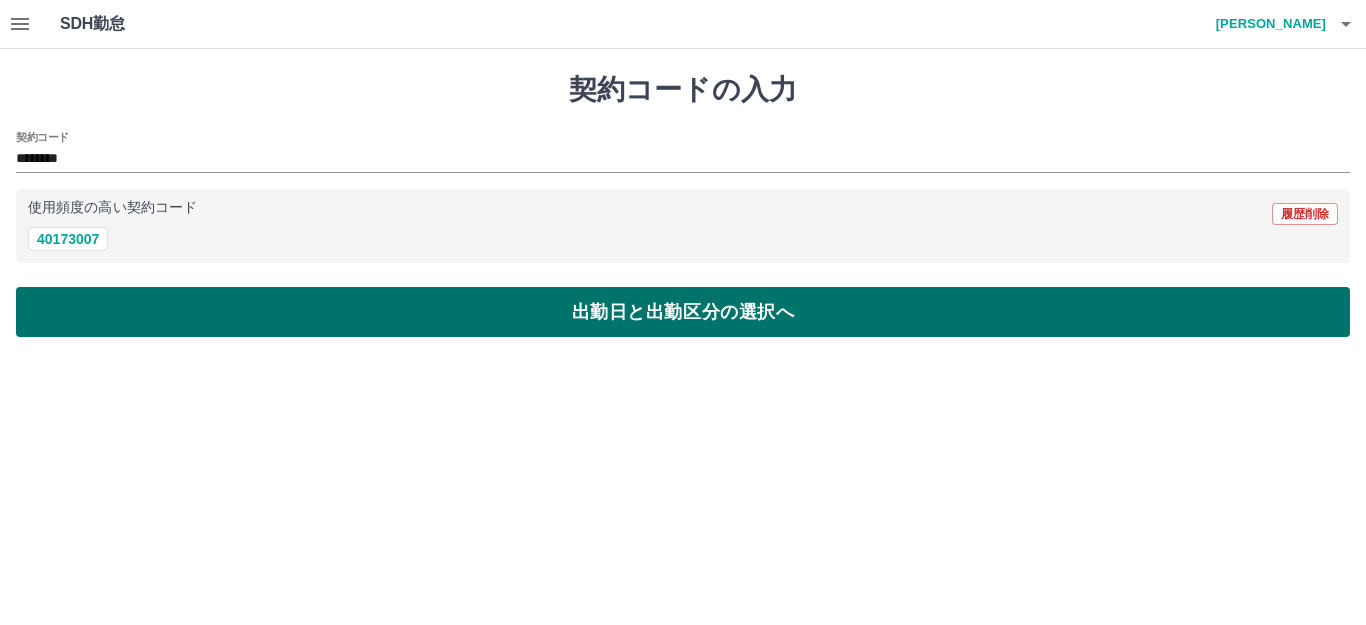 click on "出勤日と出勤区分の選択へ" at bounding box center [683, 312] 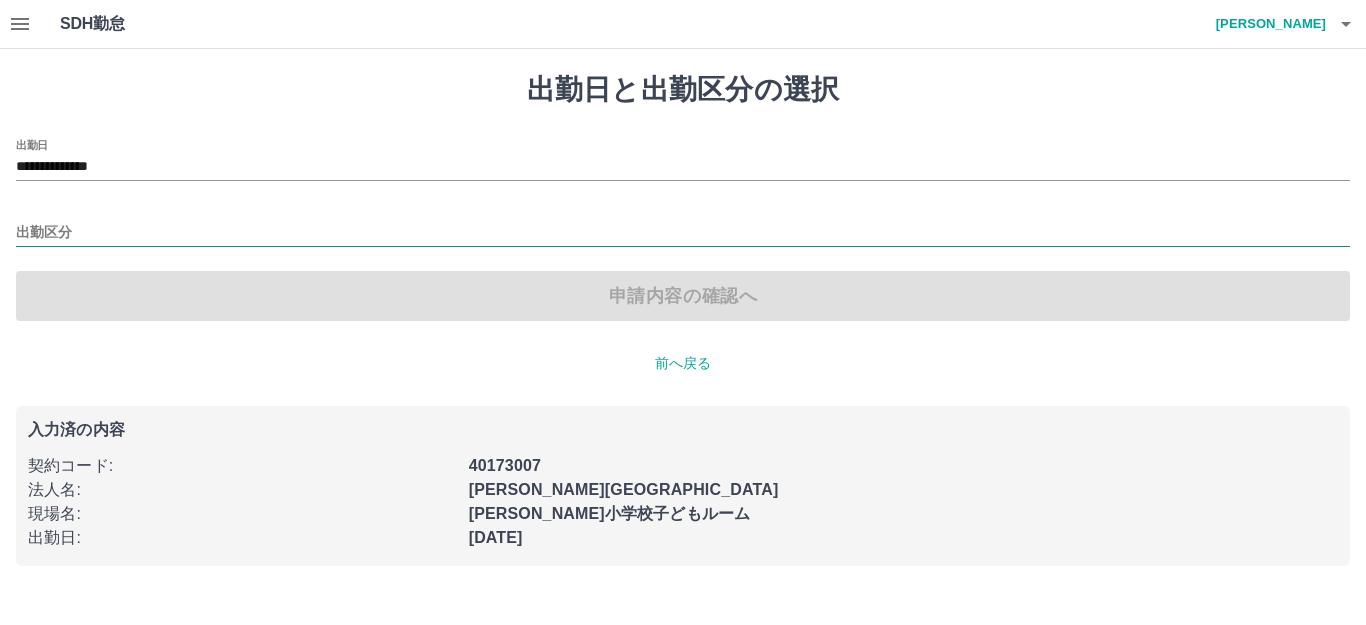 click on "出勤区分" at bounding box center (683, 233) 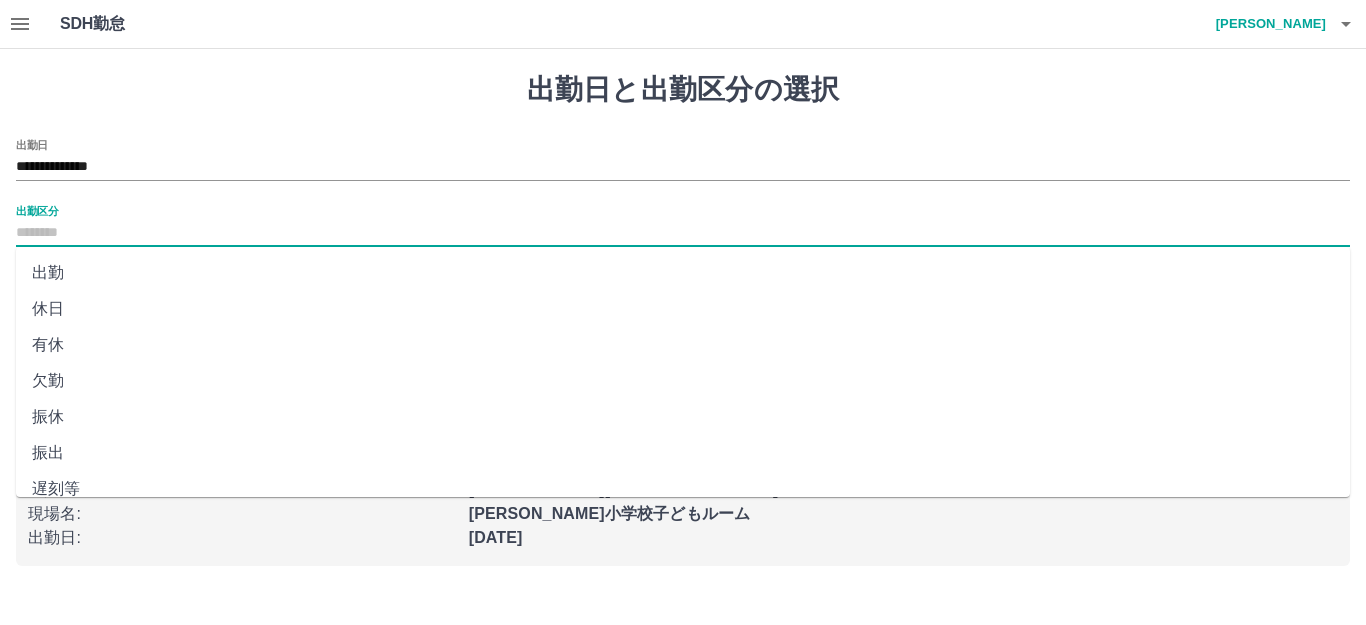 click on "出勤" at bounding box center (683, 273) 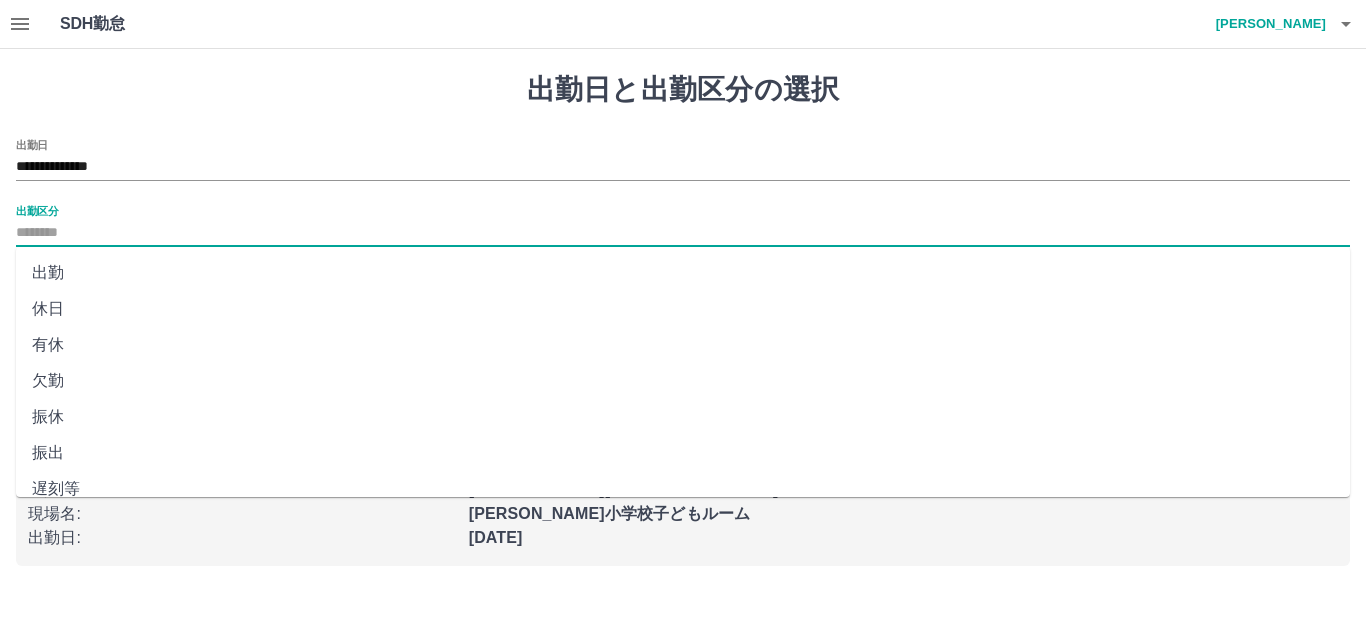 type on "**" 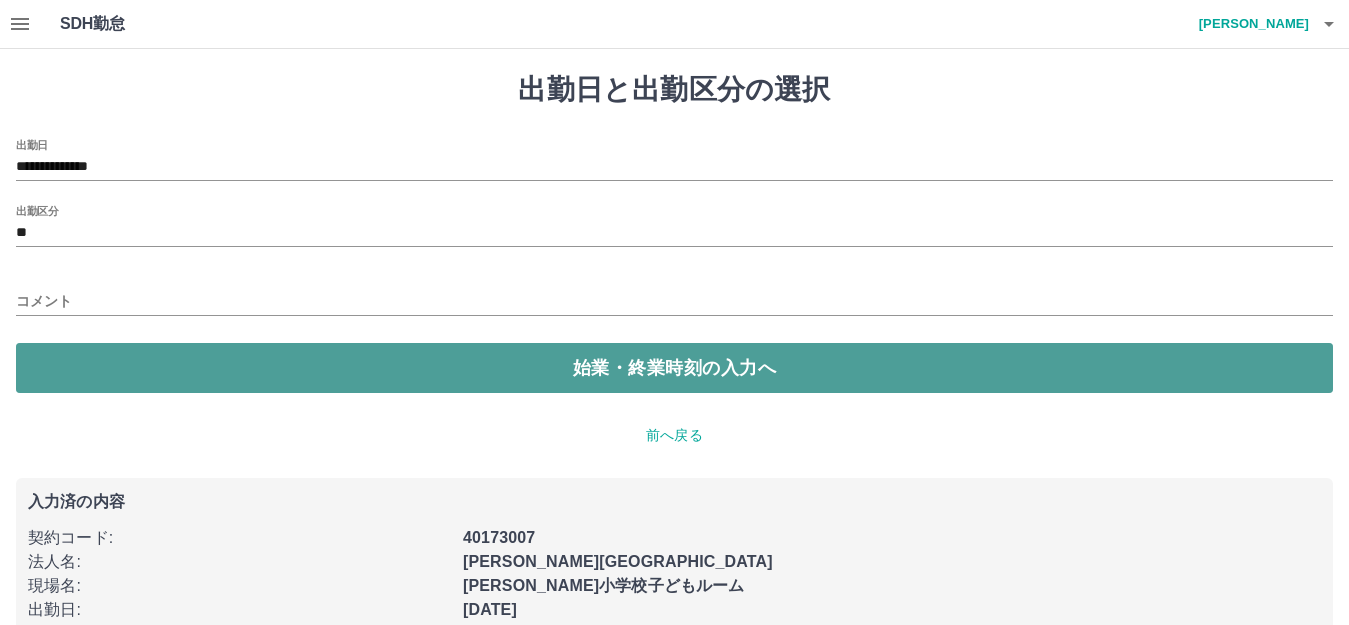 click on "始業・終業時刻の入力へ" at bounding box center (674, 368) 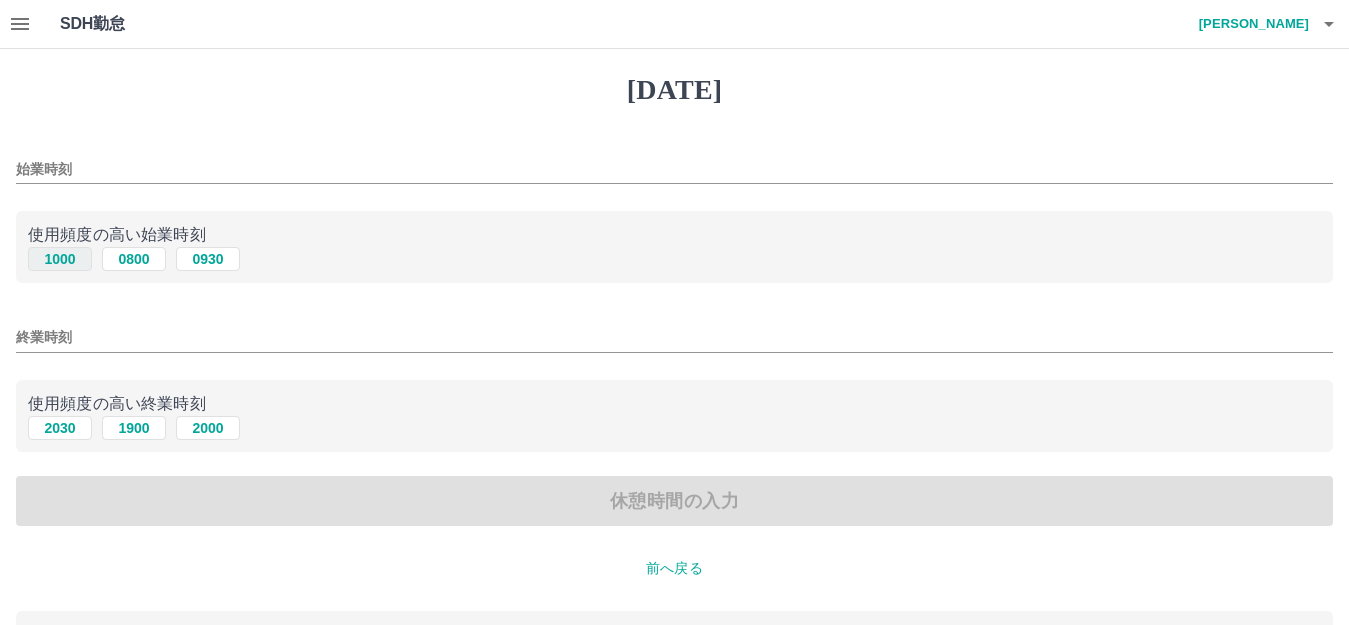 click on "1000" at bounding box center [60, 259] 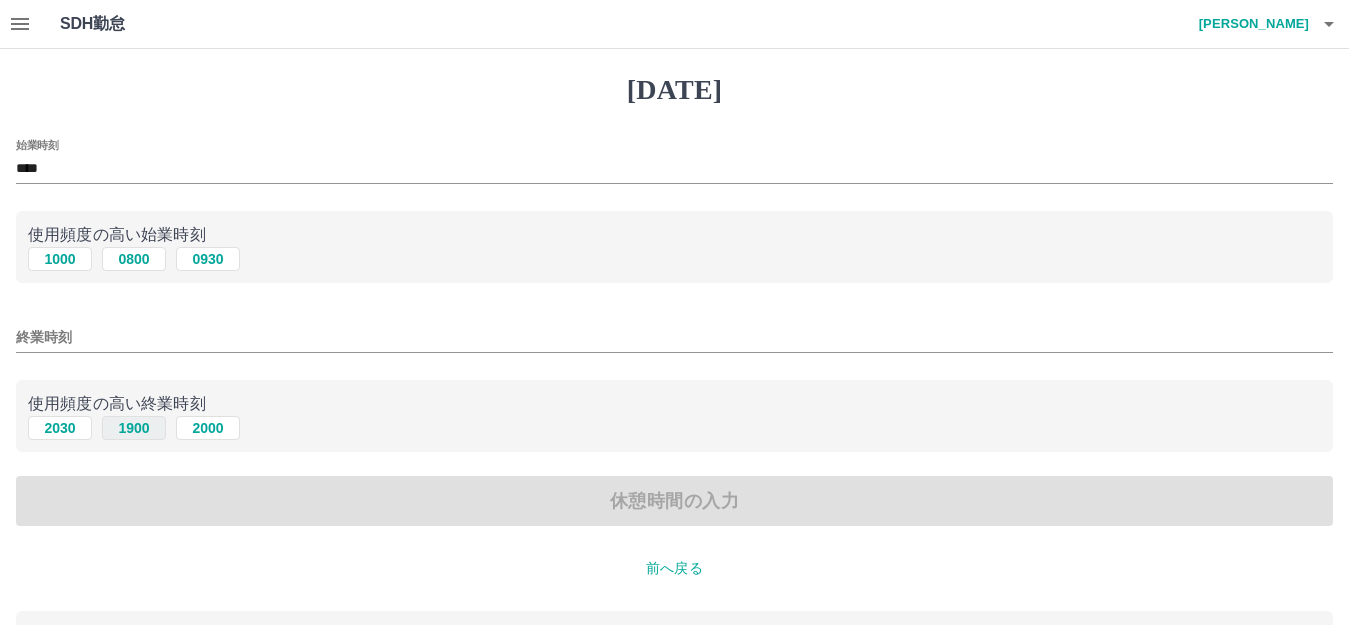 click on "1900" at bounding box center [134, 428] 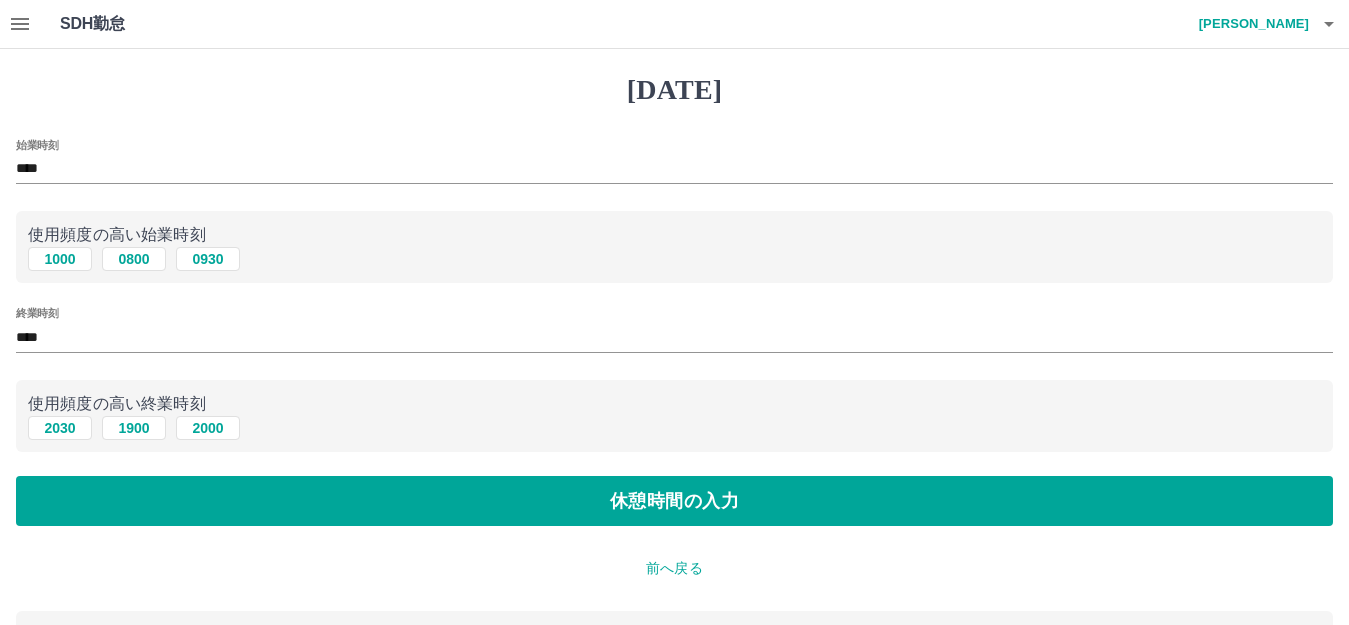 click on "[DATE] 始業時刻 **** 使用頻度の高い始業時刻 [DATE] 0800 0930 終業時刻 **** 使用頻度の高い終業時刻 [DATE] [DATE] [DATE] 休憩時間の入力 前へ戻る 入力済の内容 契約コード : 40173007 法人名 : [PERSON_NAME][GEOGRAPHIC_DATA] 現場名 : [PERSON_NAME][GEOGRAPHIC_DATA]ルーム 出勤日 : [DATE] 出勤区分 : 出勤" at bounding box center [674, 434] 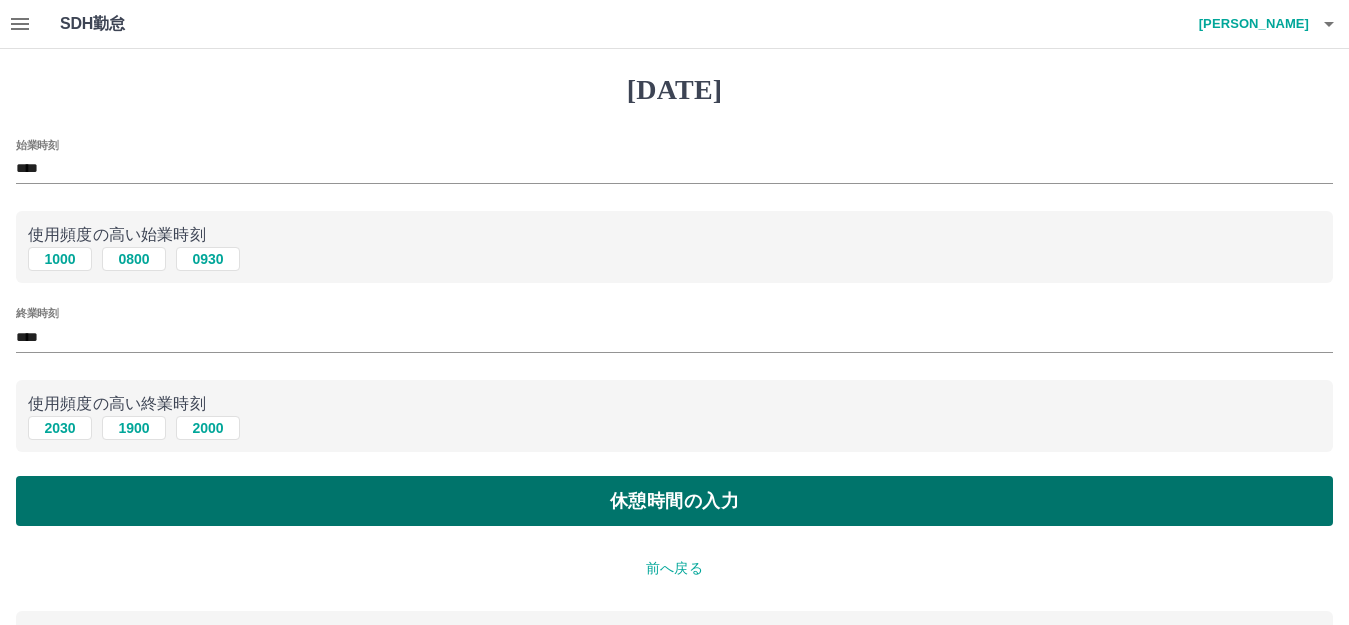 click on "休憩時間の入力" at bounding box center (674, 501) 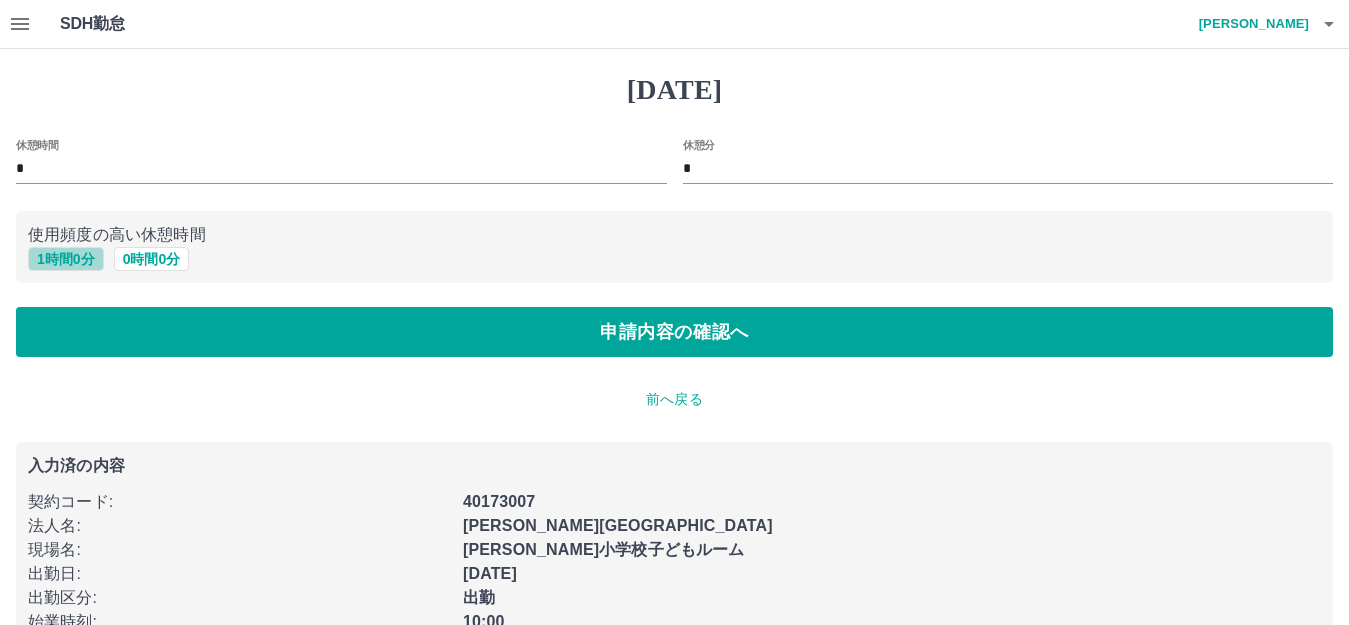 click on "1 時間 0 分" at bounding box center [66, 259] 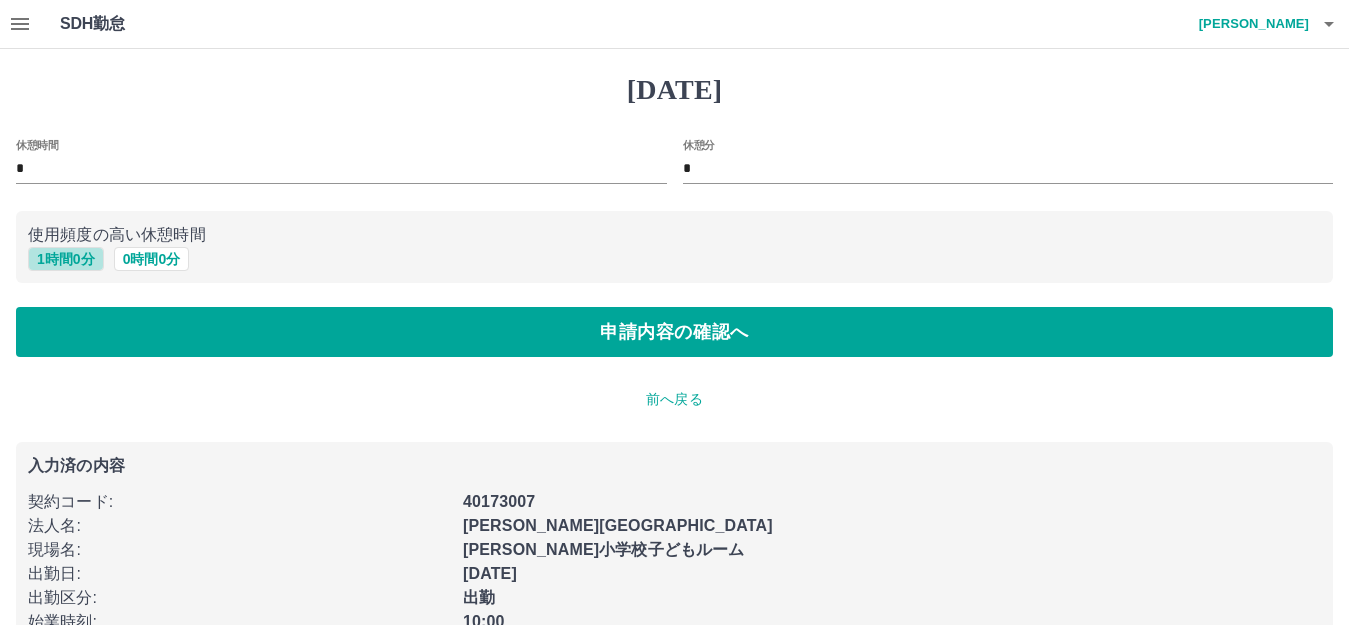 type on "*" 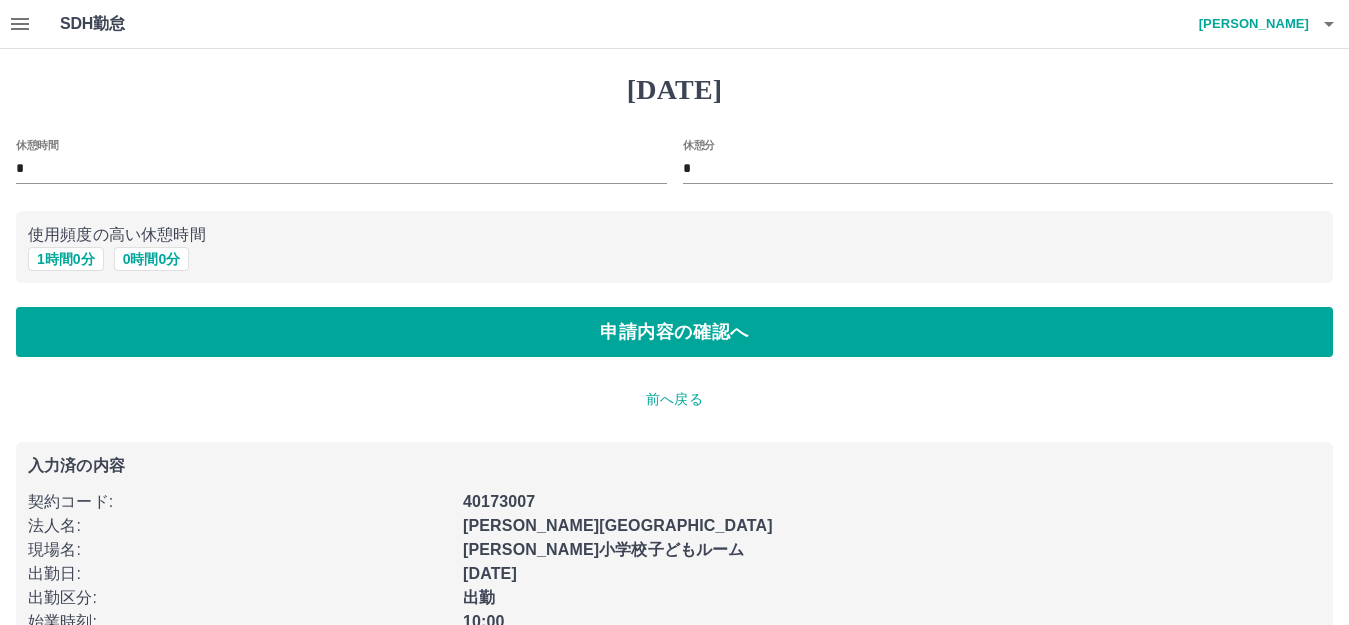 click on "前へ戻る" at bounding box center (674, 399) 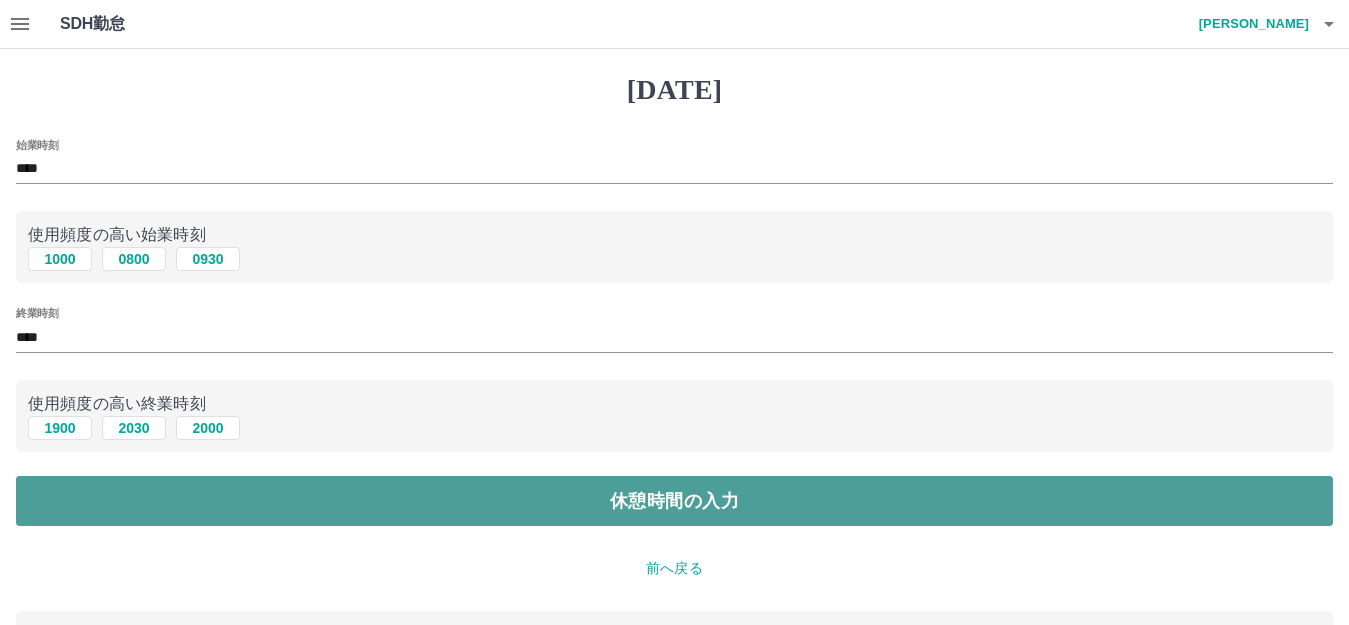 click on "休憩時間の入力" at bounding box center (674, 501) 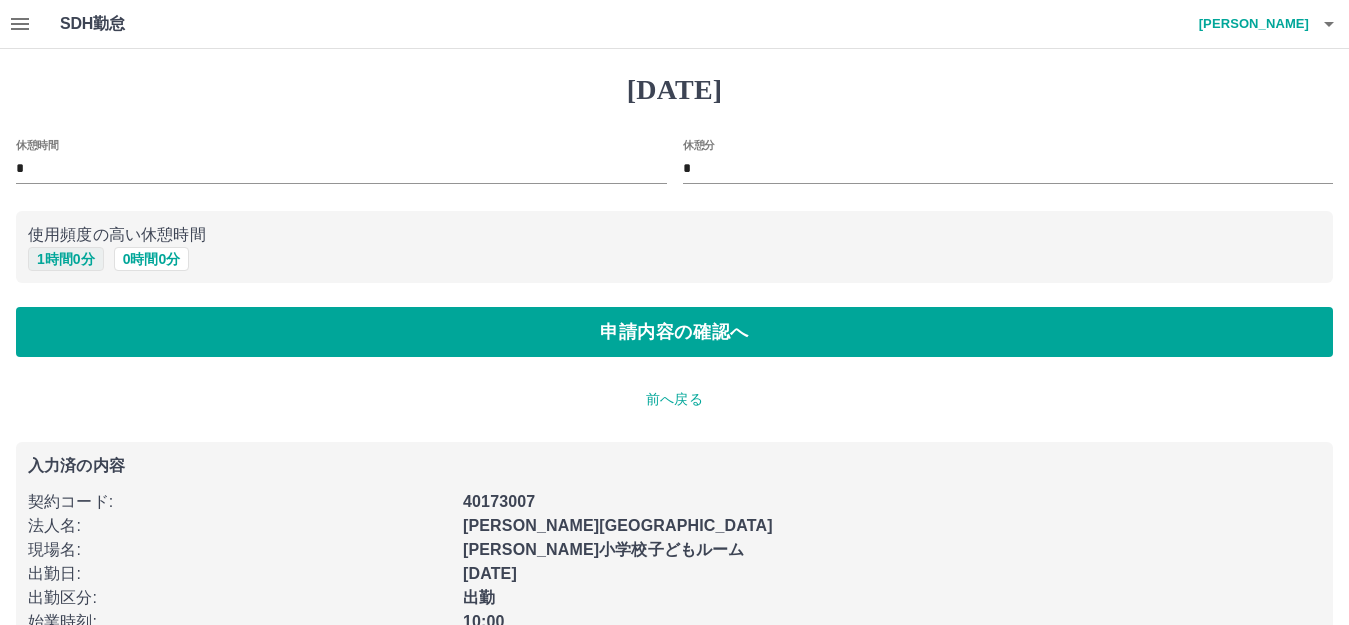 click on "1 時間 0 分" at bounding box center [66, 259] 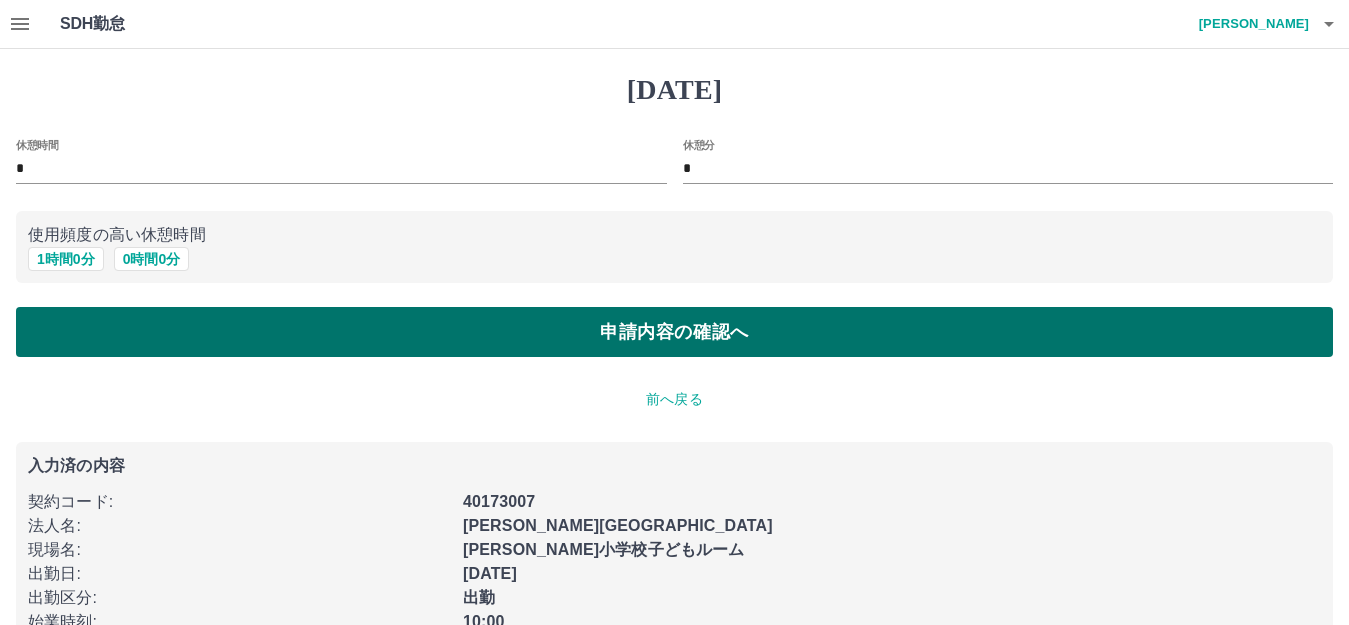 click on "申請内容の確認へ" at bounding box center [674, 332] 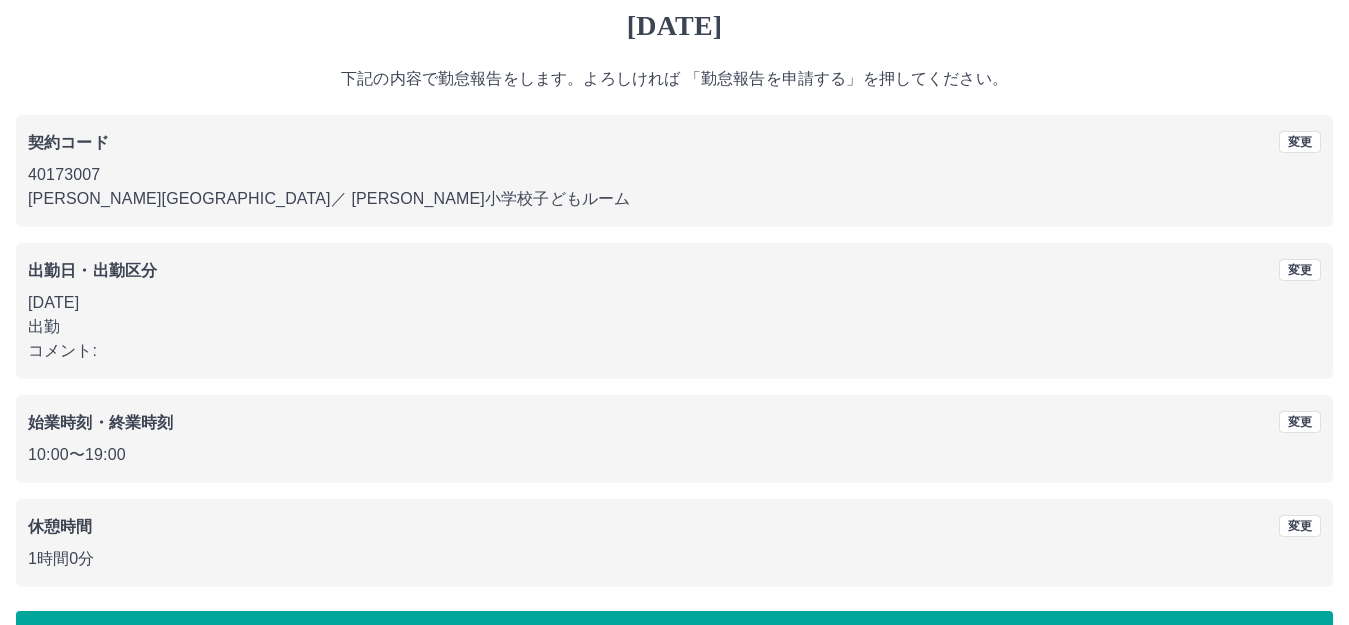 scroll, scrollTop: 124, scrollLeft: 0, axis: vertical 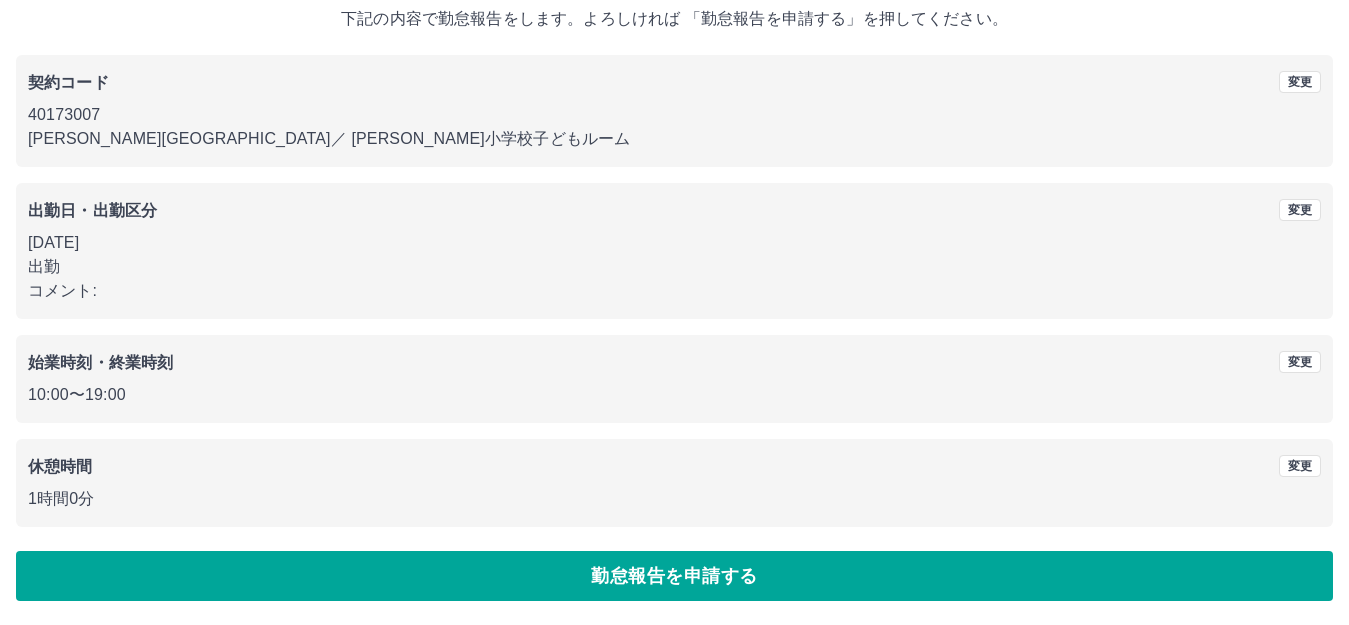 click on "勤怠報告を申請する" at bounding box center [674, 576] 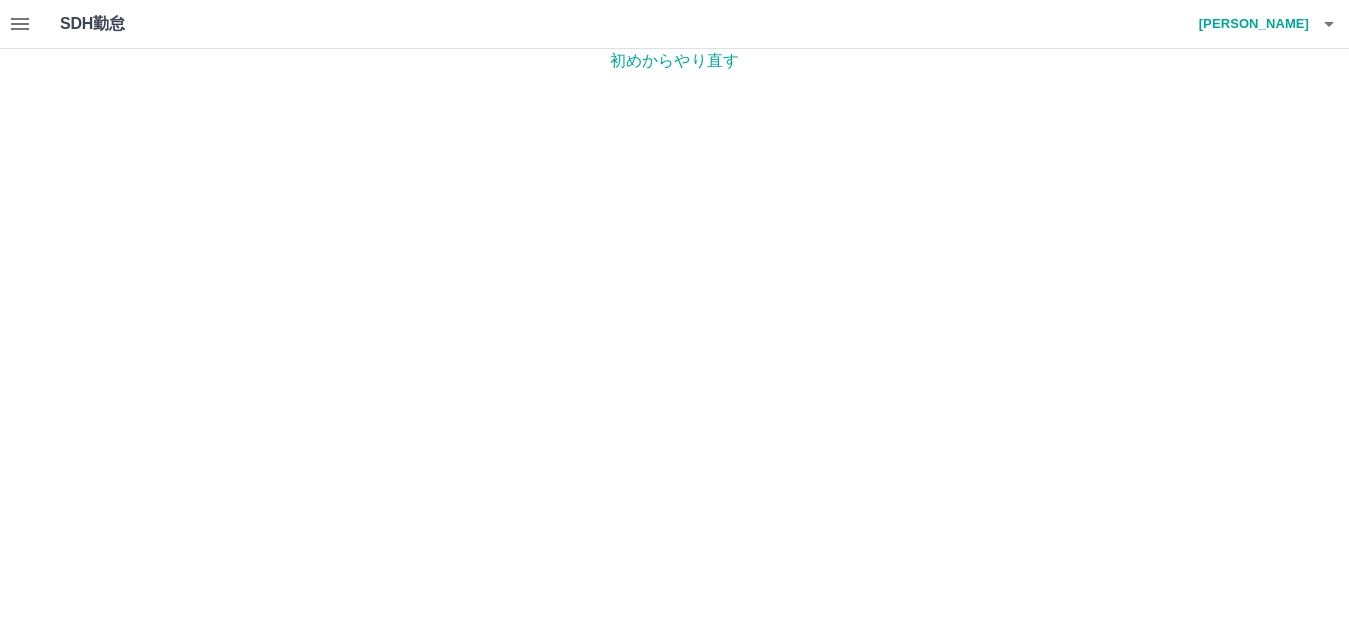 scroll, scrollTop: 0, scrollLeft: 0, axis: both 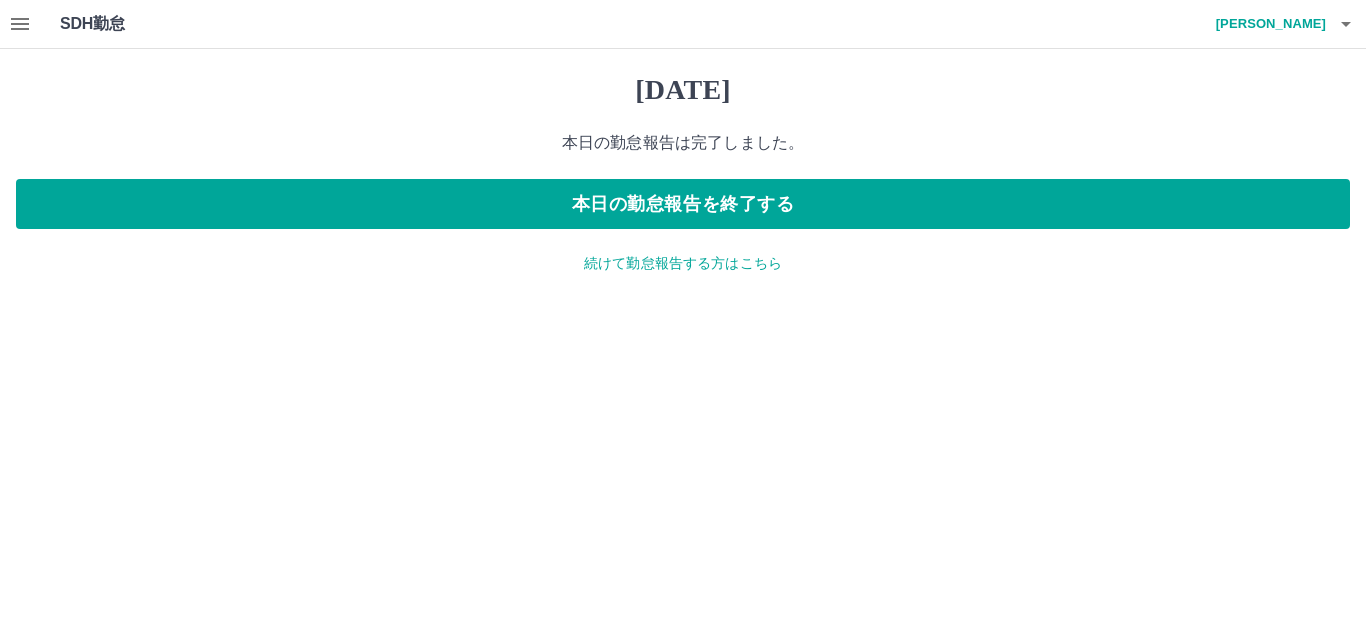 click on "続けて勤怠報告する方はこちら" at bounding box center [683, 263] 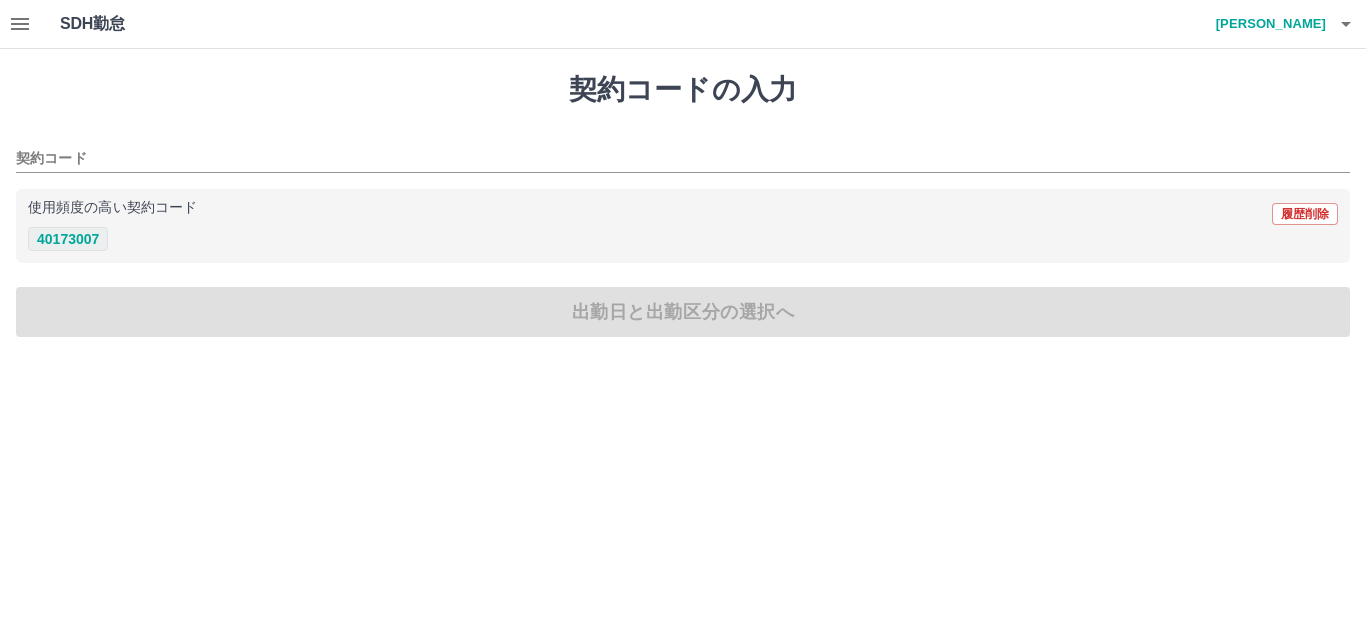 click on "40173007" at bounding box center (68, 239) 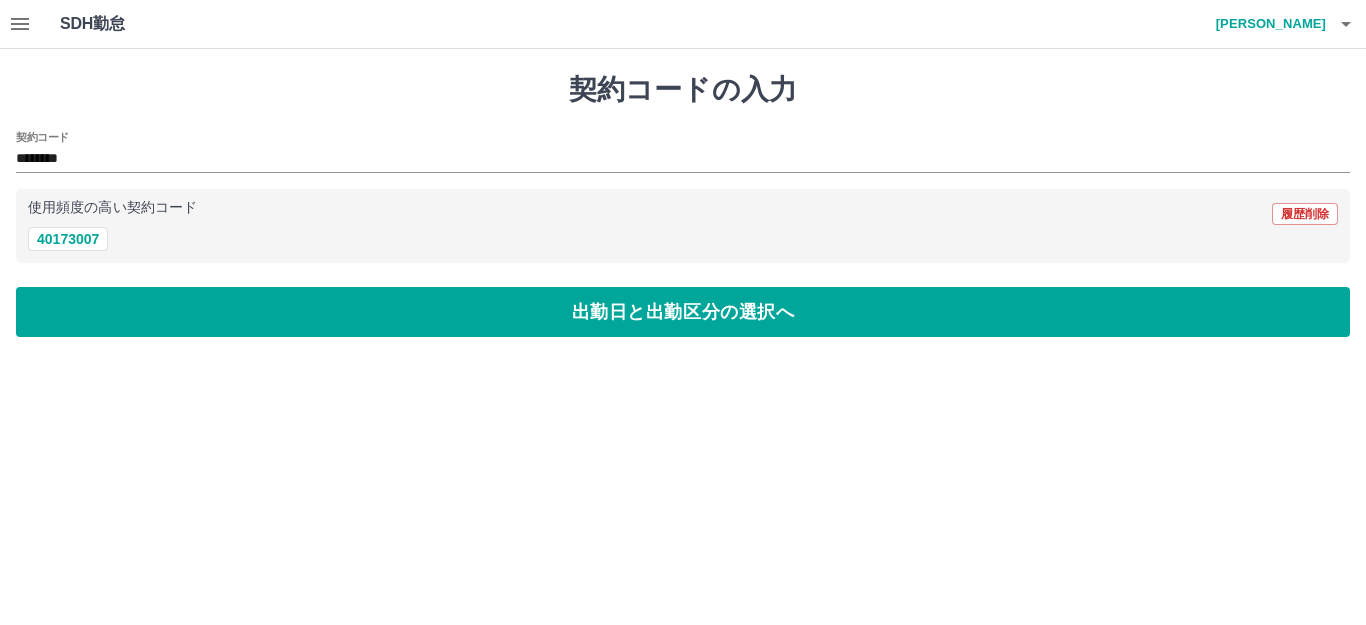 click on "契約コードの入力 契約コード ******** 使用頻度の高い契約コード 履歴削除 40173007 出勤日と出勤区分の選択へ" at bounding box center [683, 205] 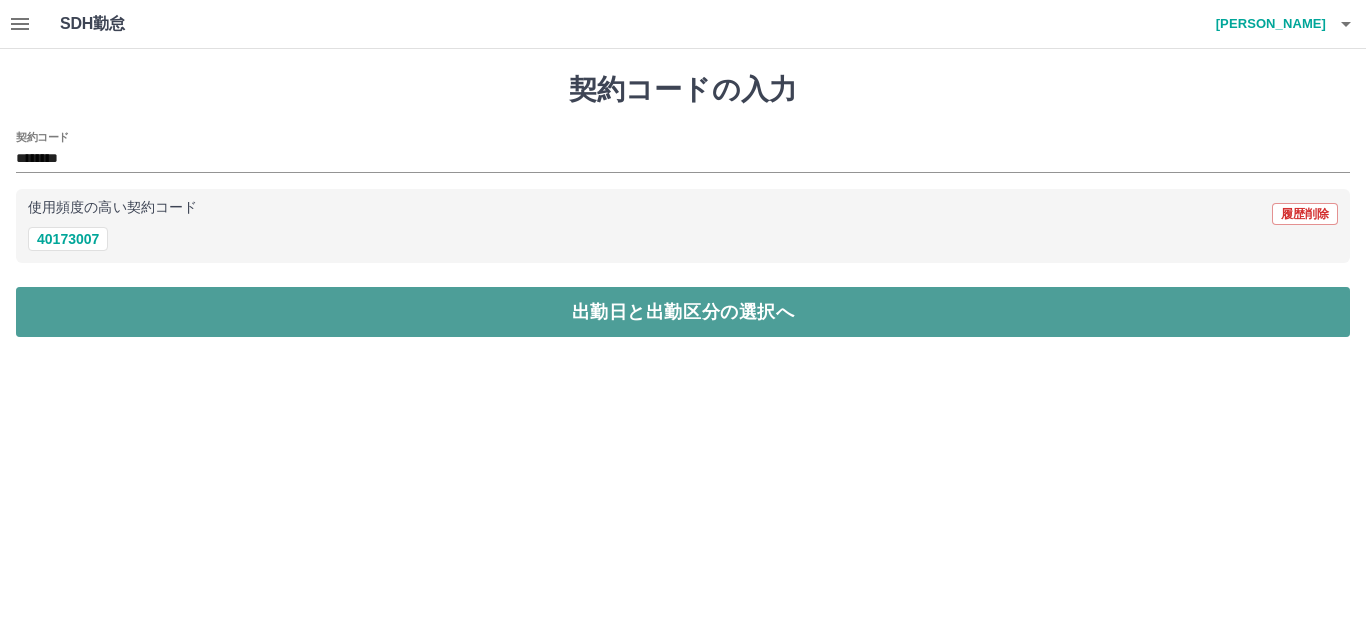 click on "出勤日と出勤区分の選択へ" at bounding box center (683, 312) 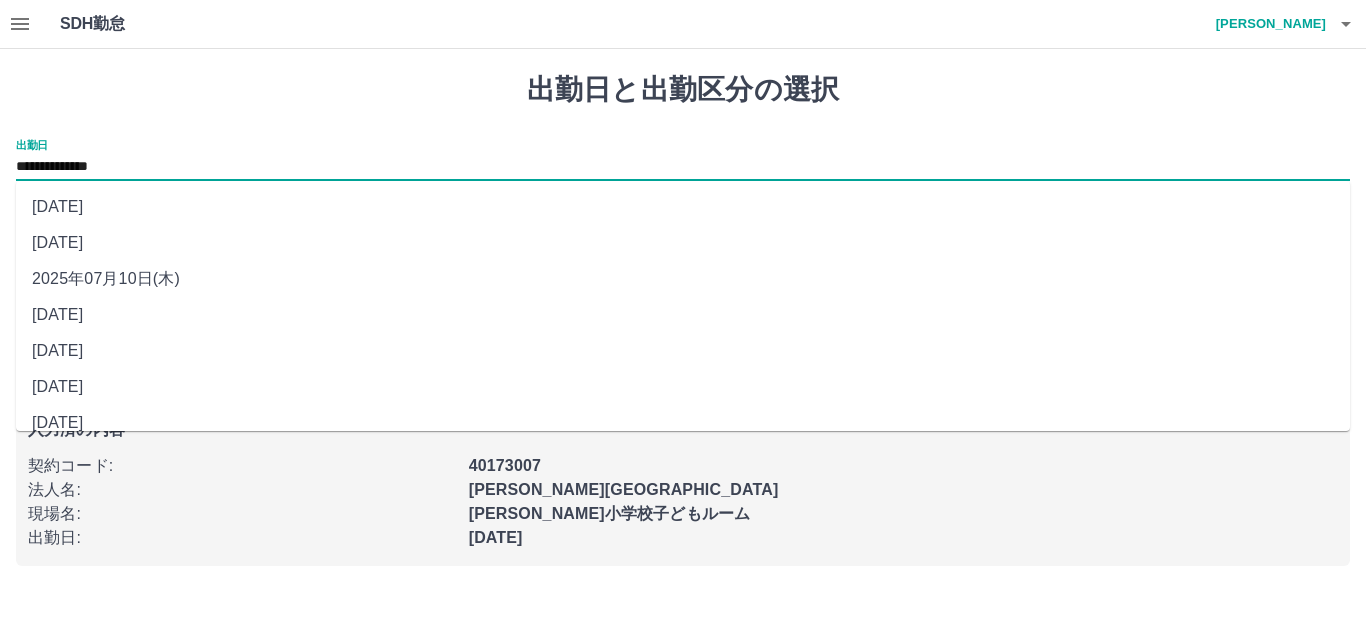 click on "**********" at bounding box center [683, 167] 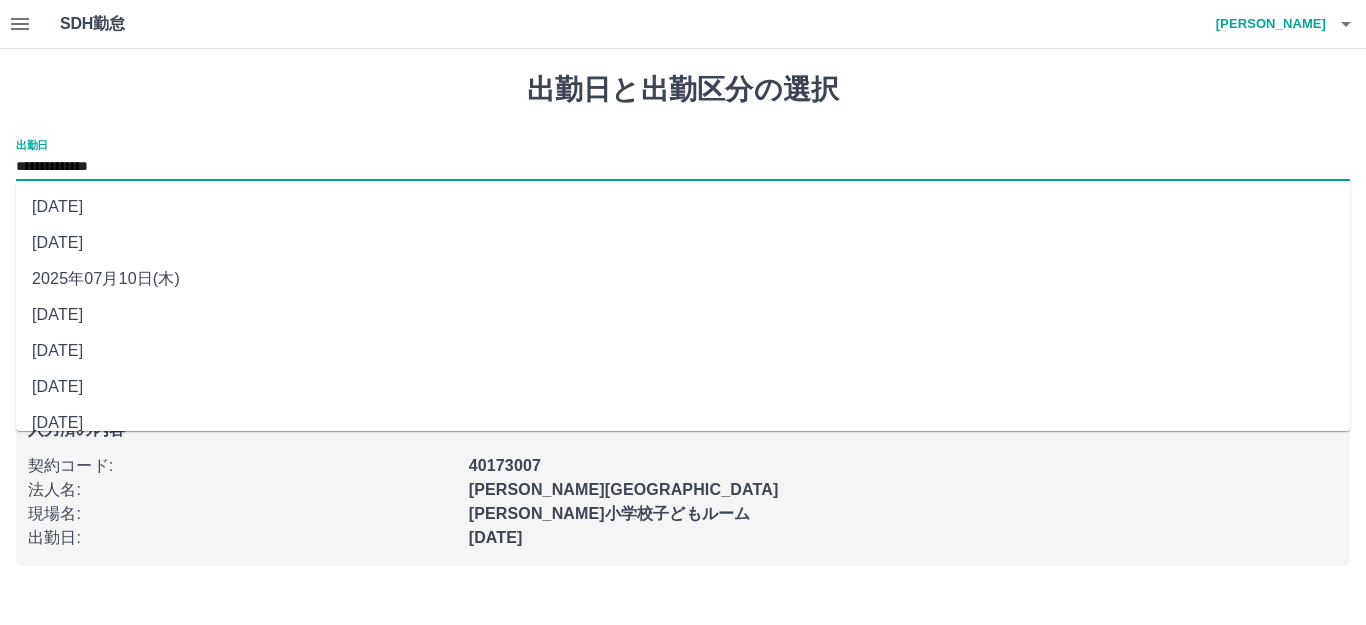 click on "[DATE]" at bounding box center (683, 207) 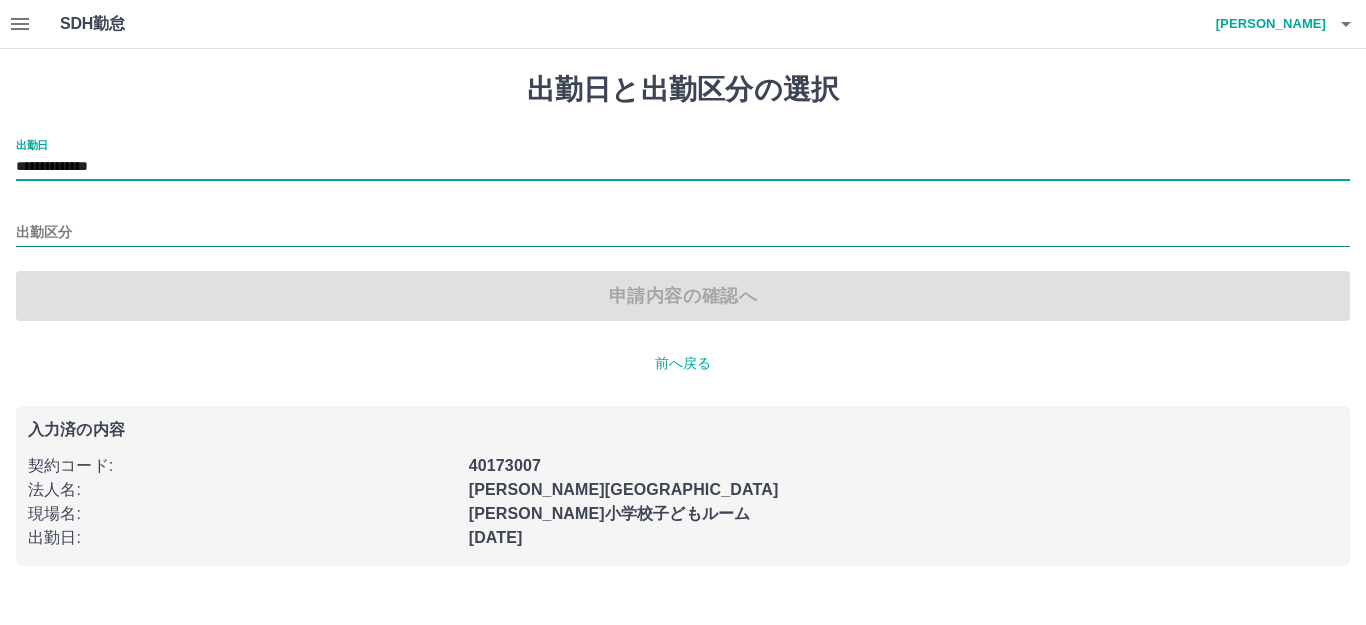 click on "出勤区分" at bounding box center [683, 233] 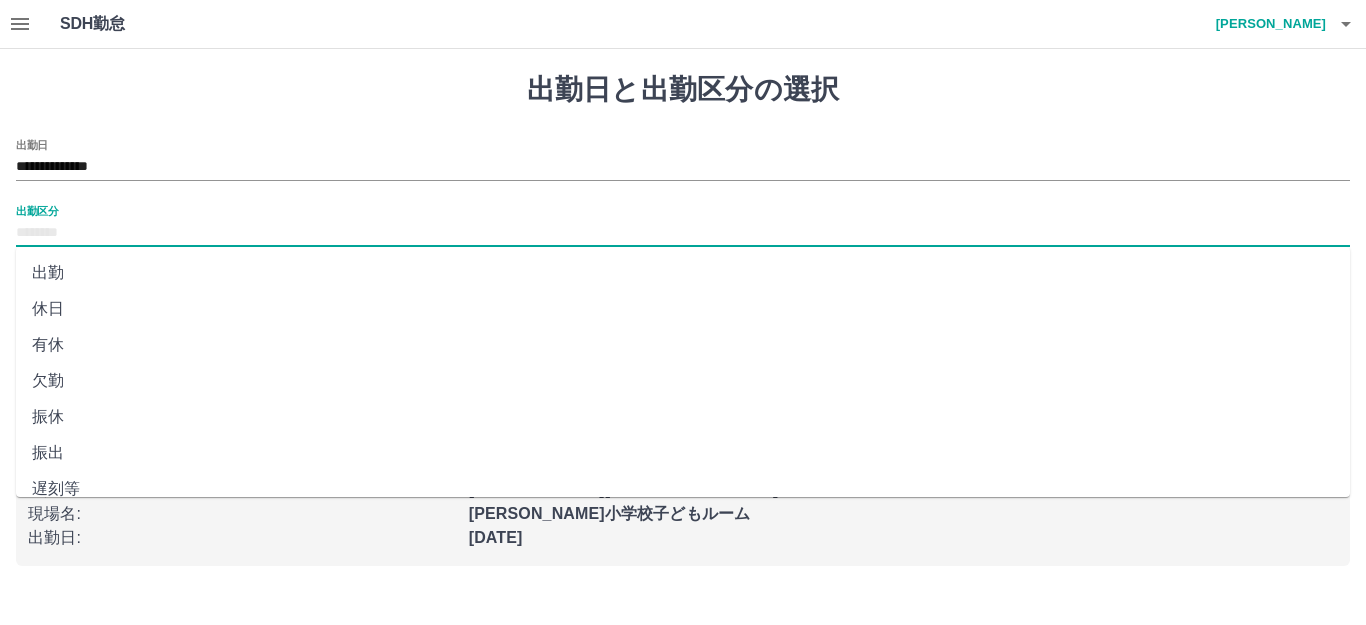 click on "休日" at bounding box center [683, 309] 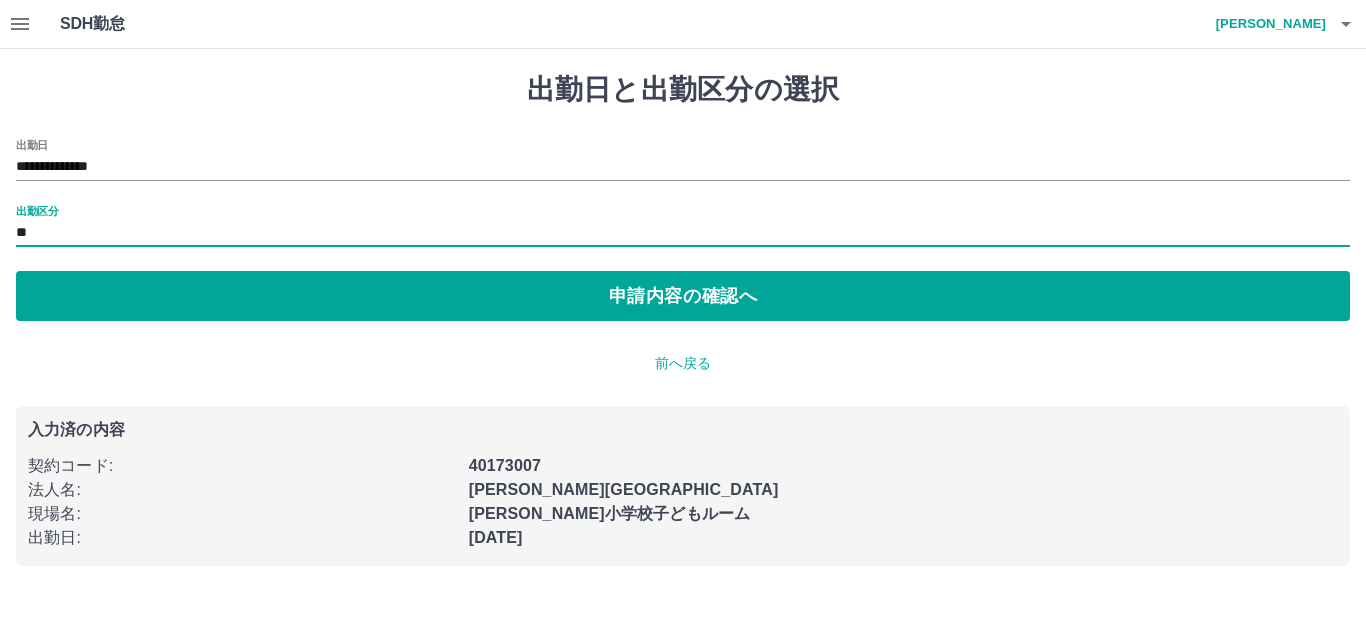 type on "**" 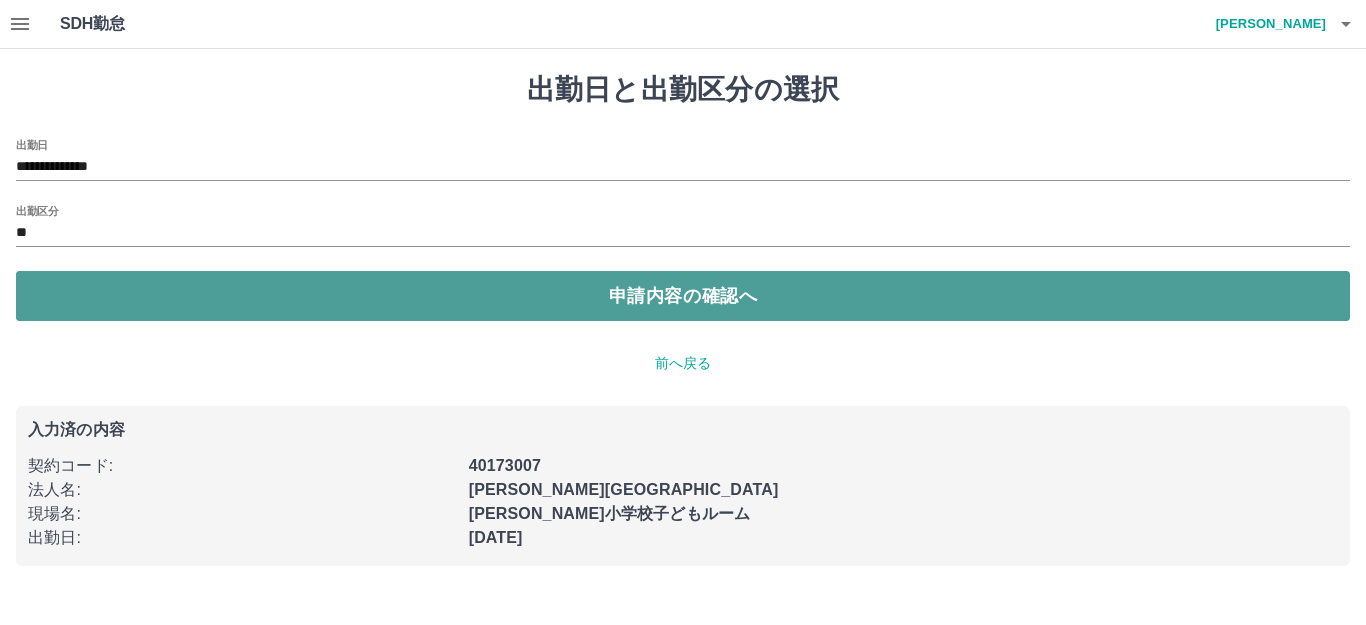click on "申請内容の確認へ" at bounding box center [683, 296] 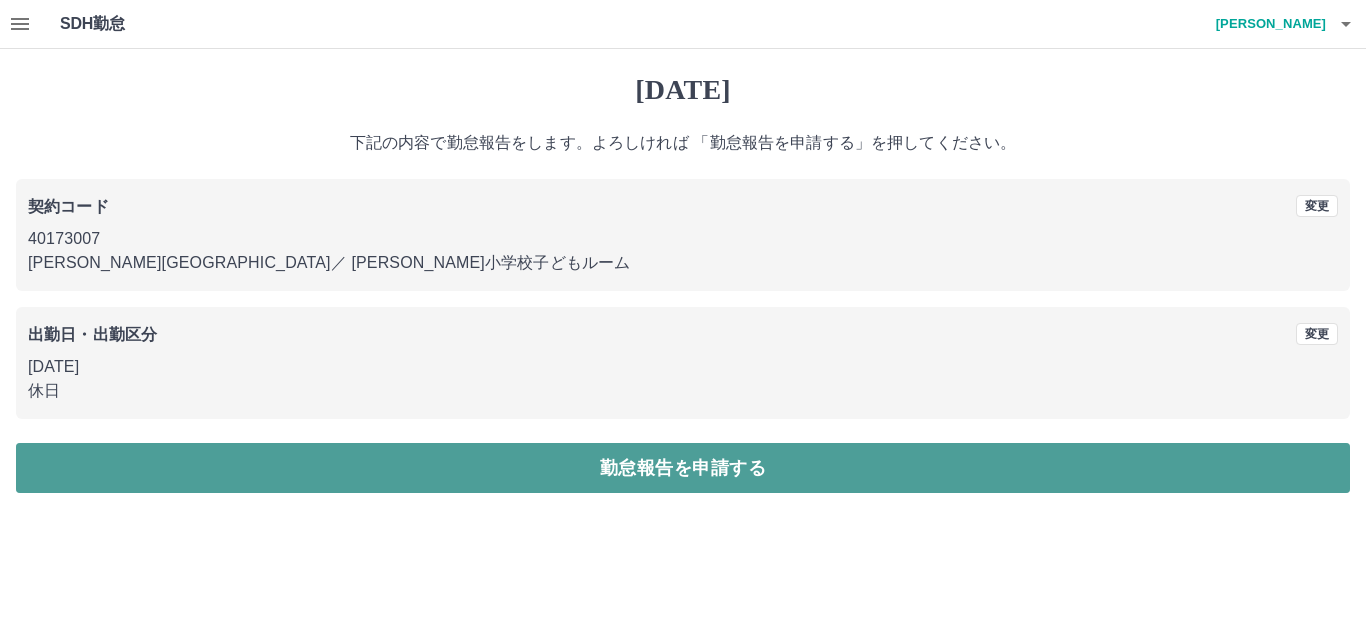 click on "勤怠報告を申請する" at bounding box center (683, 468) 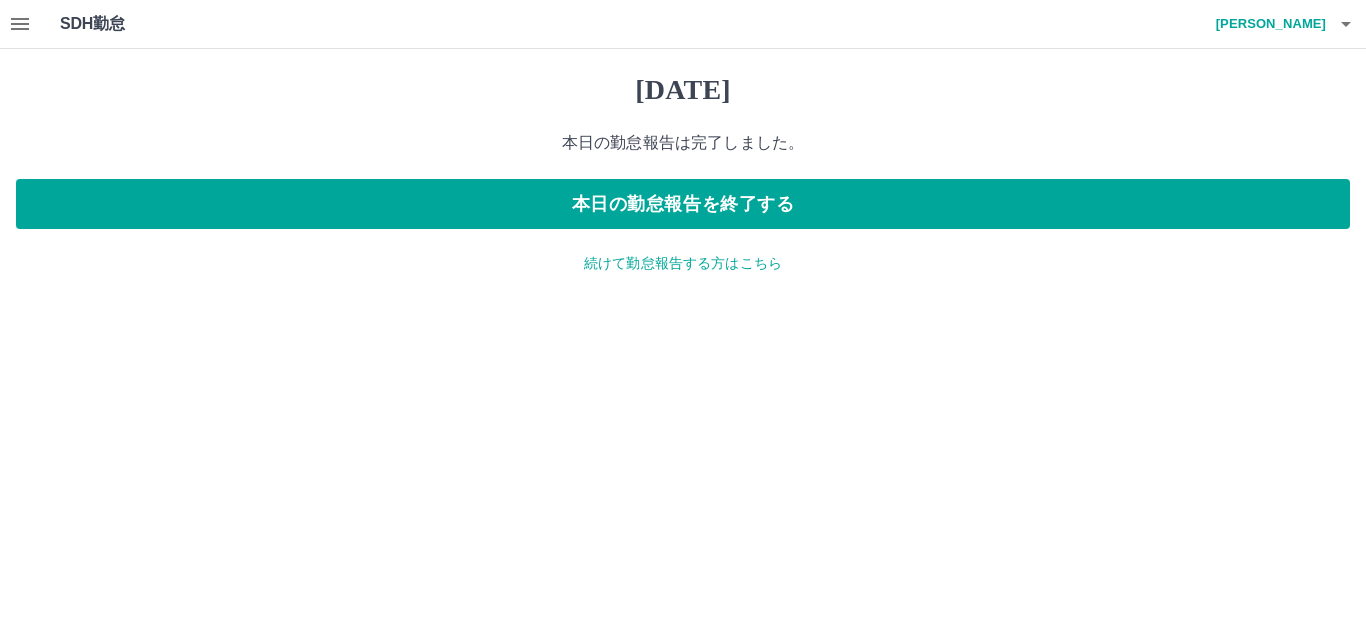 click 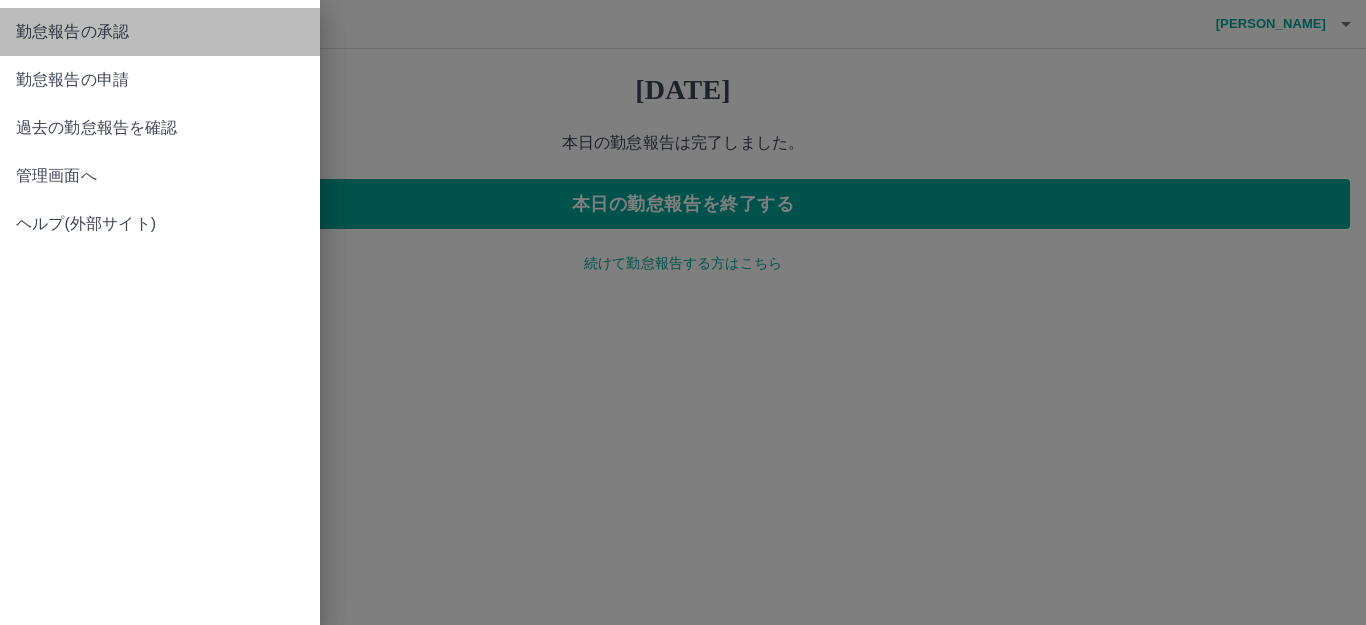 click on "勤怠報告の承認" at bounding box center [160, 32] 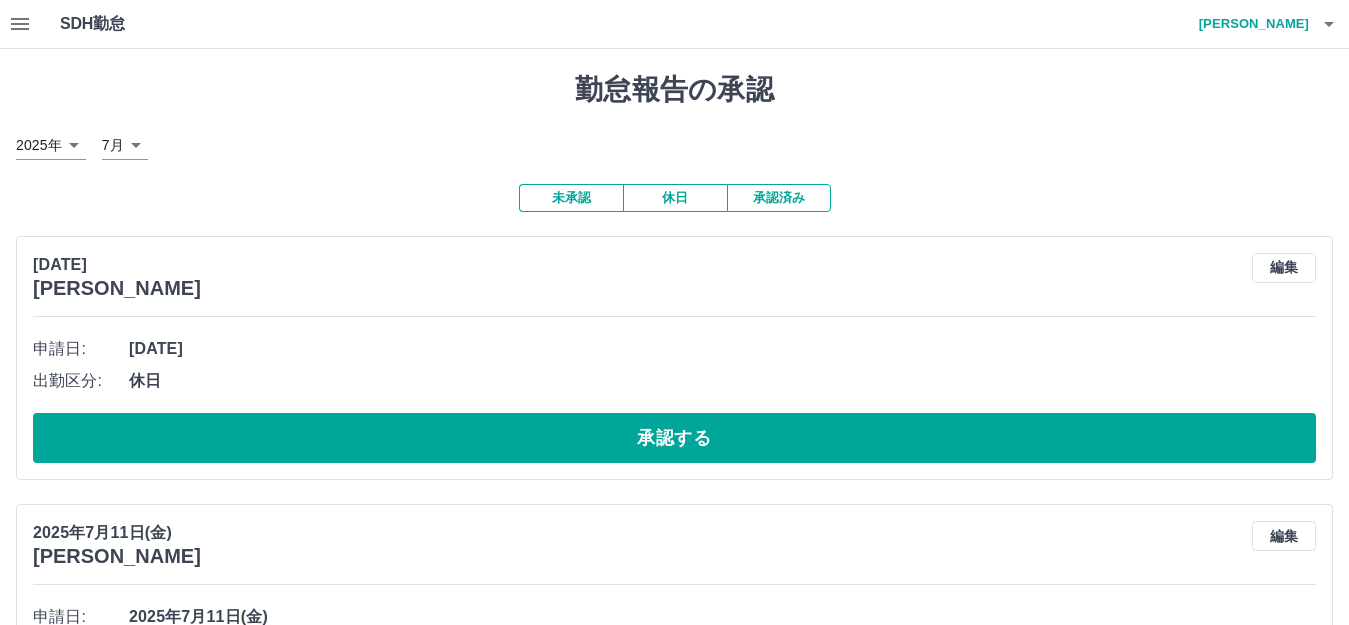 click on "休日" at bounding box center (675, 198) 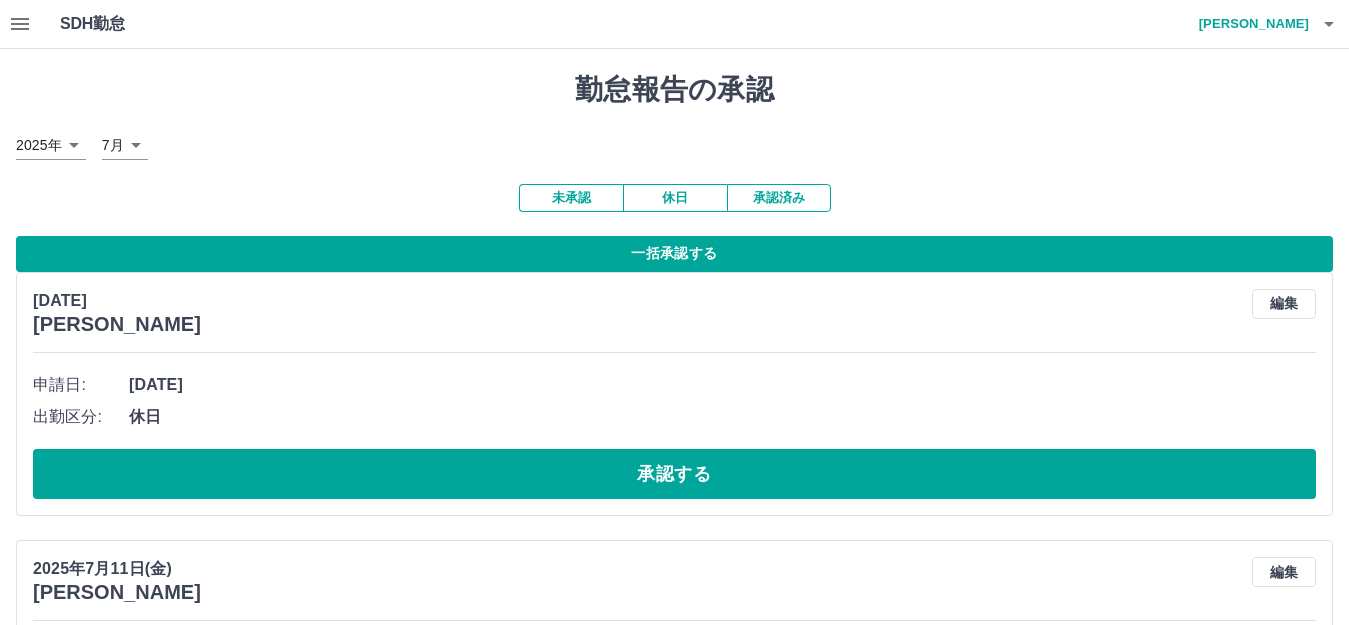 click on "一括承認する" at bounding box center (674, 254) 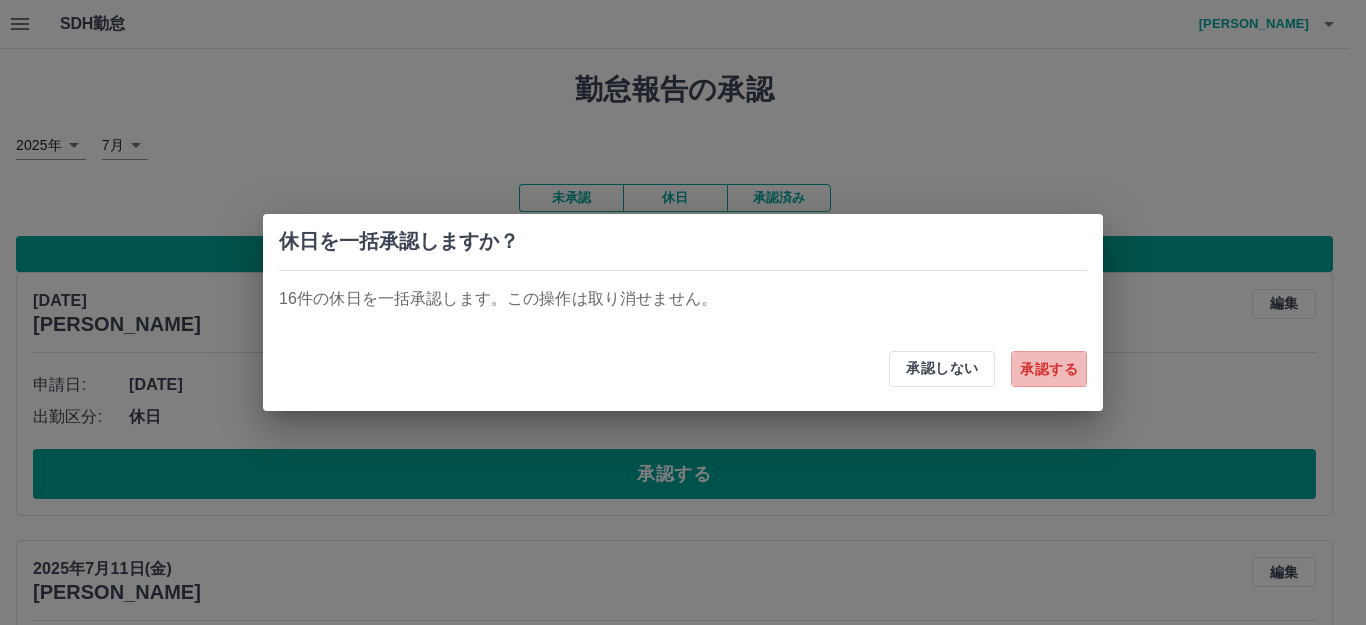 click on "承認する" at bounding box center (1049, 369) 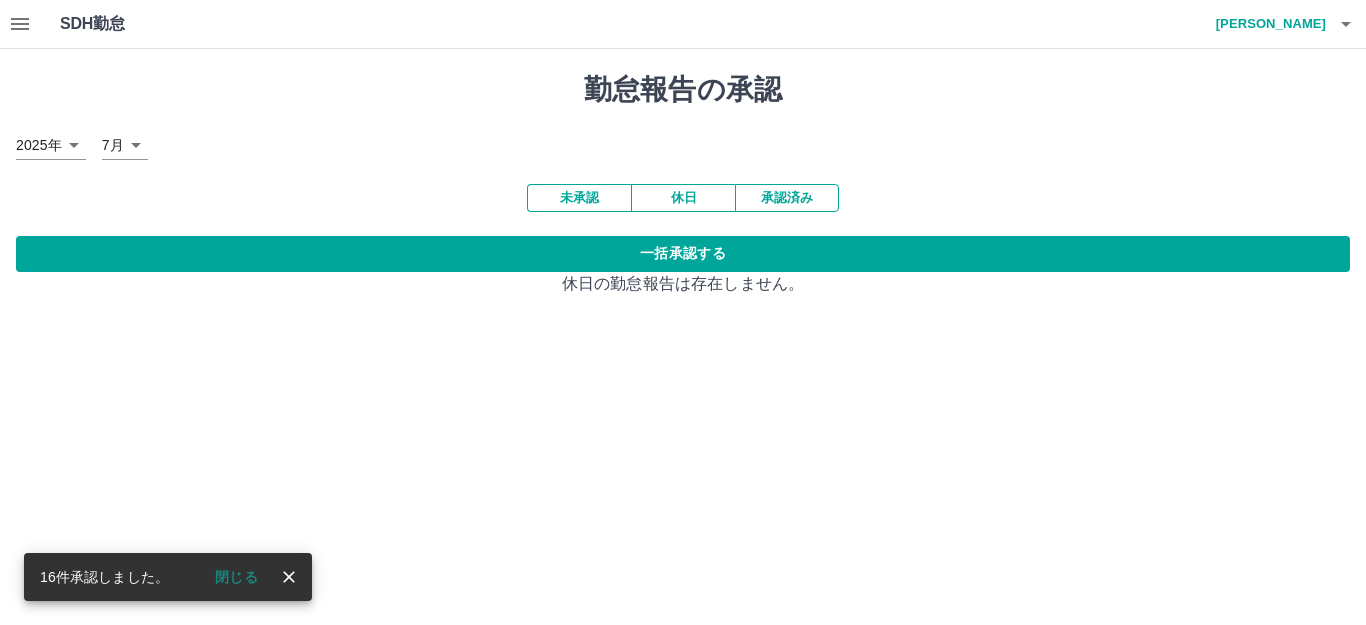 click on "未承認" at bounding box center [579, 198] 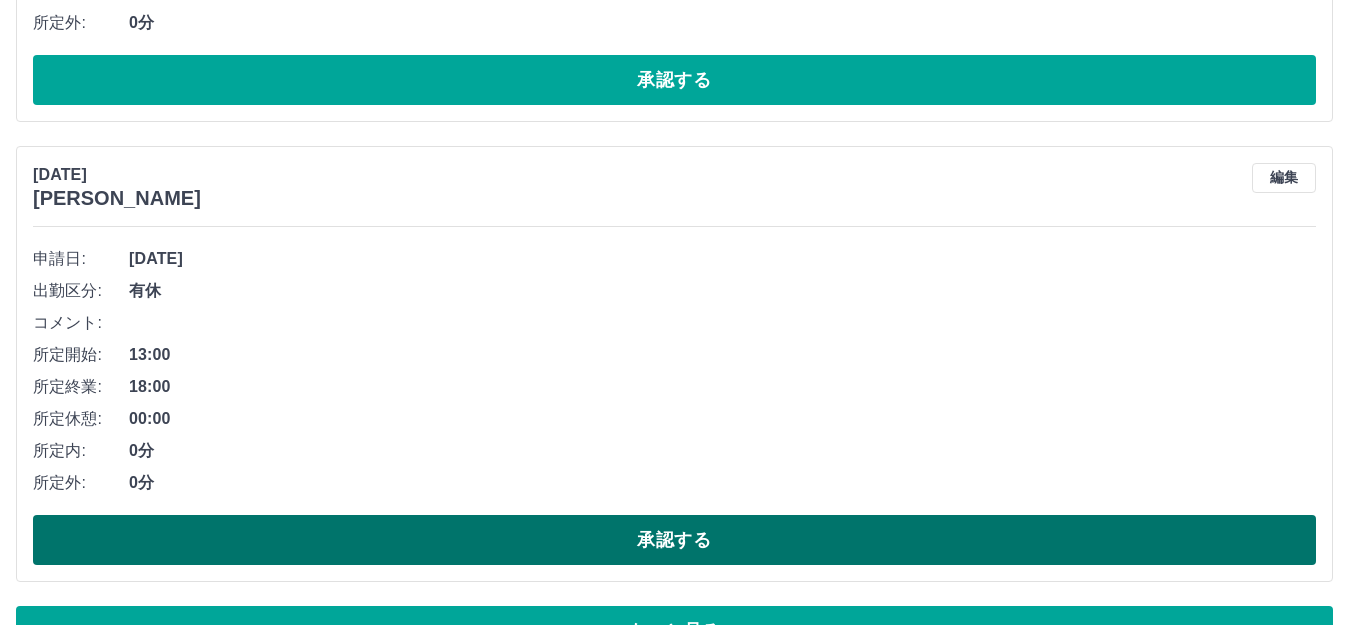 scroll, scrollTop: 13499, scrollLeft: 0, axis: vertical 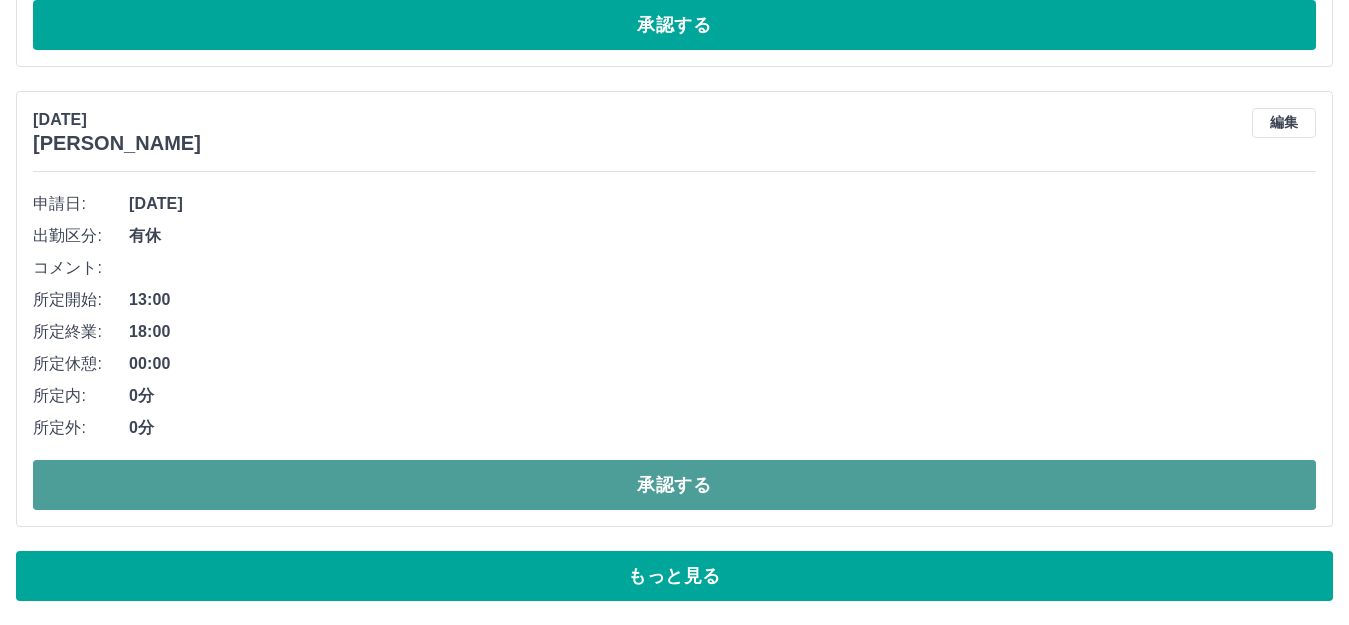 click on "承認する" at bounding box center (674, 485) 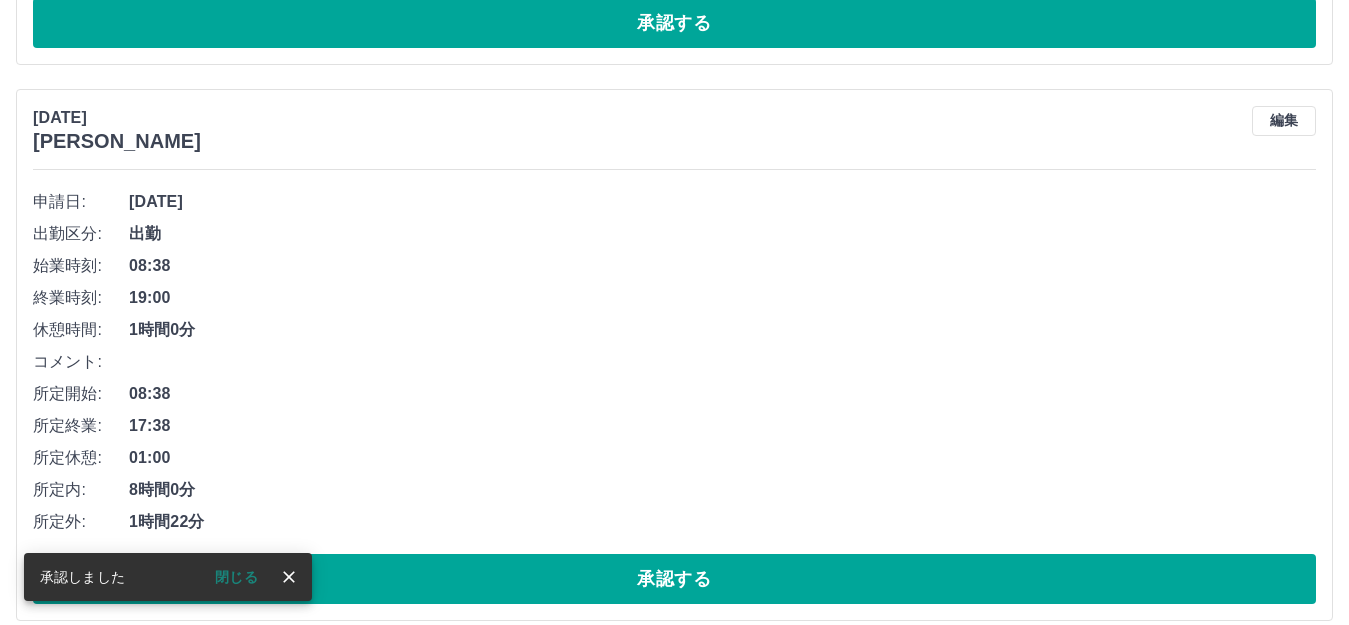 click on "8時間0分" at bounding box center [722, 490] 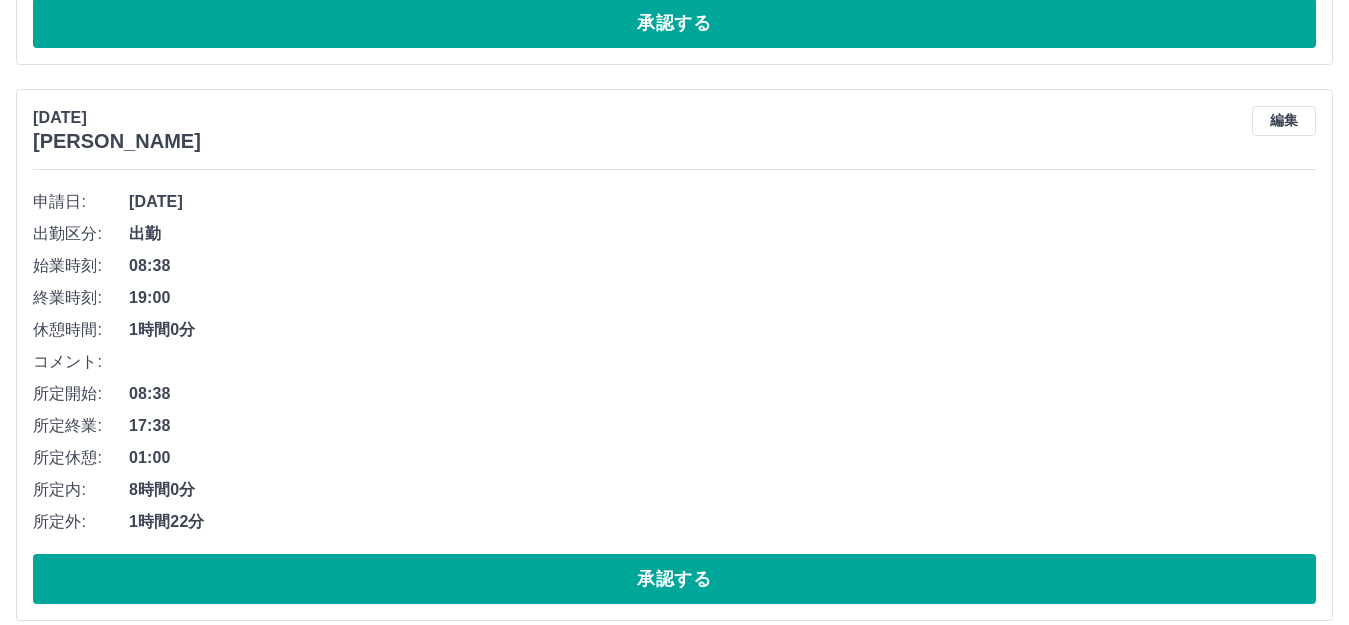 click on "申請日: [DATE] 出勤区分: 出勤 始業時刻: 08:38 終業時刻: 19:00 休憩時間: 1時間0分 コメント: 所定開始: 08:38 所定終業: 17:38 所定休憩: 01:00 所定内: 8時間0分 所定外: 1時間22分 承認する" at bounding box center (674, 395) 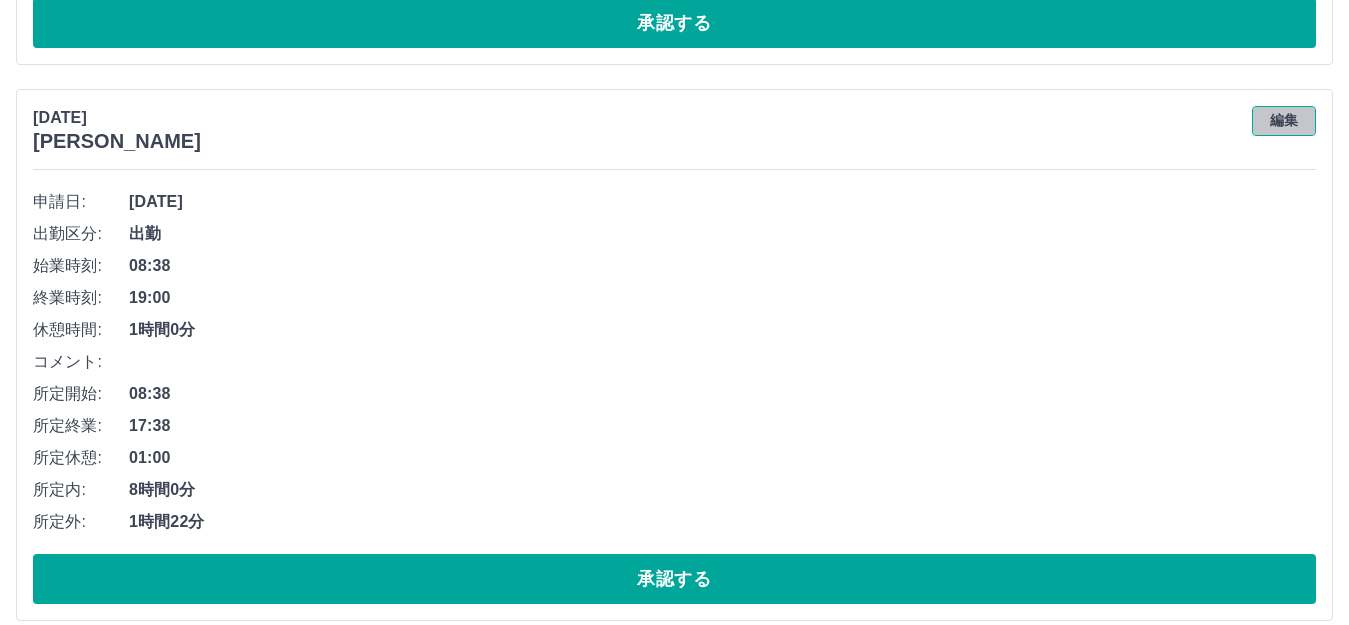 click on "編集" at bounding box center [1284, 121] 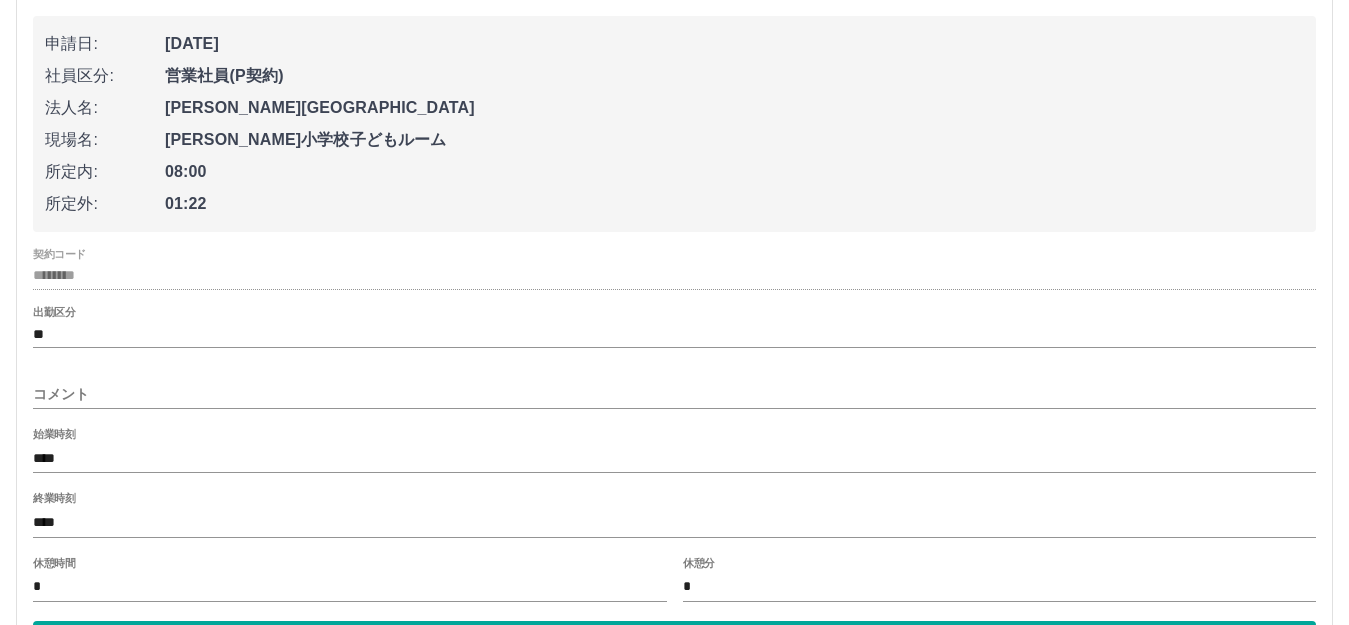 scroll, scrollTop: 13799, scrollLeft: 0, axis: vertical 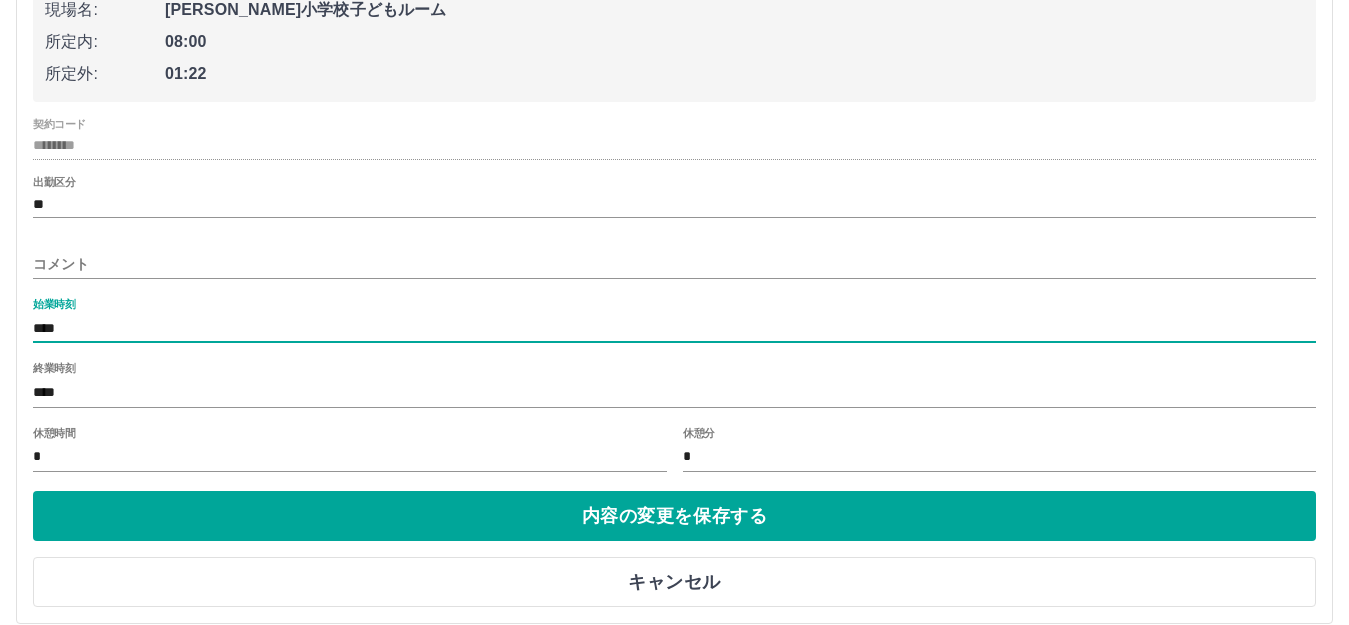 click on "****" at bounding box center (674, 328) 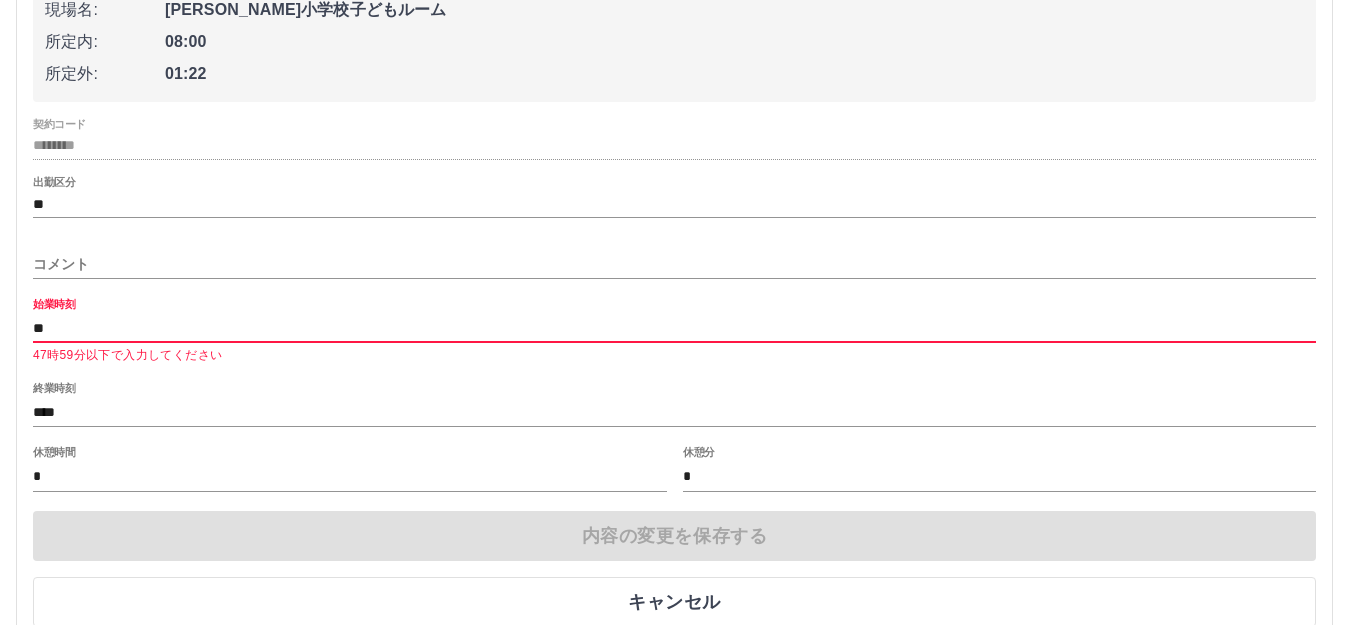 type on "*" 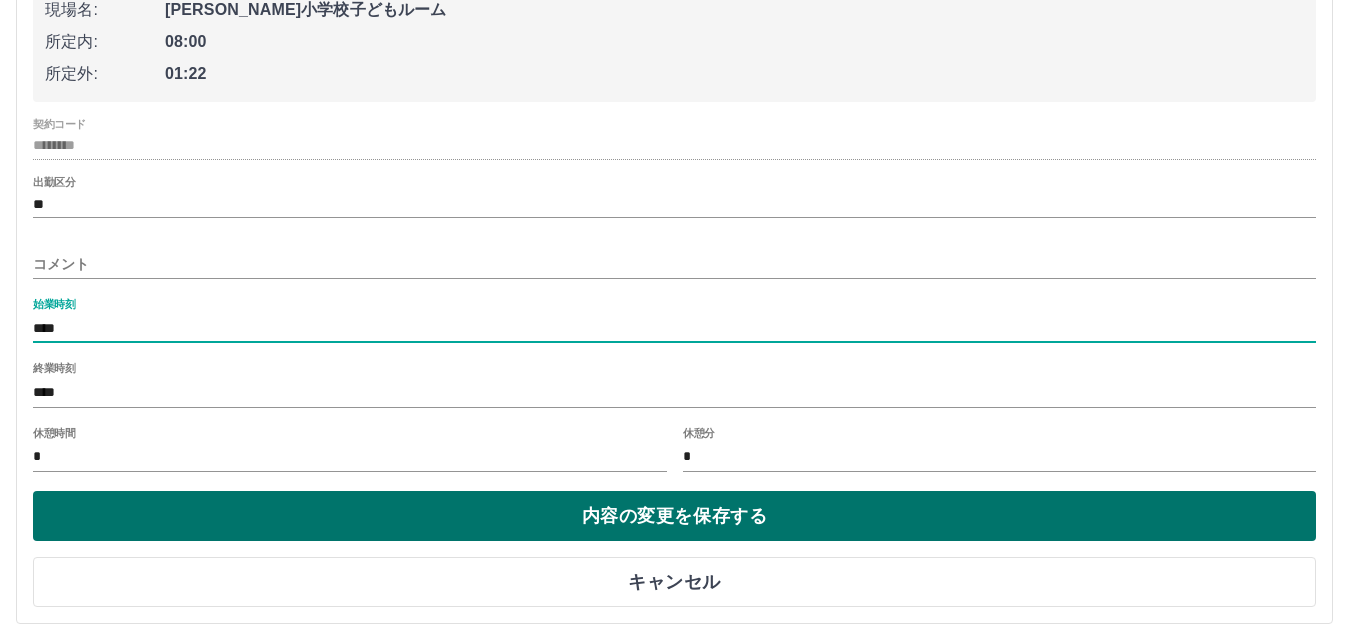 type on "****" 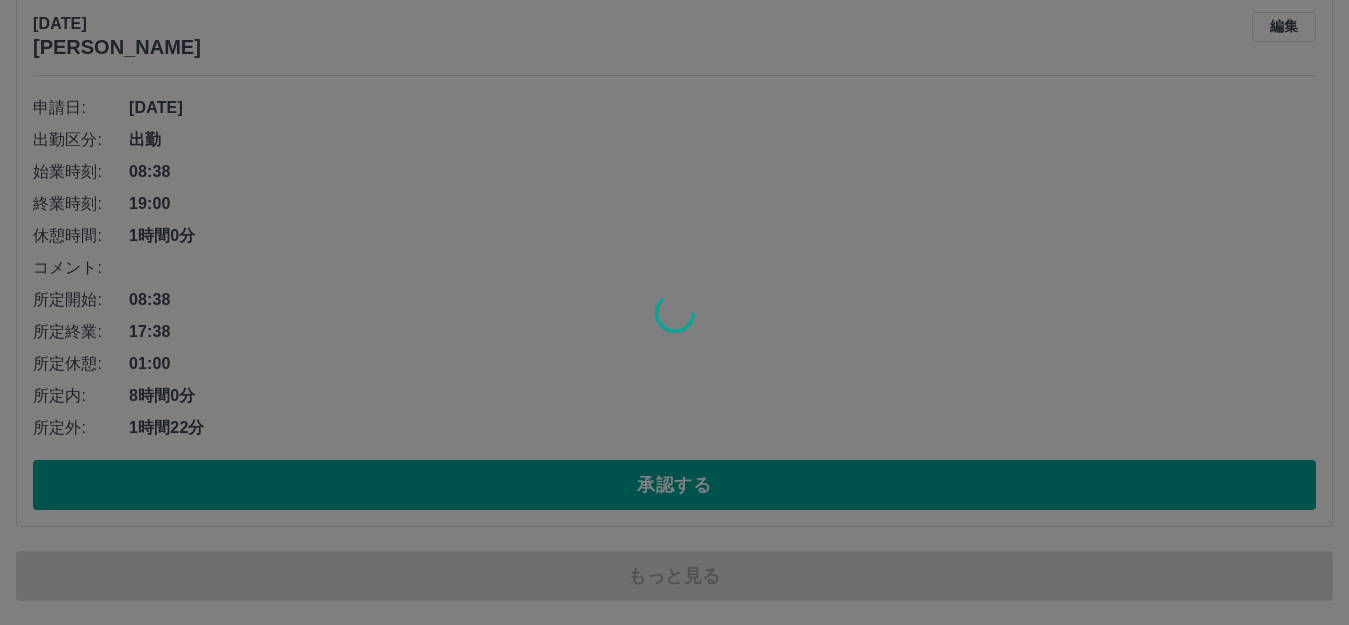 scroll, scrollTop: 13595, scrollLeft: 0, axis: vertical 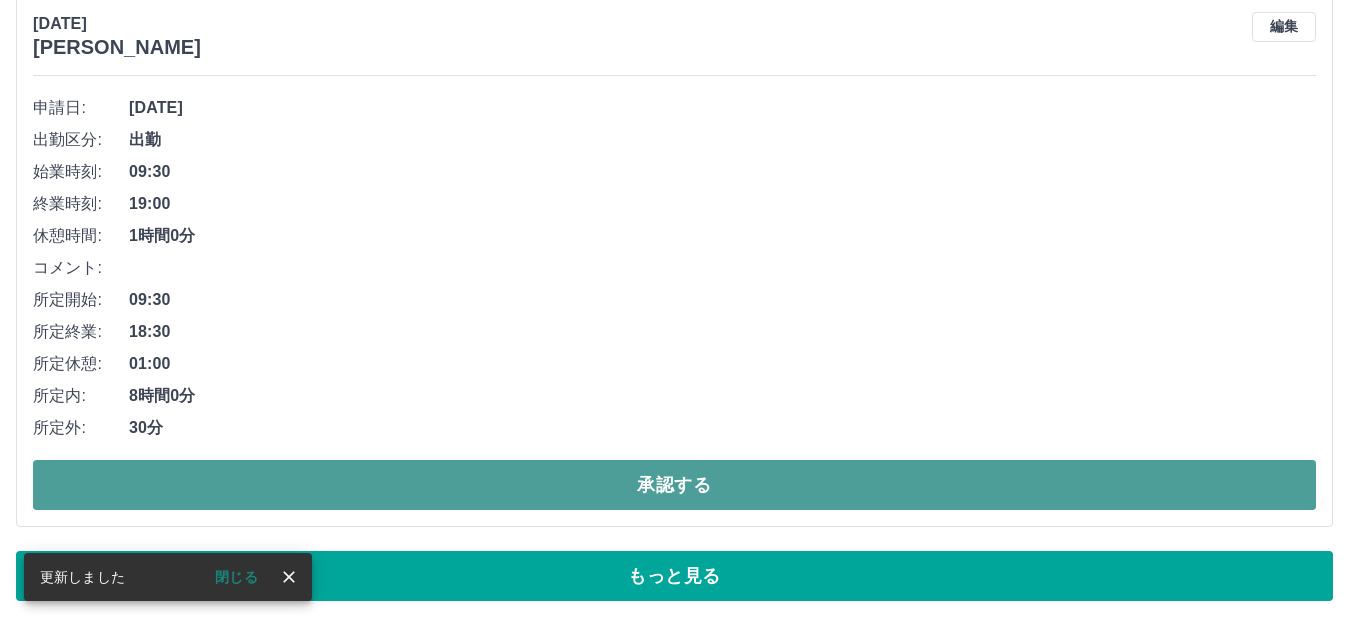 click on "承認する" at bounding box center [674, 485] 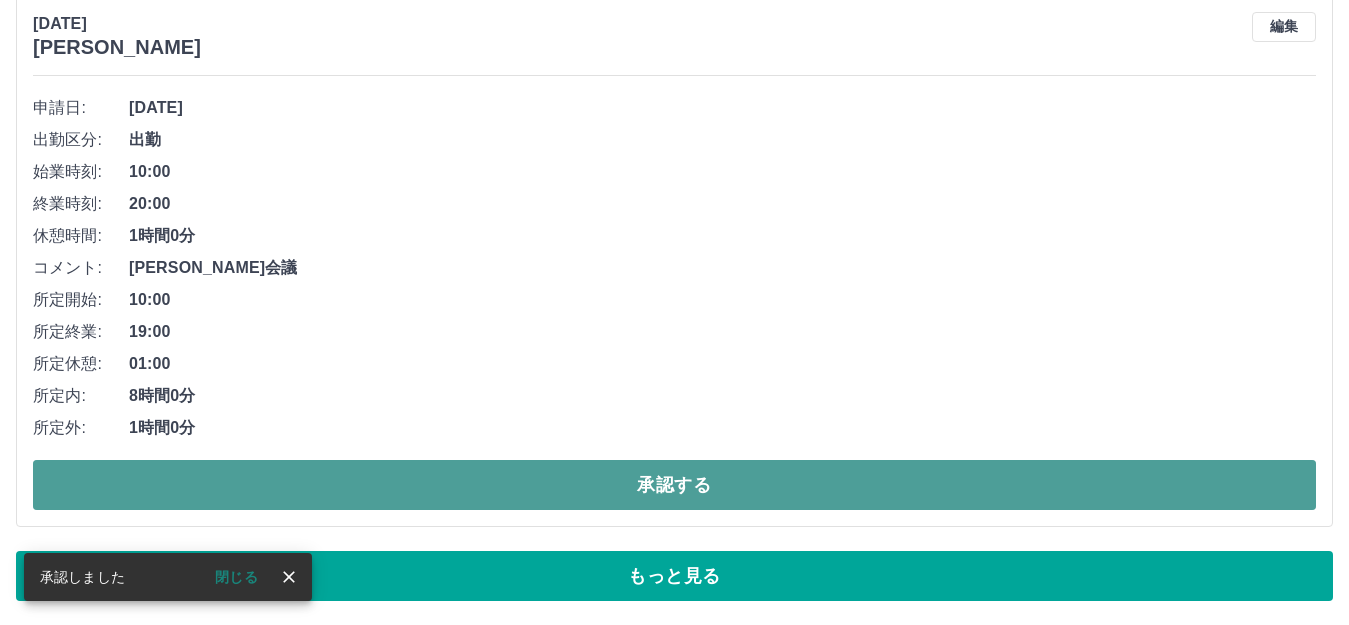 click on "承認する" at bounding box center (674, 485) 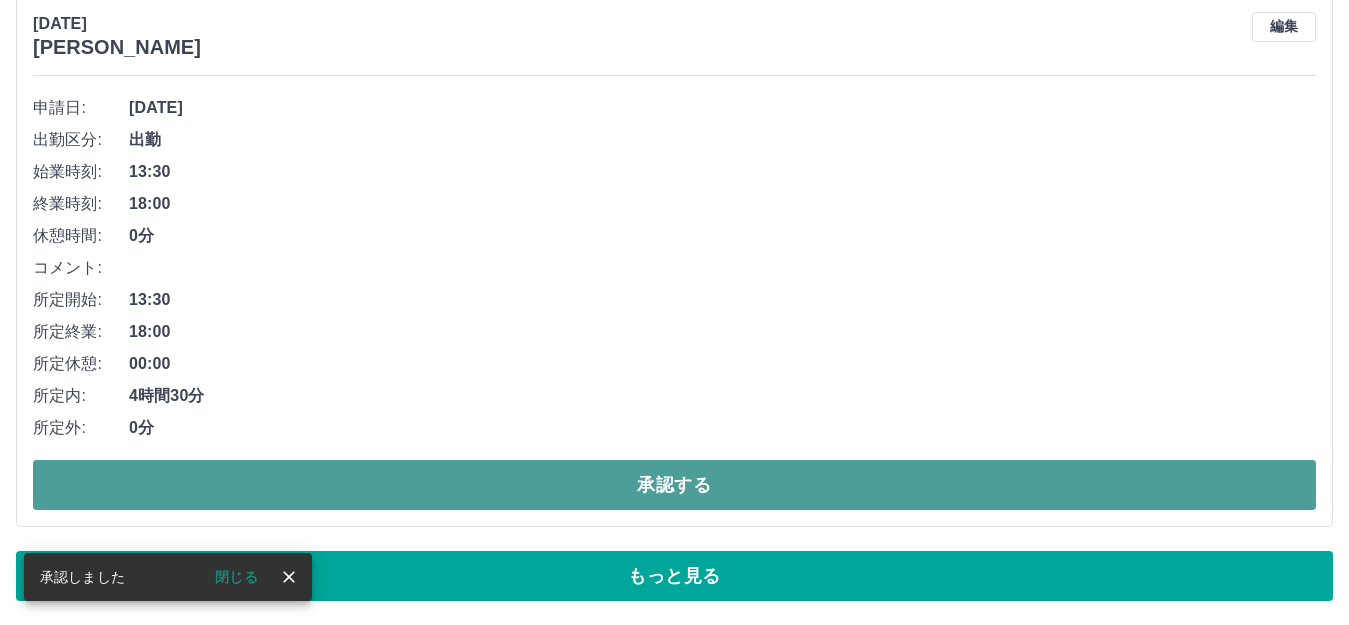 click on "承認する" at bounding box center [674, 485] 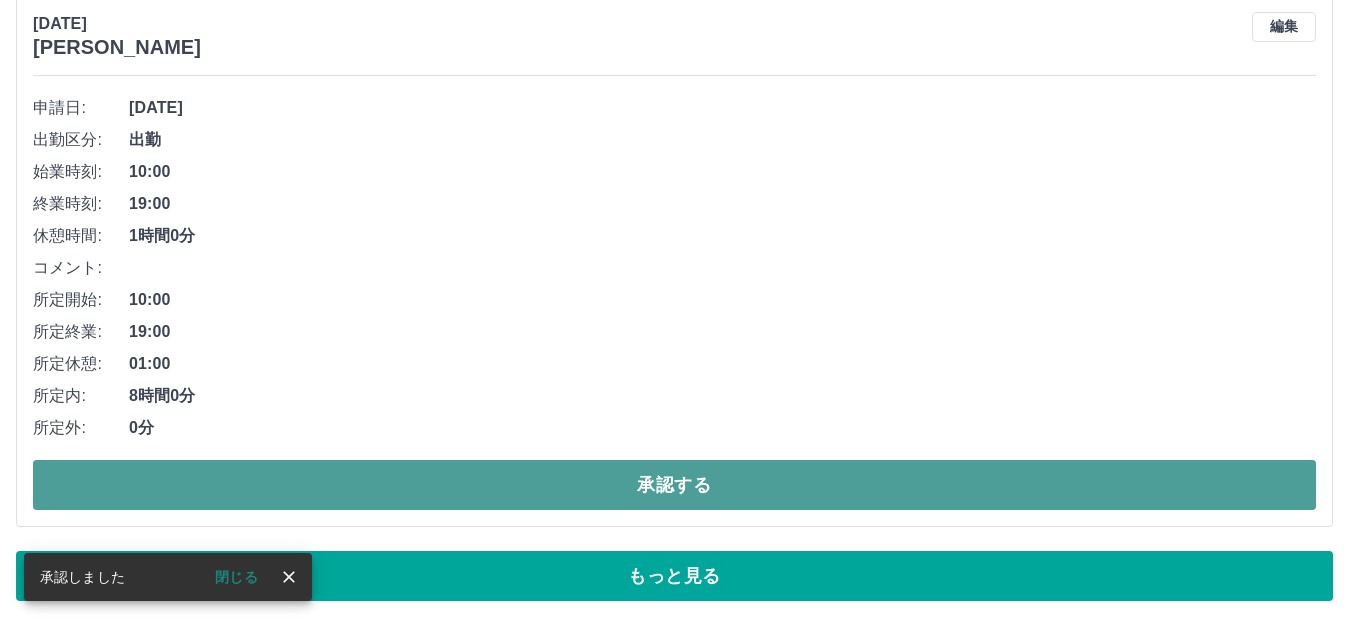 click on "承認する" at bounding box center [674, 485] 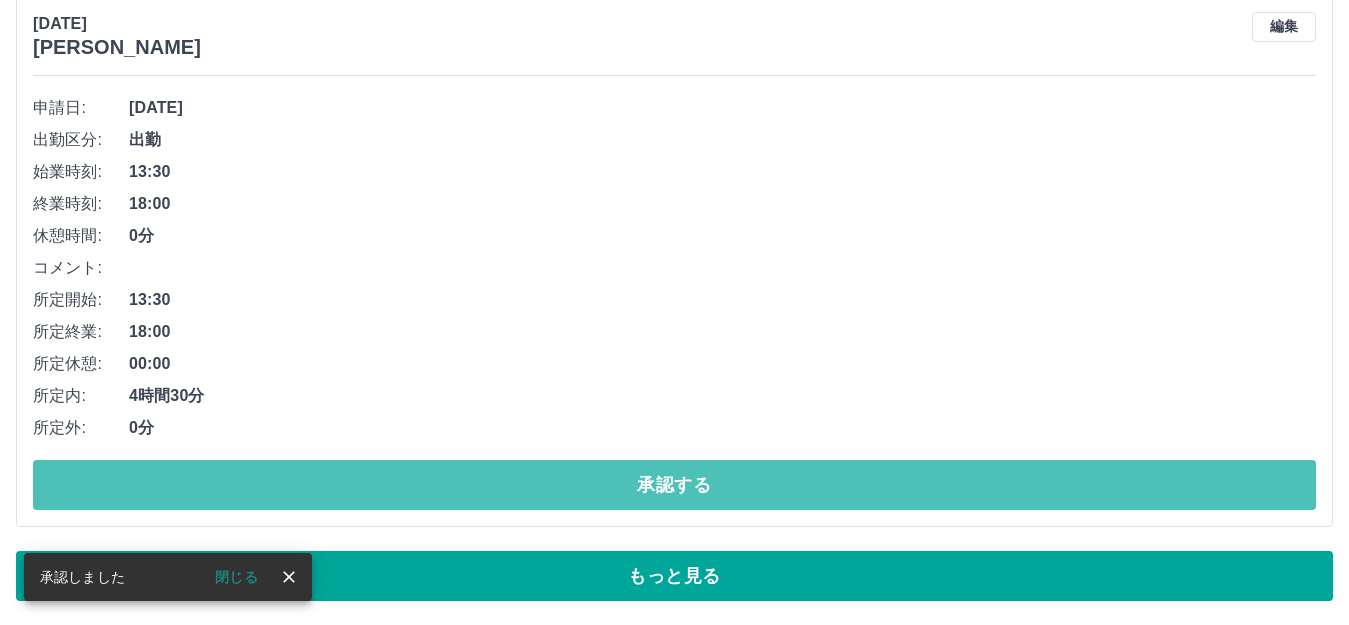 click on "承認する" at bounding box center [674, 485] 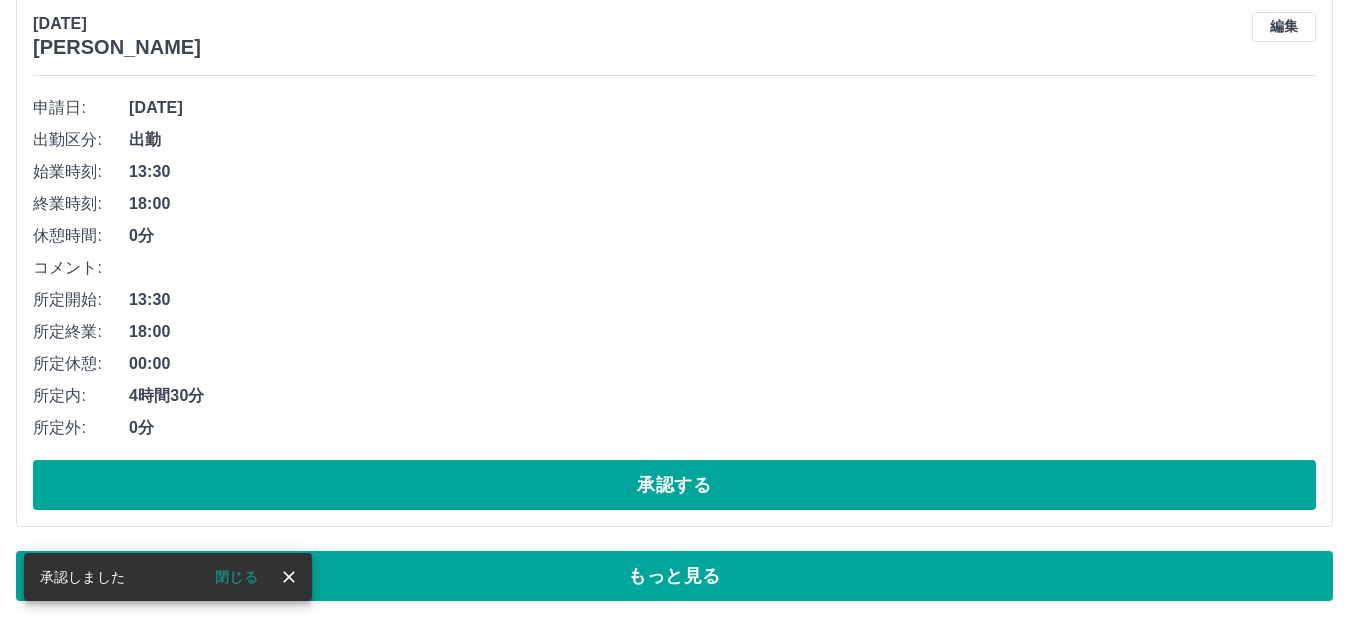 click on "承認する" at bounding box center (674, 485) 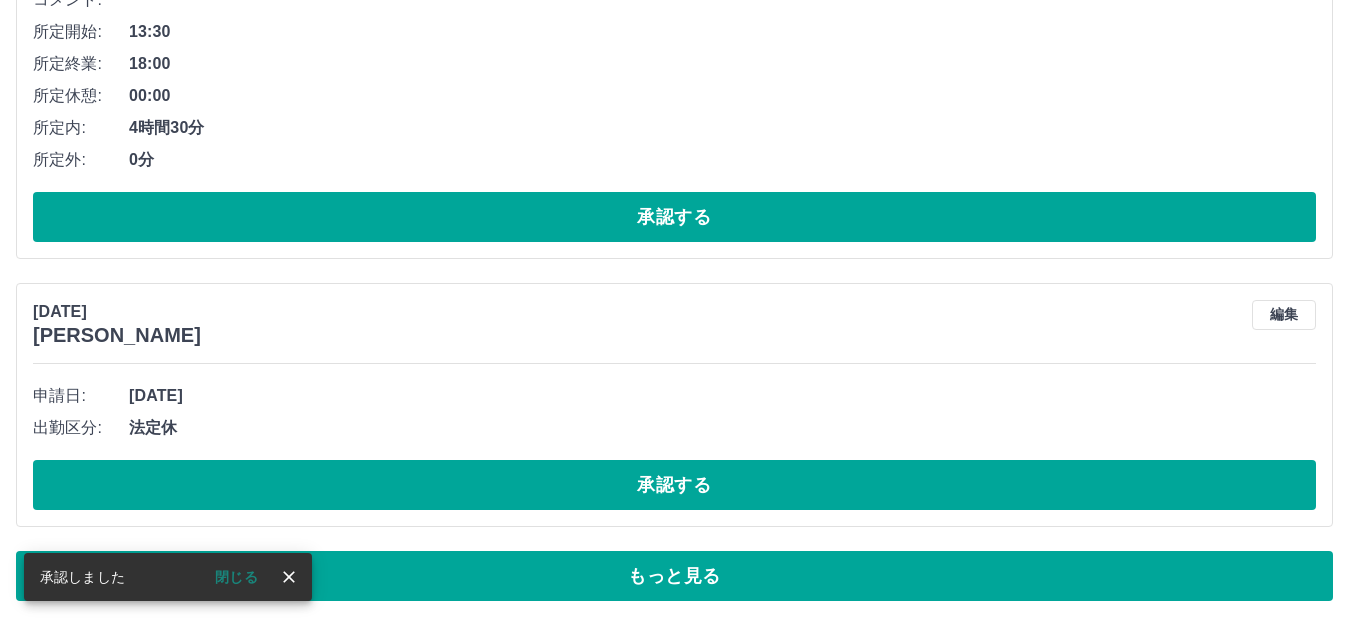 scroll, scrollTop: 13307, scrollLeft: 0, axis: vertical 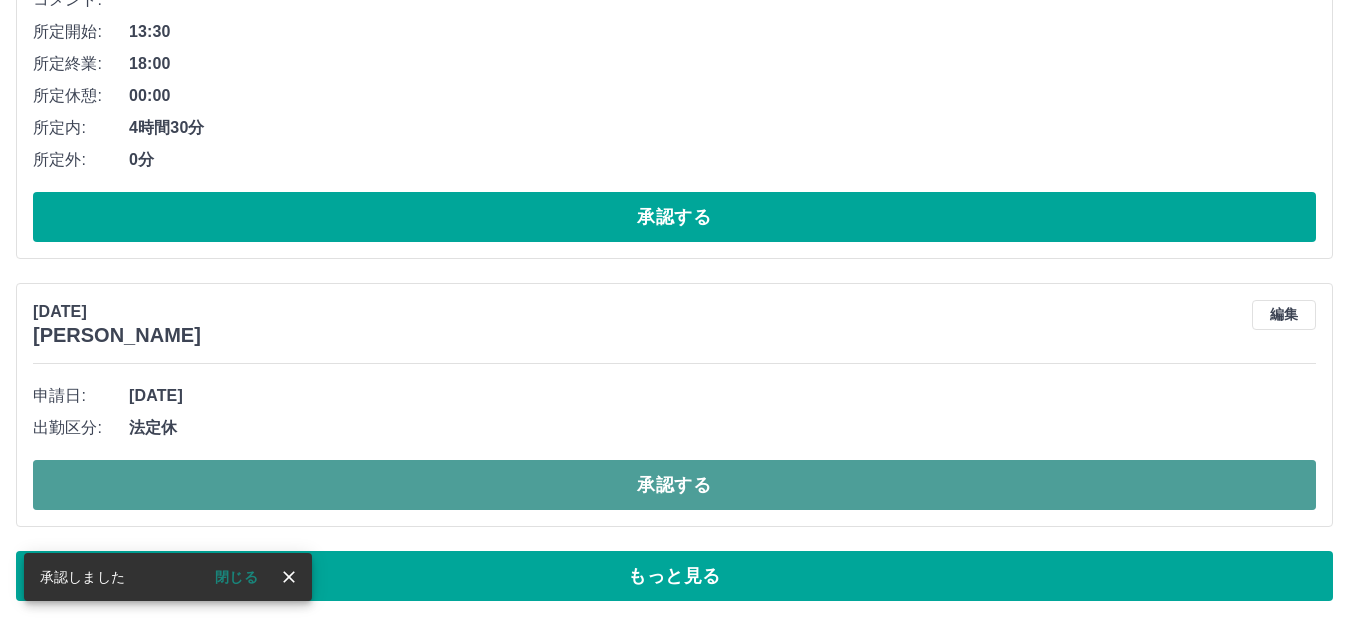click on "承認する" at bounding box center [674, 485] 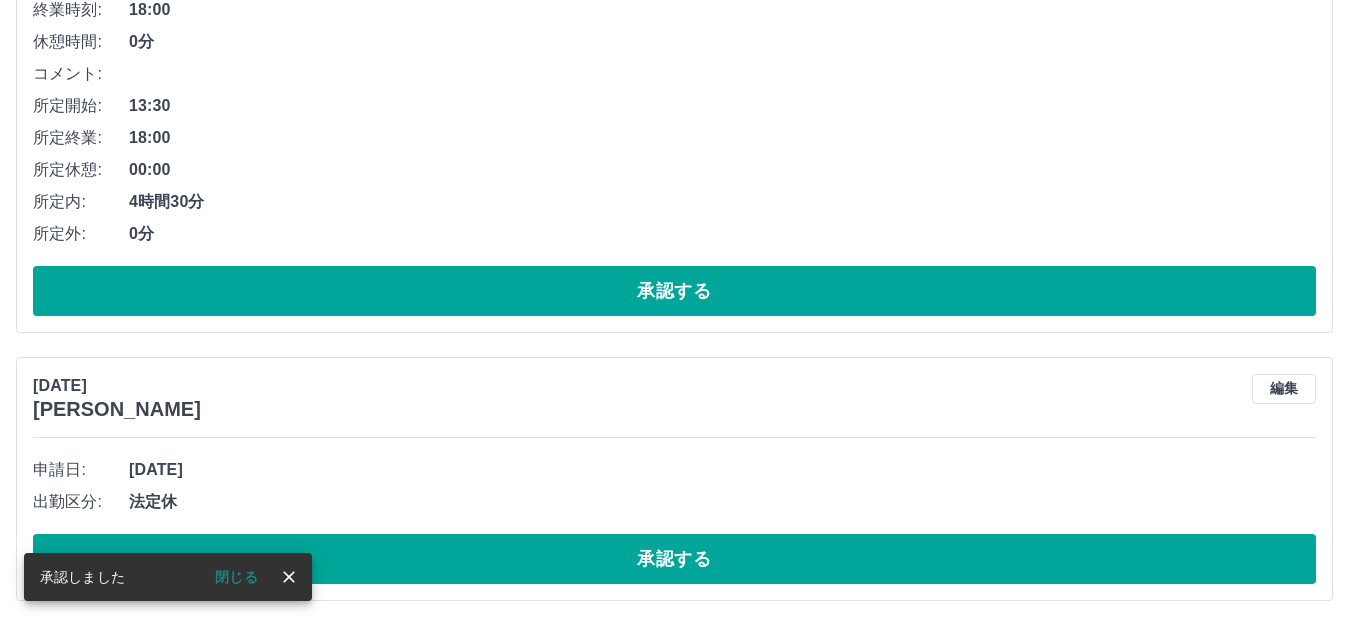 scroll, scrollTop: 13233, scrollLeft: 0, axis: vertical 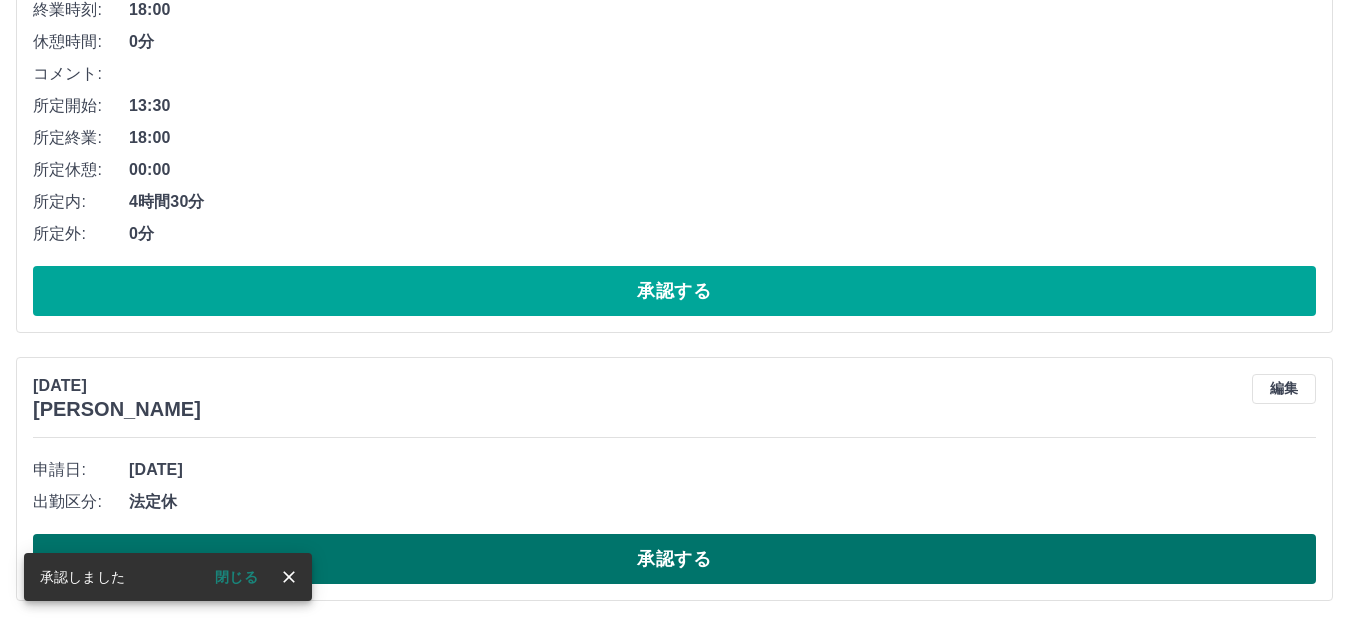 drag, startPoint x: 545, startPoint y: 547, endPoint x: 546, endPoint y: 537, distance: 10.049875 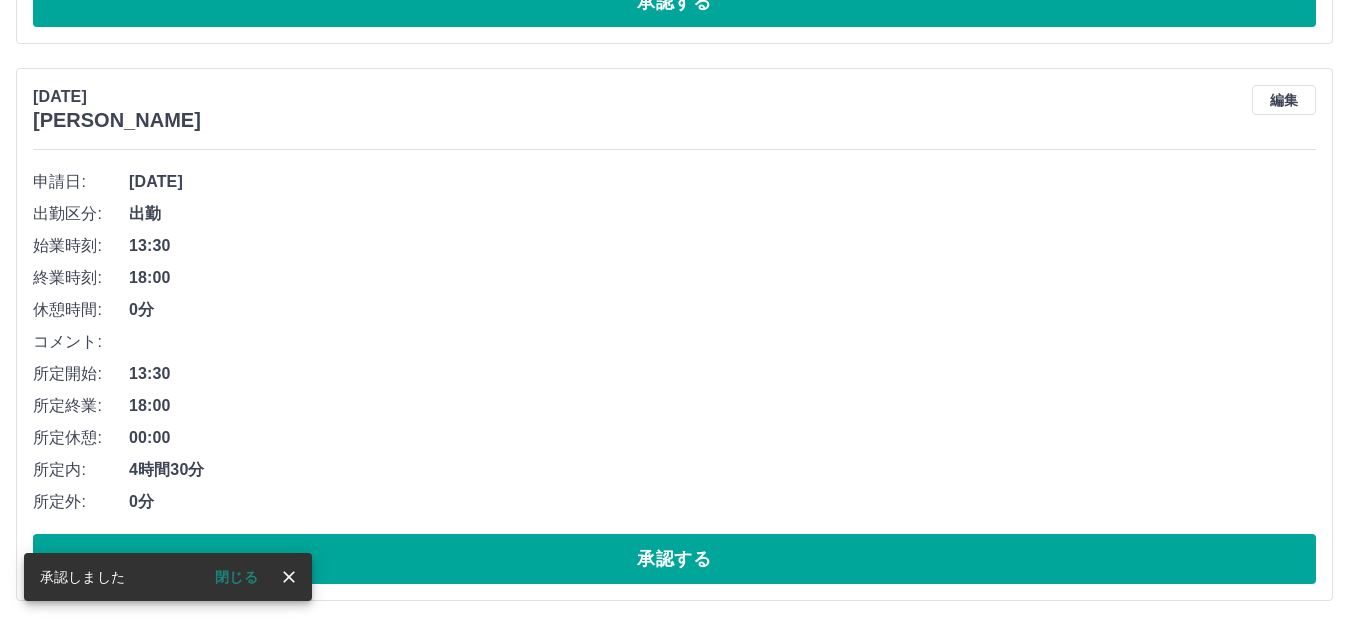 scroll, scrollTop: 12965, scrollLeft: 0, axis: vertical 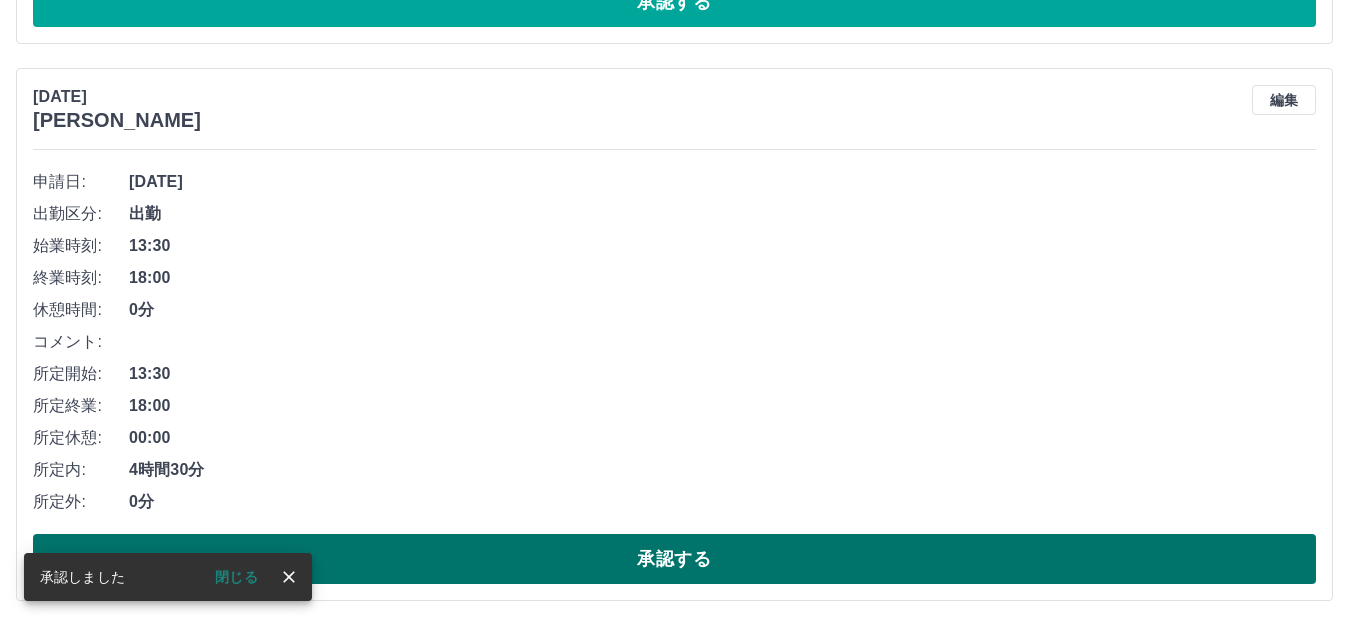 click on "承認する" at bounding box center [674, 559] 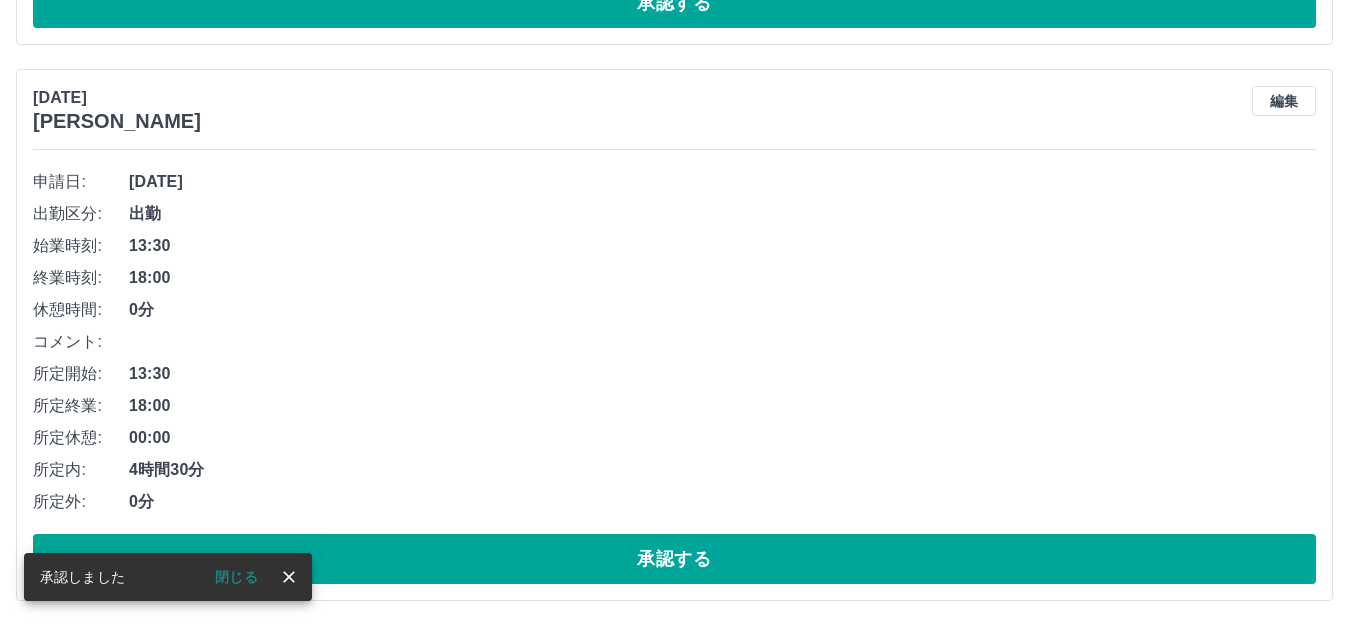 scroll, scrollTop: 12408, scrollLeft: 0, axis: vertical 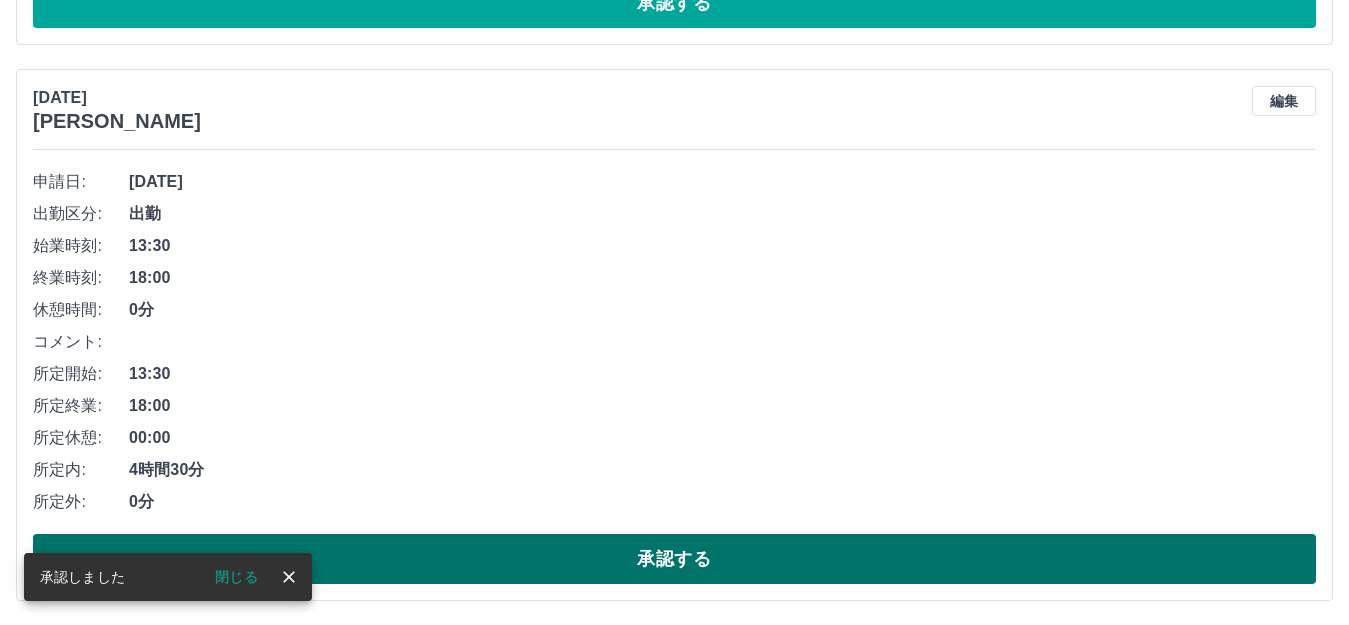 click on "承認する" at bounding box center [674, 559] 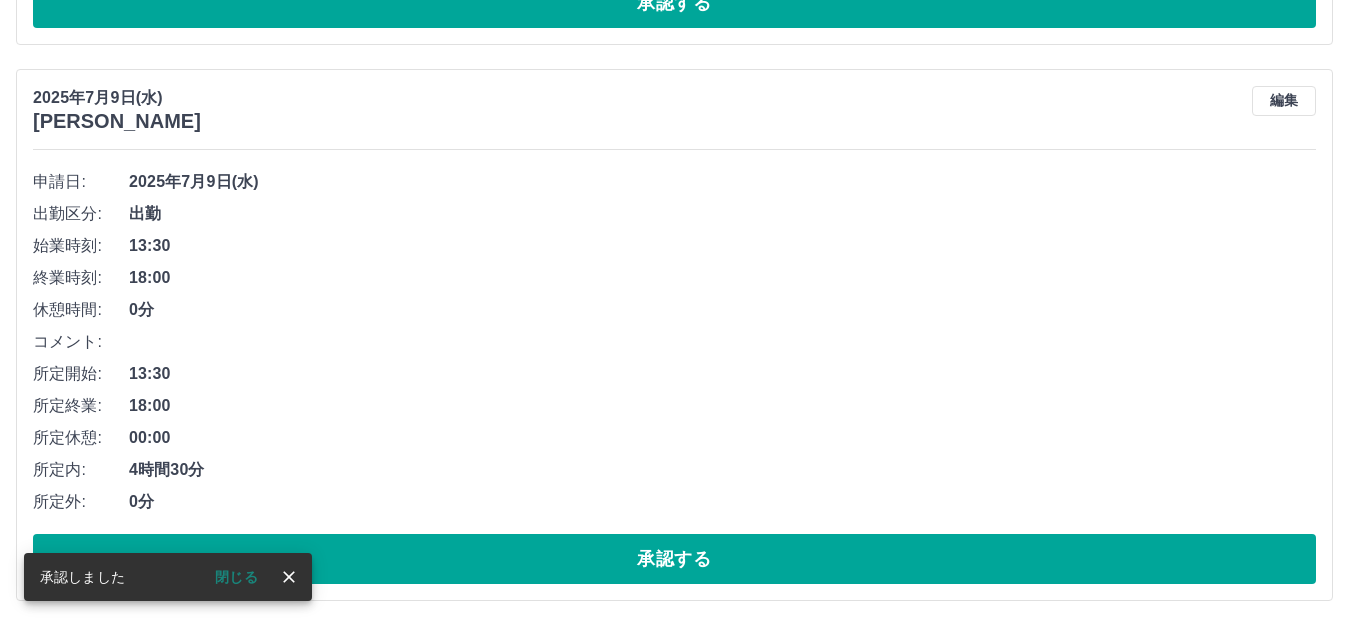 scroll, scrollTop: 11852, scrollLeft: 0, axis: vertical 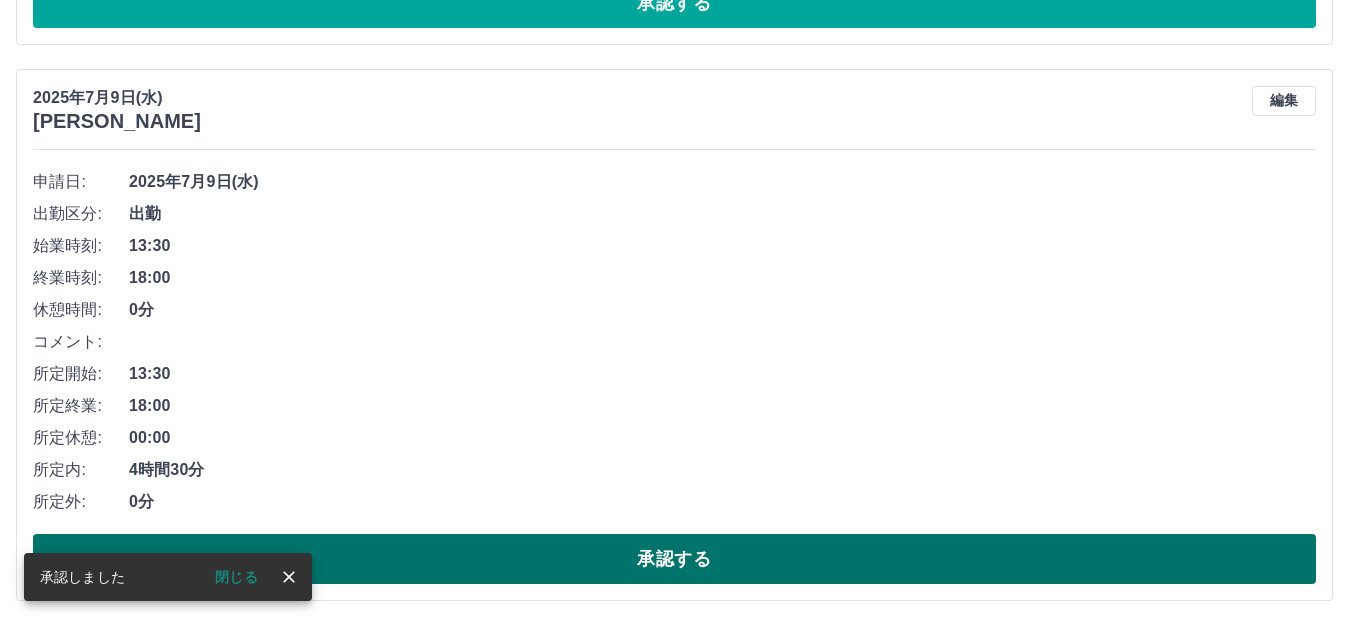 click on "承認する" at bounding box center (674, 559) 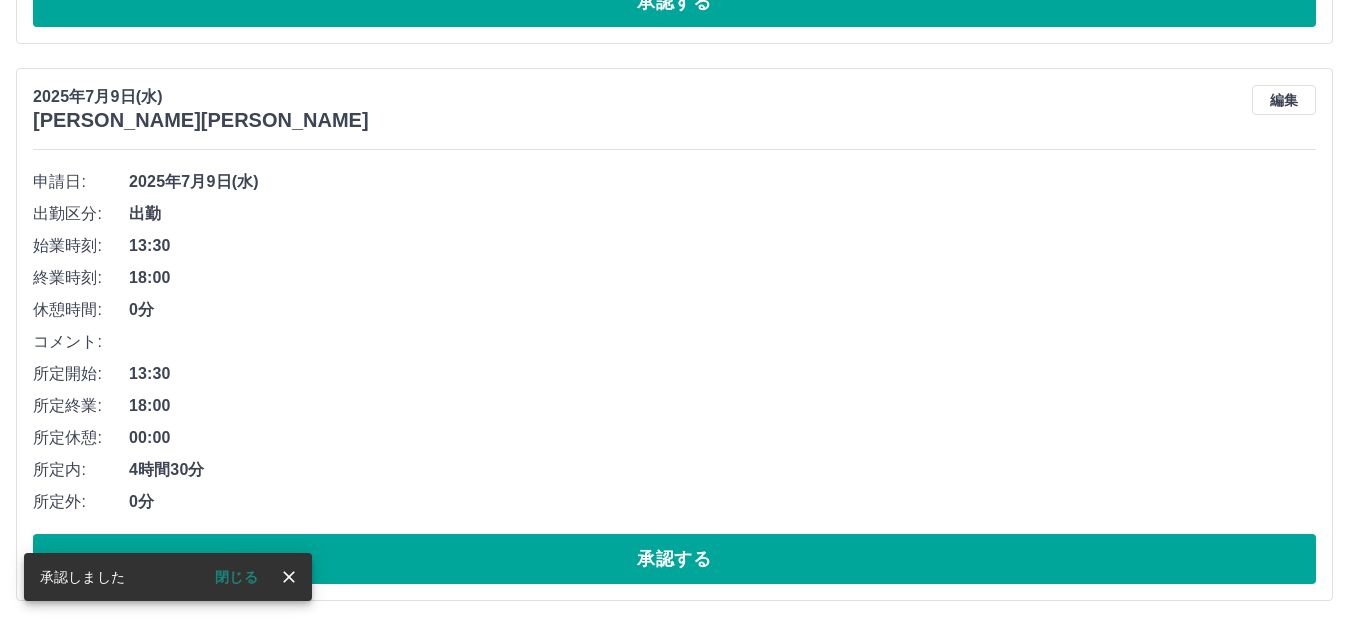 scroll, scrollTop: 11296, scrollLeft: 0, axis: vertical 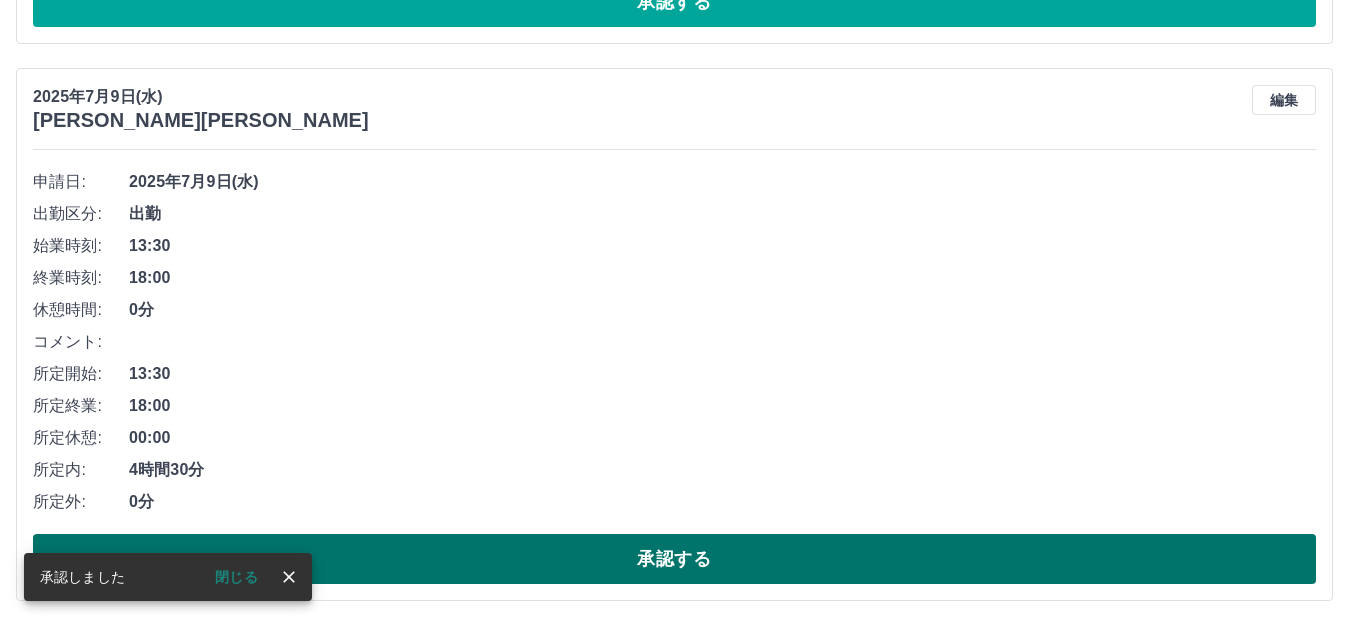 click on "承認する" at bounding box center [674, 559] 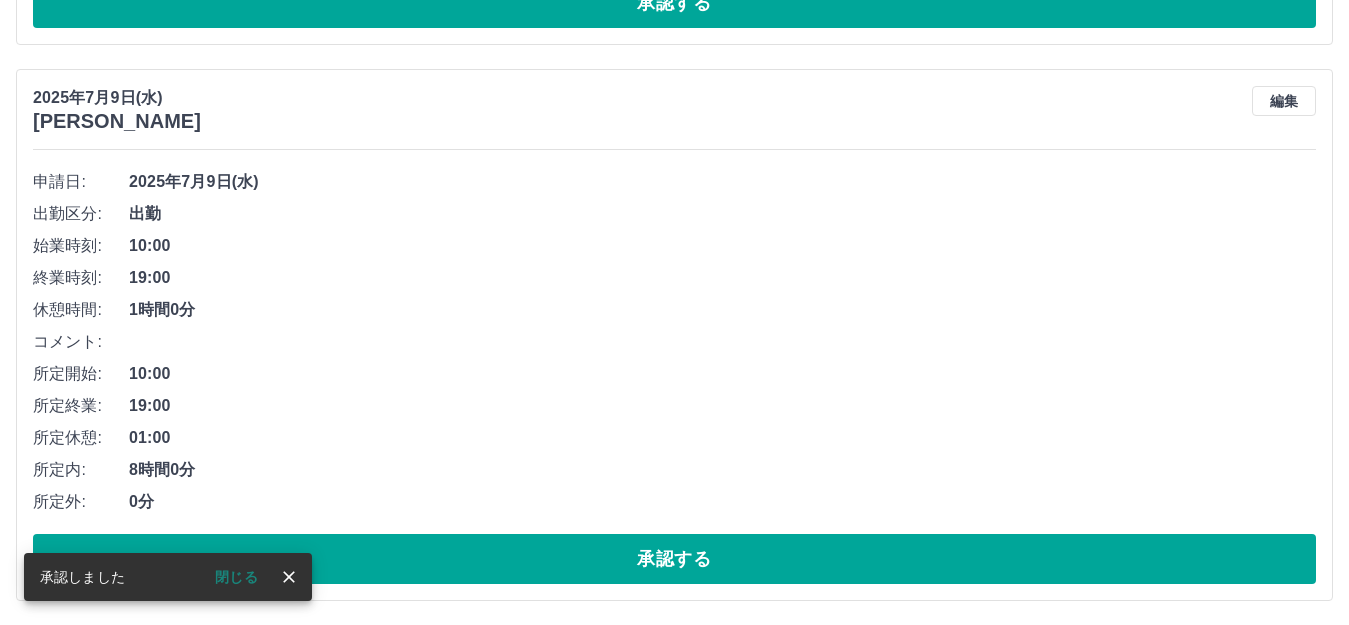 scroll, scrollTop: 10739, scrollLeft: 0, axis: vertical 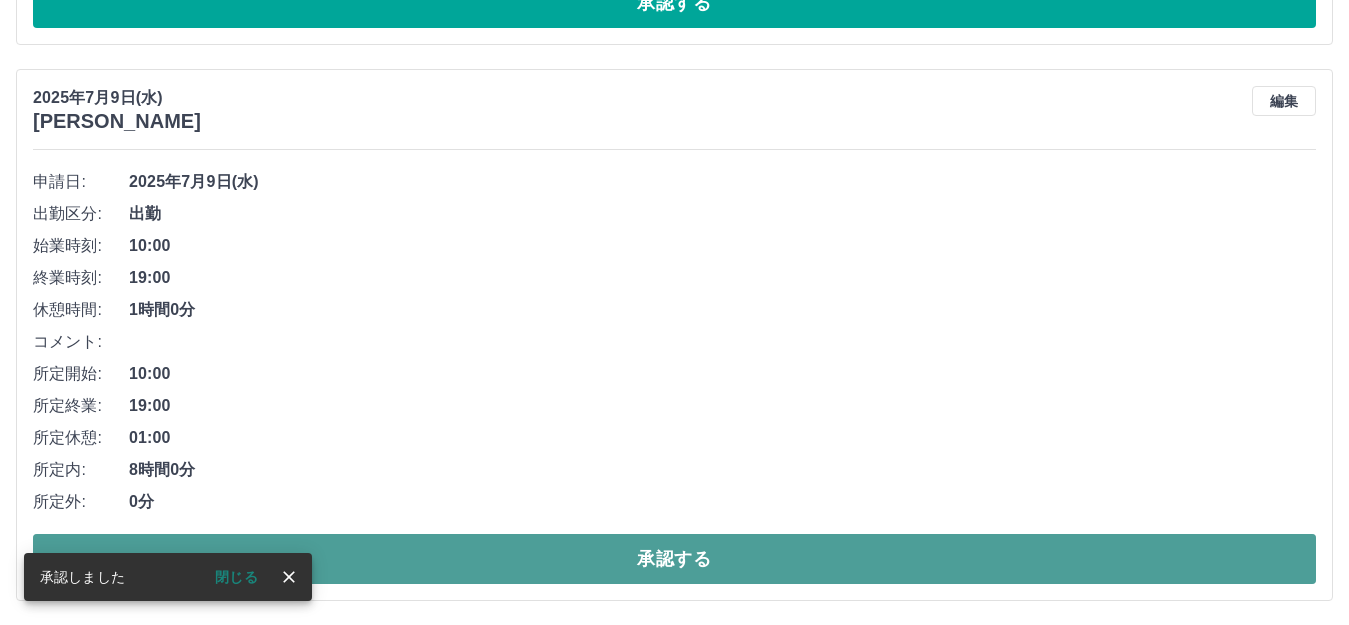 click on "承認する" at bounding box center (674, 559) 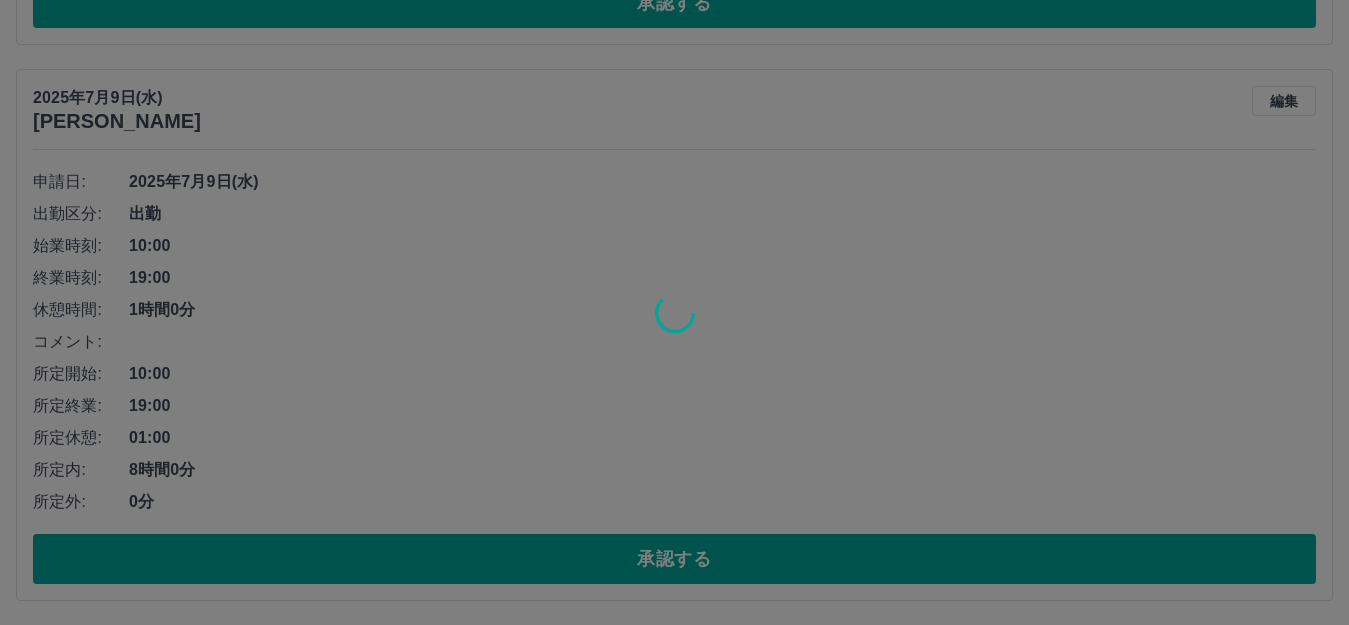 scroll, scrollTop: 10183, scrollLeft: 0, axis: vertical 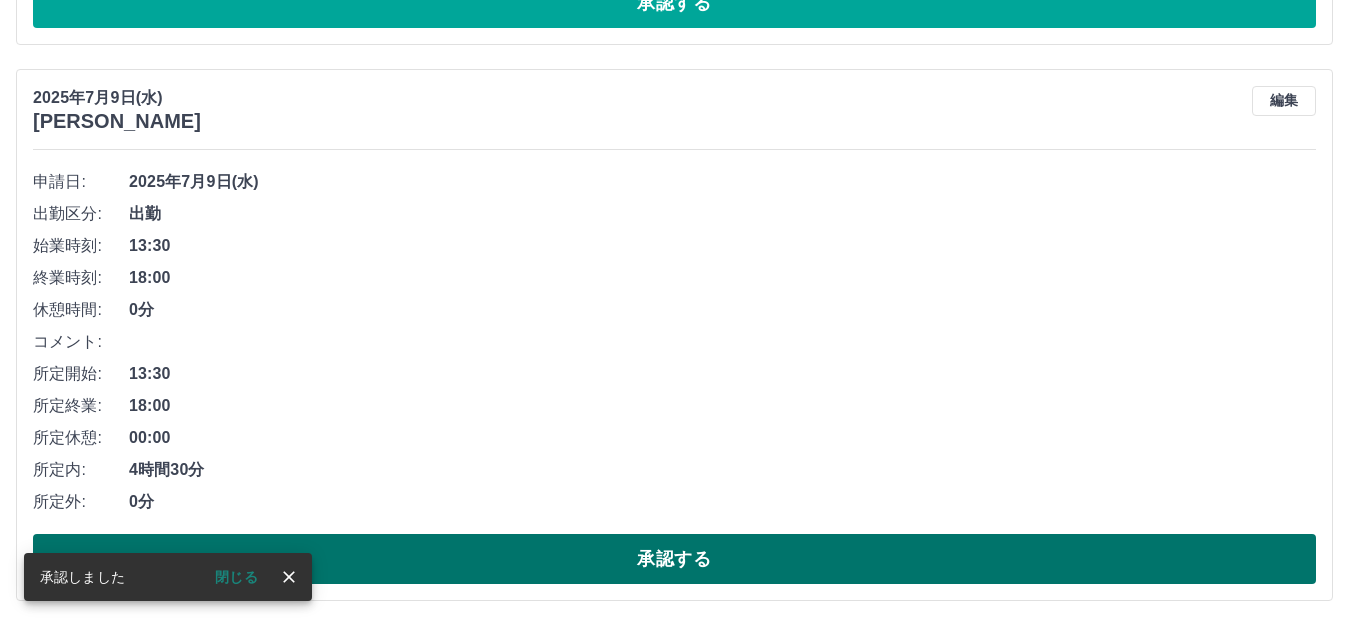 click on "承認する" at bounding box center (674, 559) 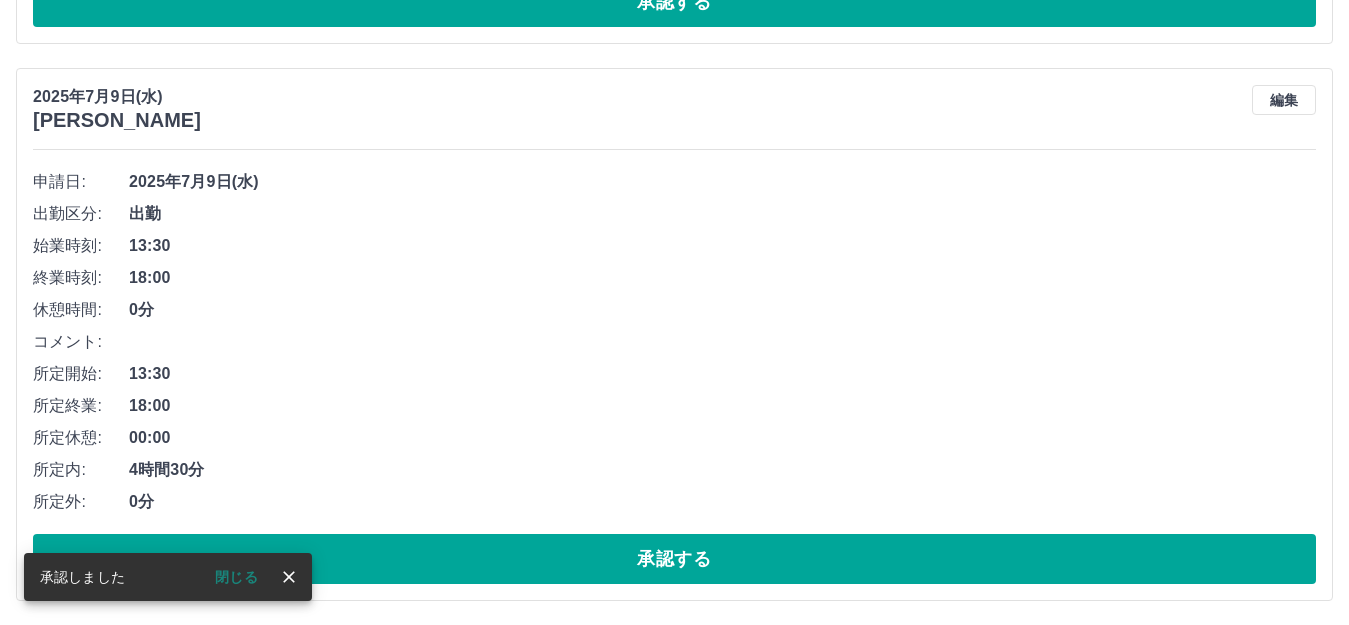 scroll, scrollTop: 9627, scrollLeft: 0, axis: vertical 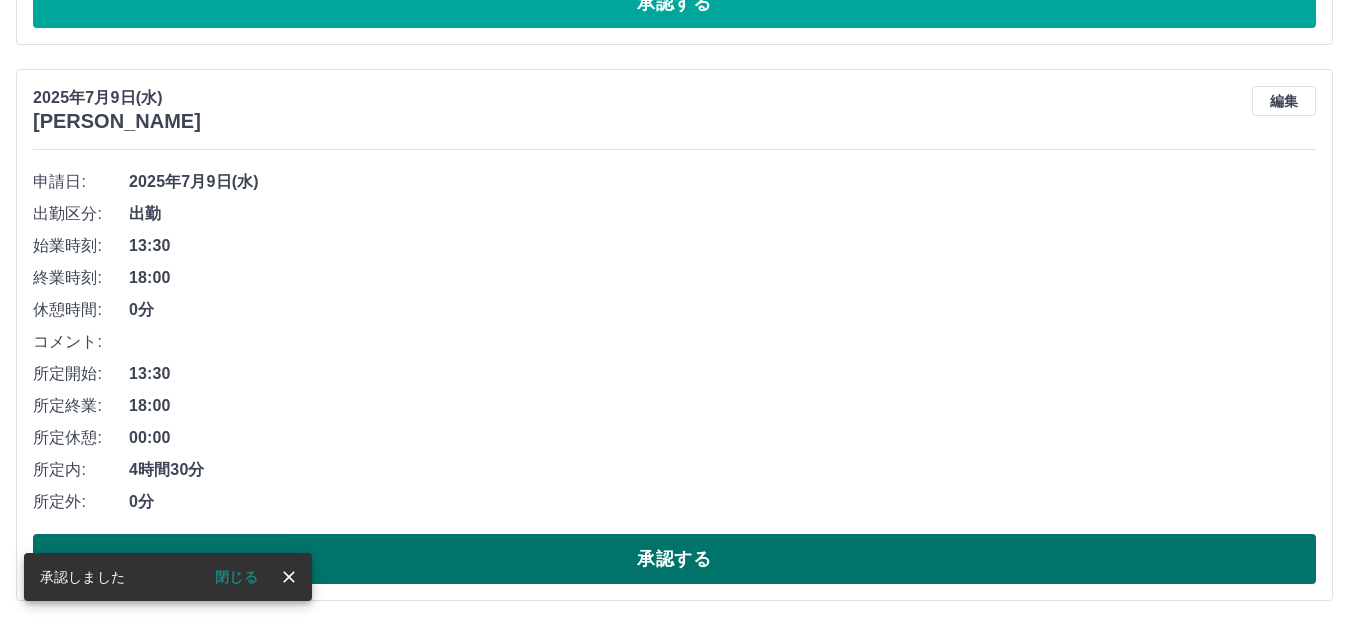 drag, startPoint x: 749, startPoint y: 586, endPoint x: 752, endPoint y: 576, distance: 10.440307 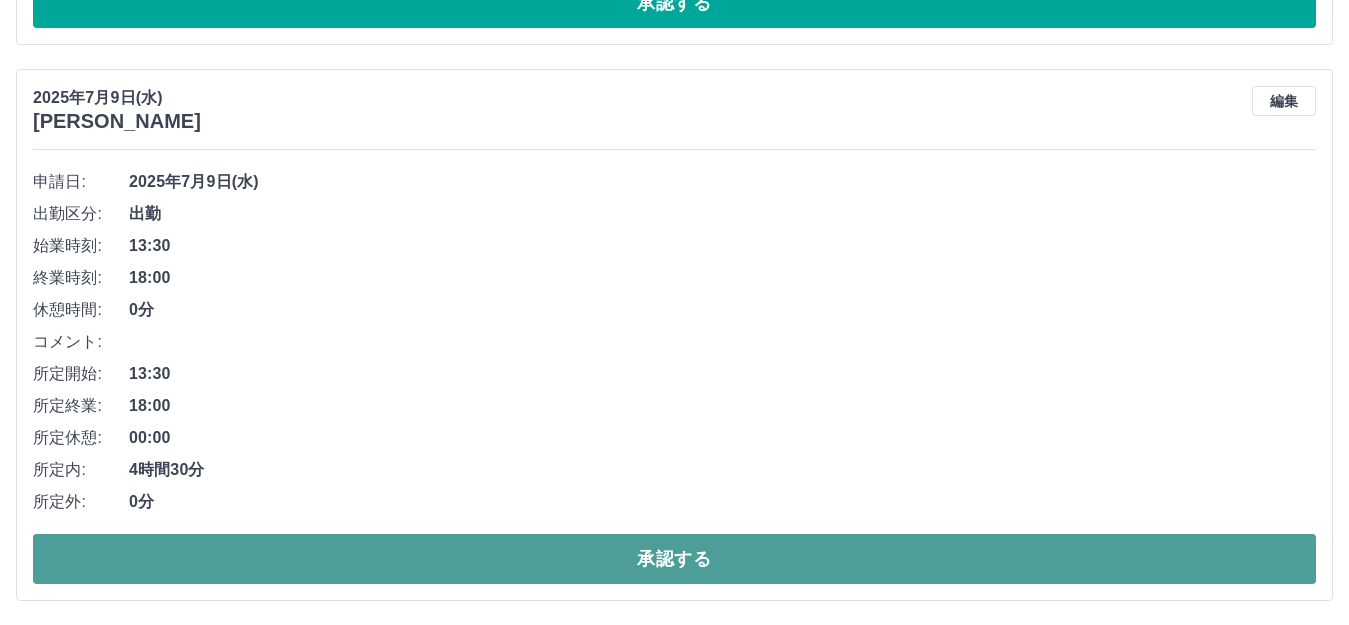 click on "承認する" at bounding box center [674, 559] 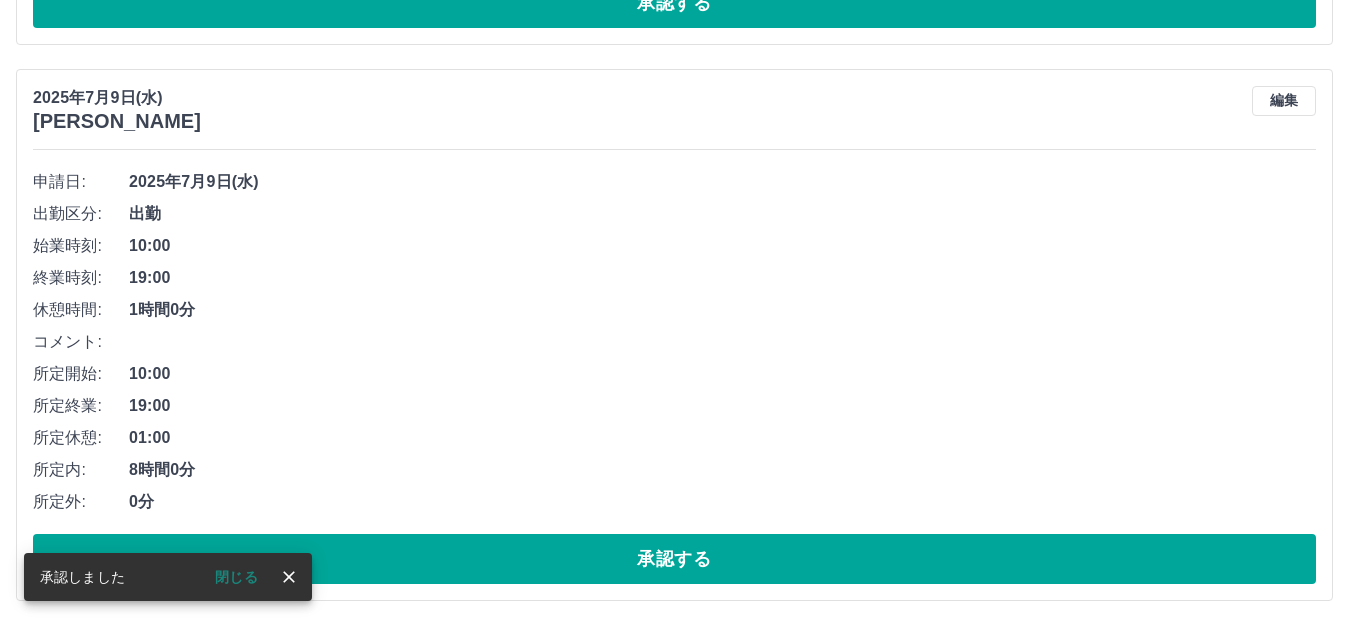 scroll, scrollTop: 8514, scrollLeft: 0, axis: vertical 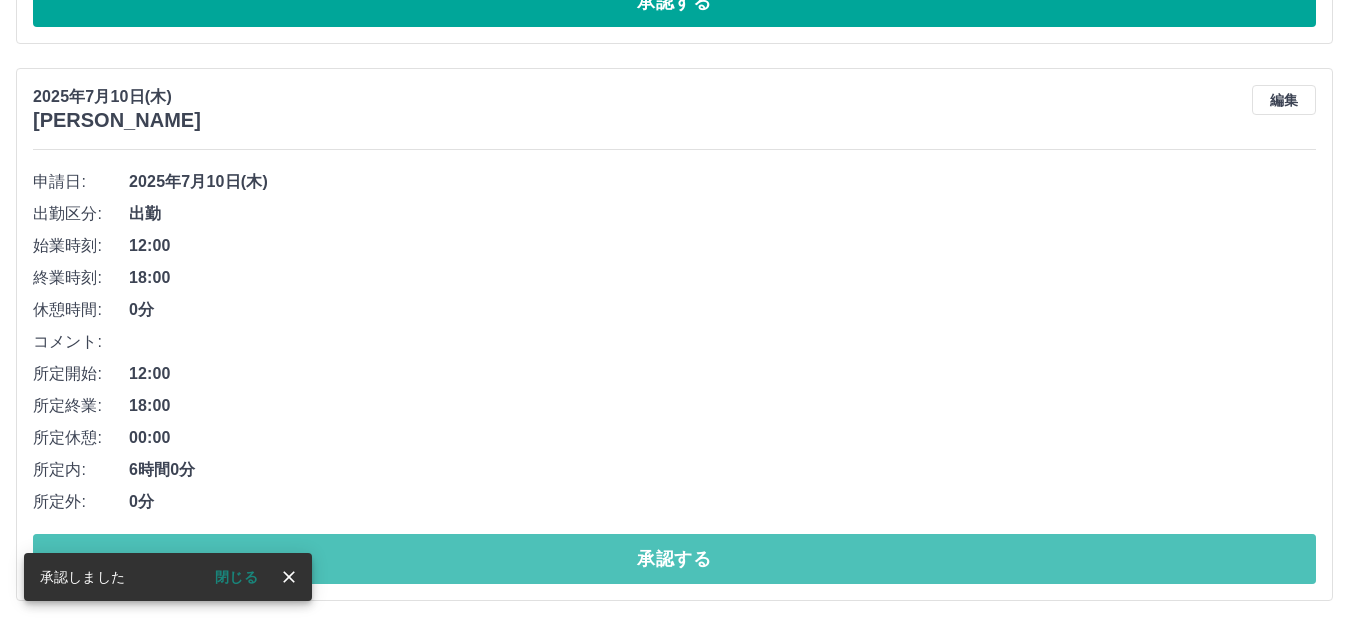click on "承認する" at bounding box center [674, 559] 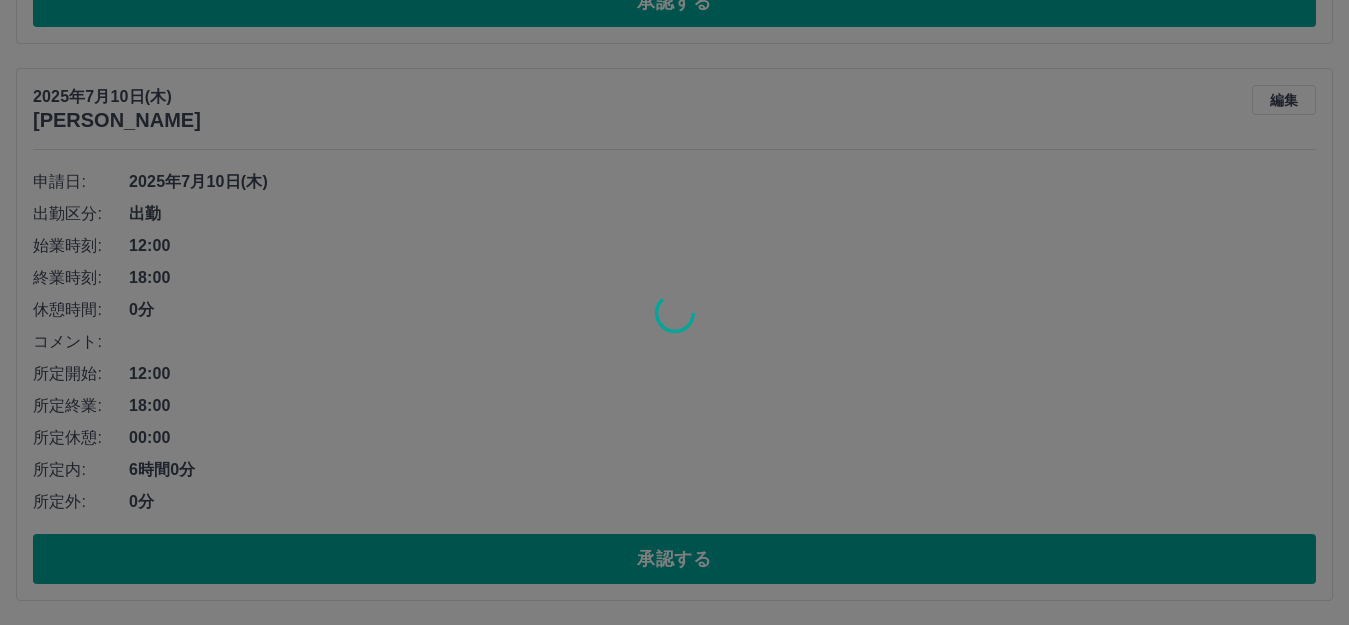 scroll, scrollTop: 7401, scrollLeft: 0, axis: vertical 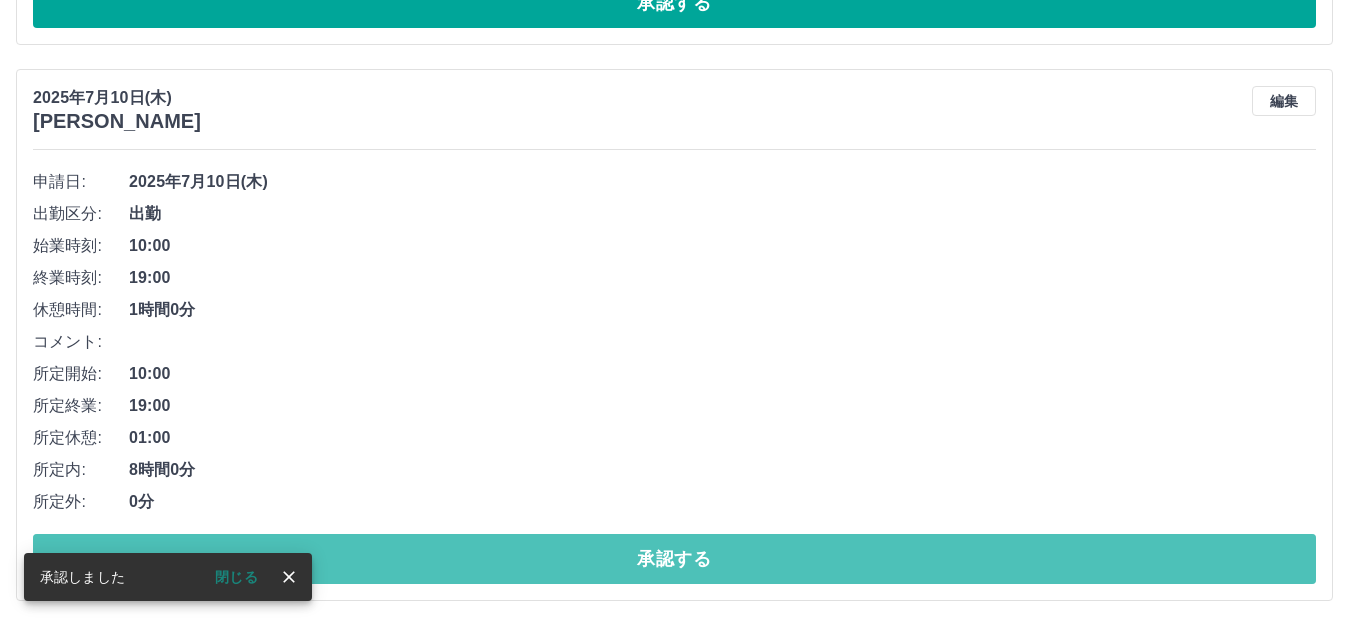 click on "承認する" at bounding box center [674, 559] 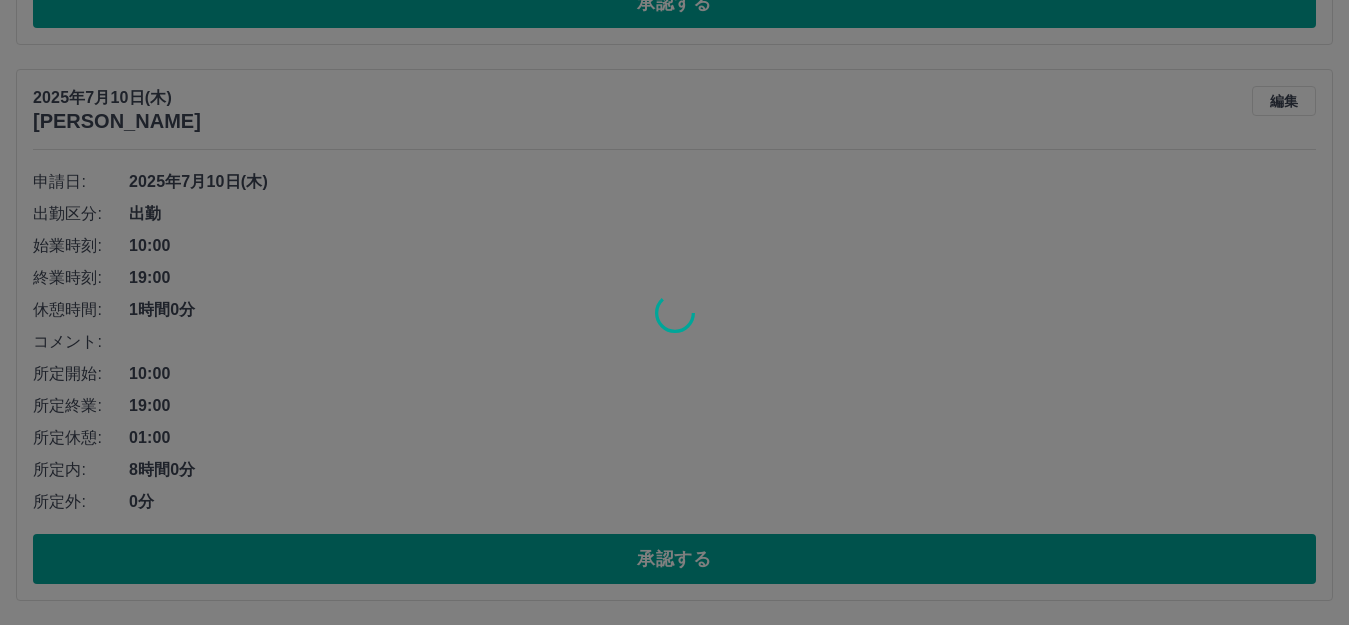 scroll, scrollTop: 6845, scrollLeft: 0, axis: vertical 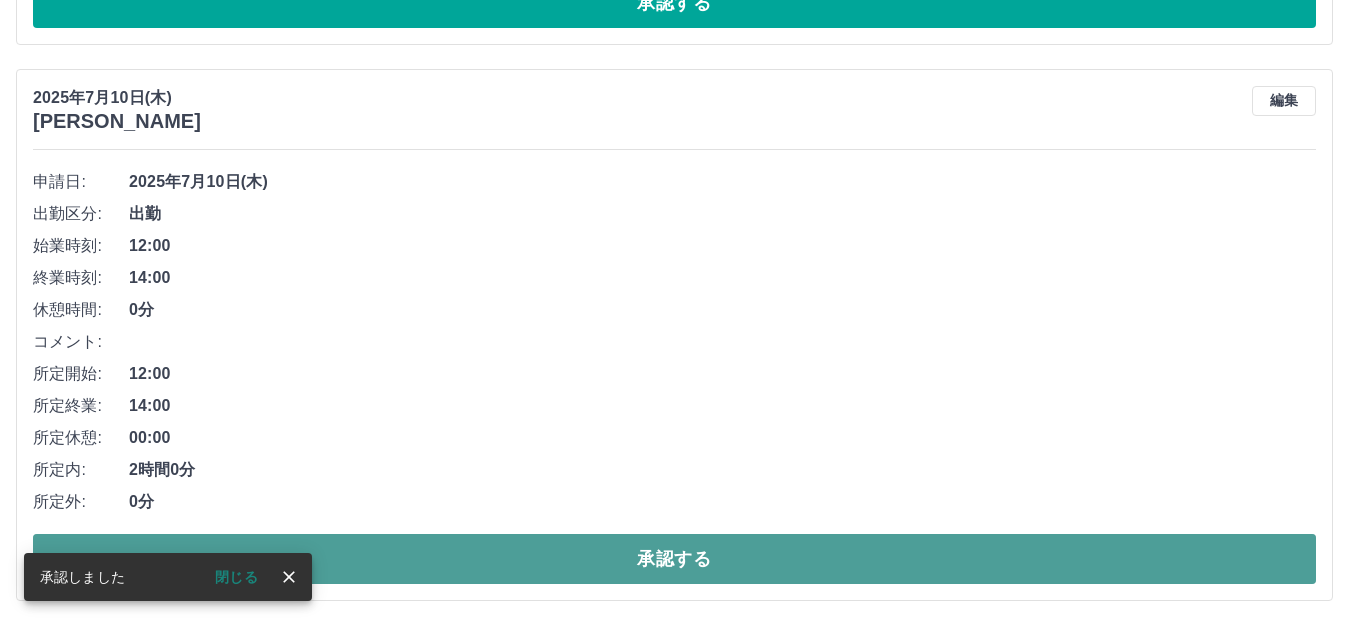 click on "承認する" at bounding box center [674, 559] 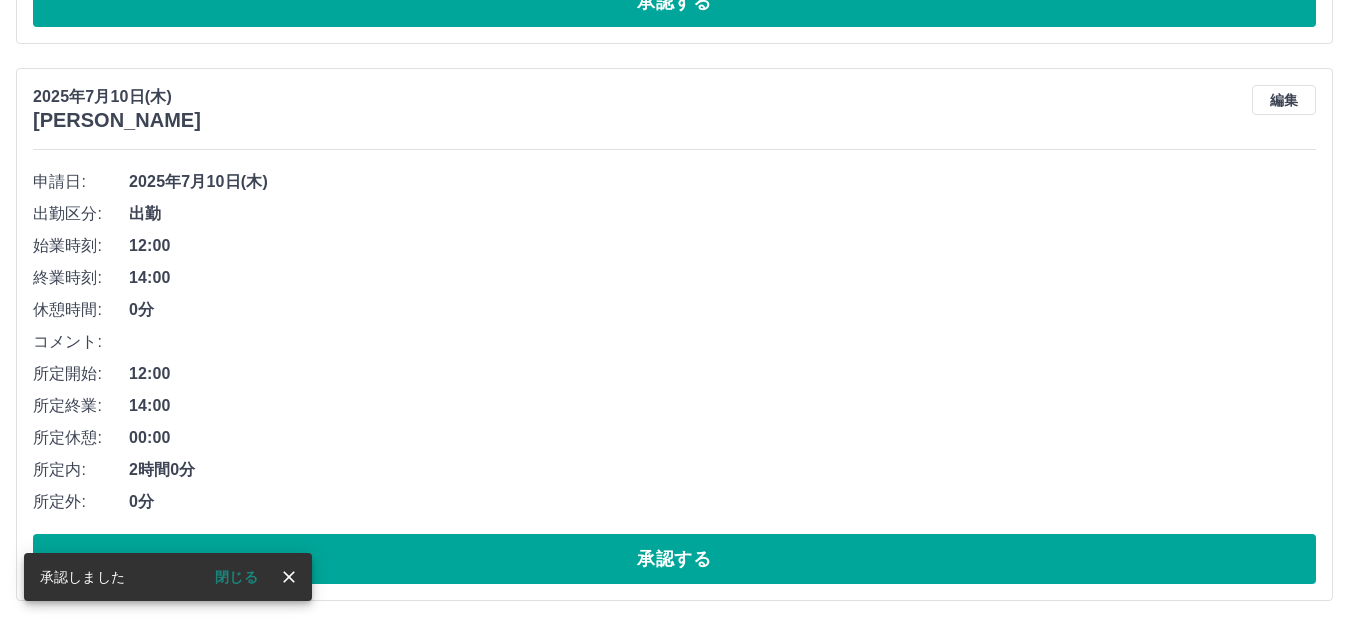 scroll, scrollTop: 6289, scrollLeft: 0, axis: vertical 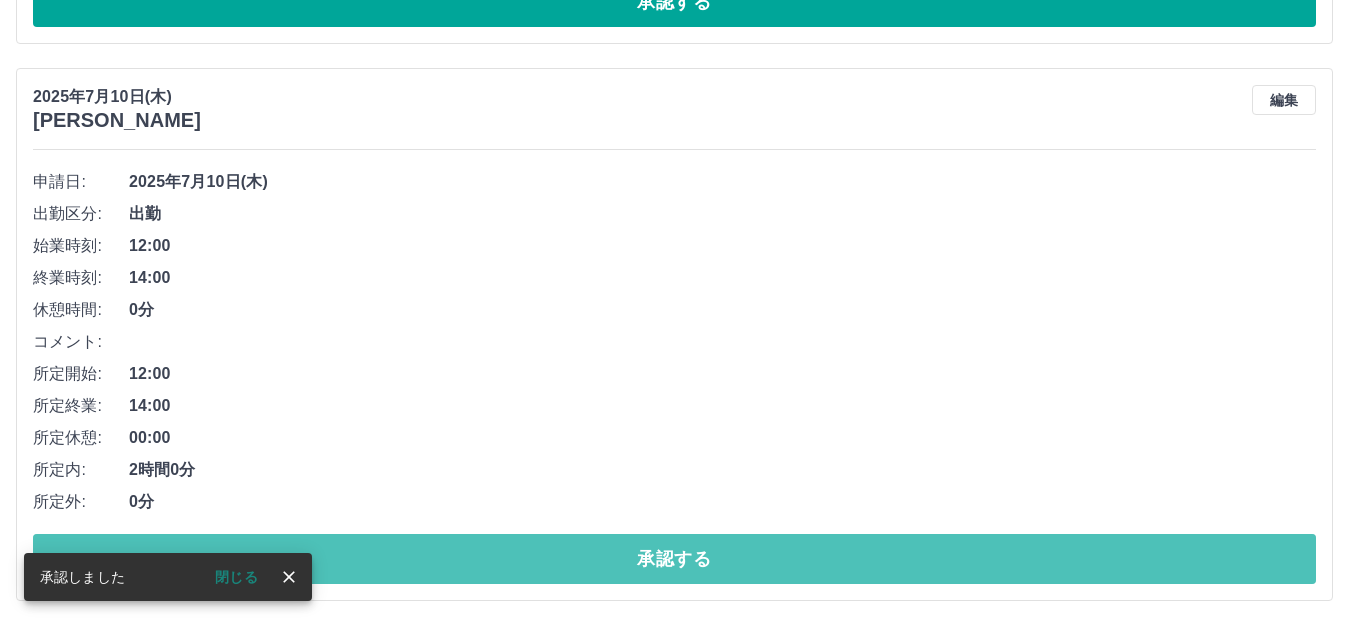 click on "承認する" at bounding box center (674, 559) 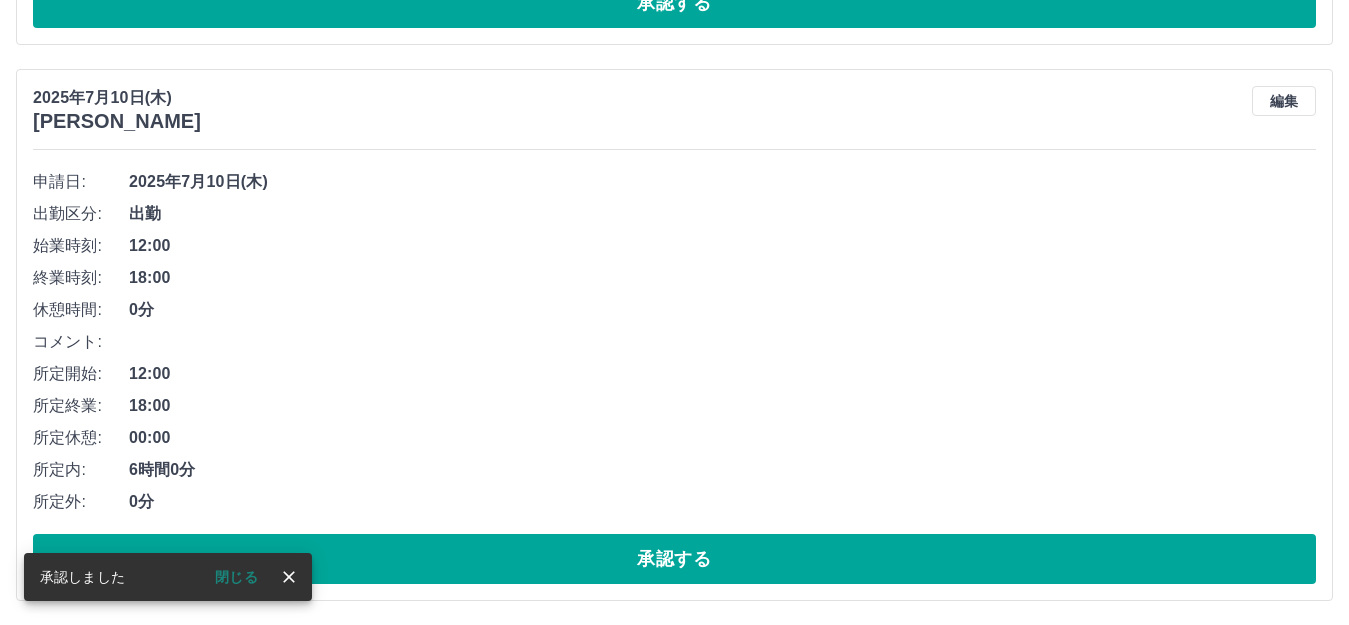 scroll, scrollTop: 5732, scrollLeft: 0, axis: vertical 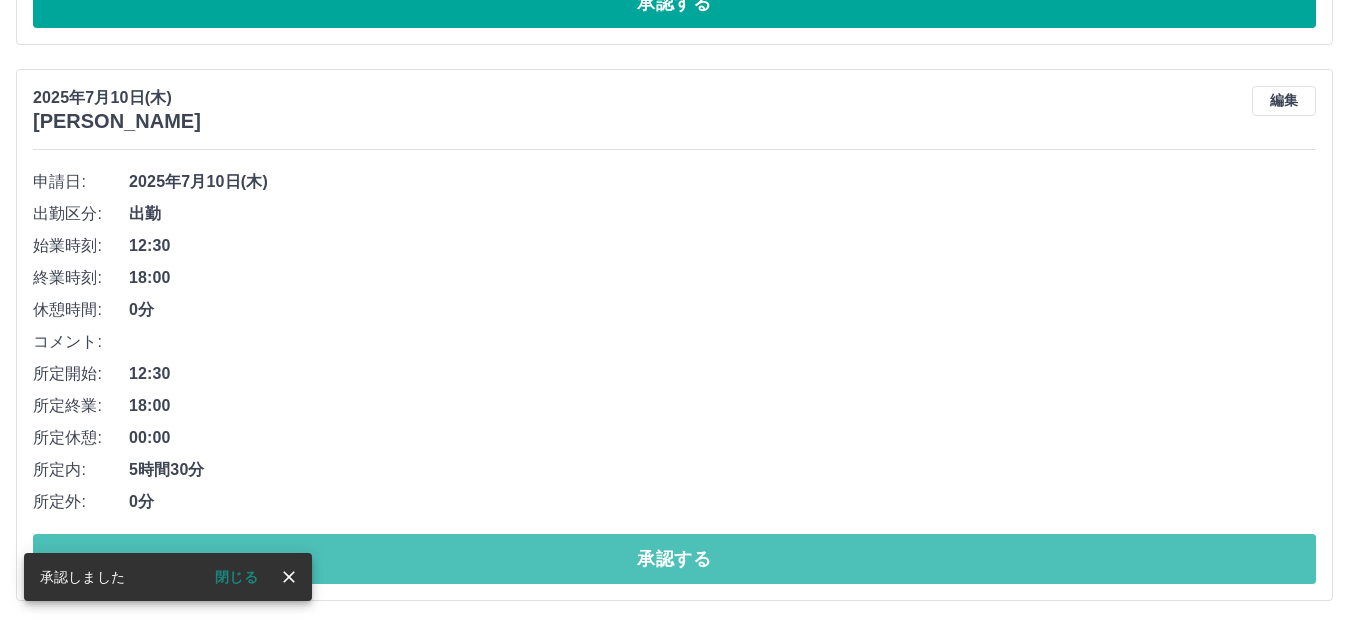 click on "承認する" at bounding box center (674, 559) 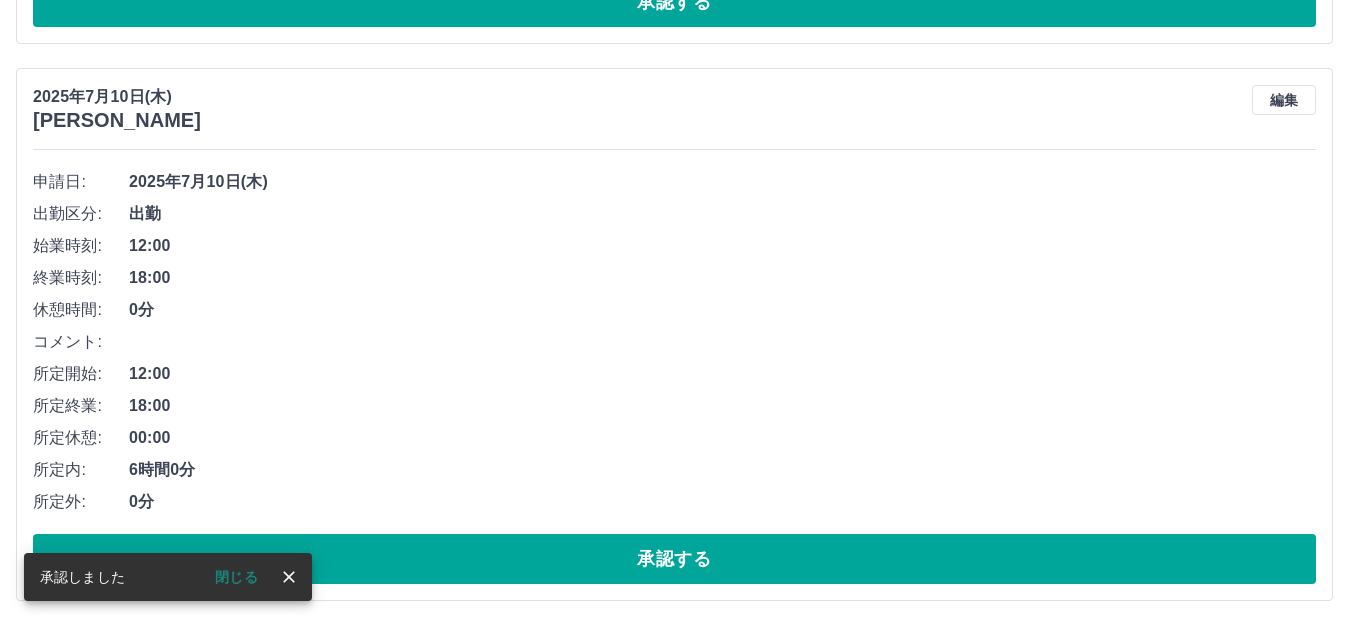 scroll, scrollTop: 4620, scrollLeft: 0, axis: vertical 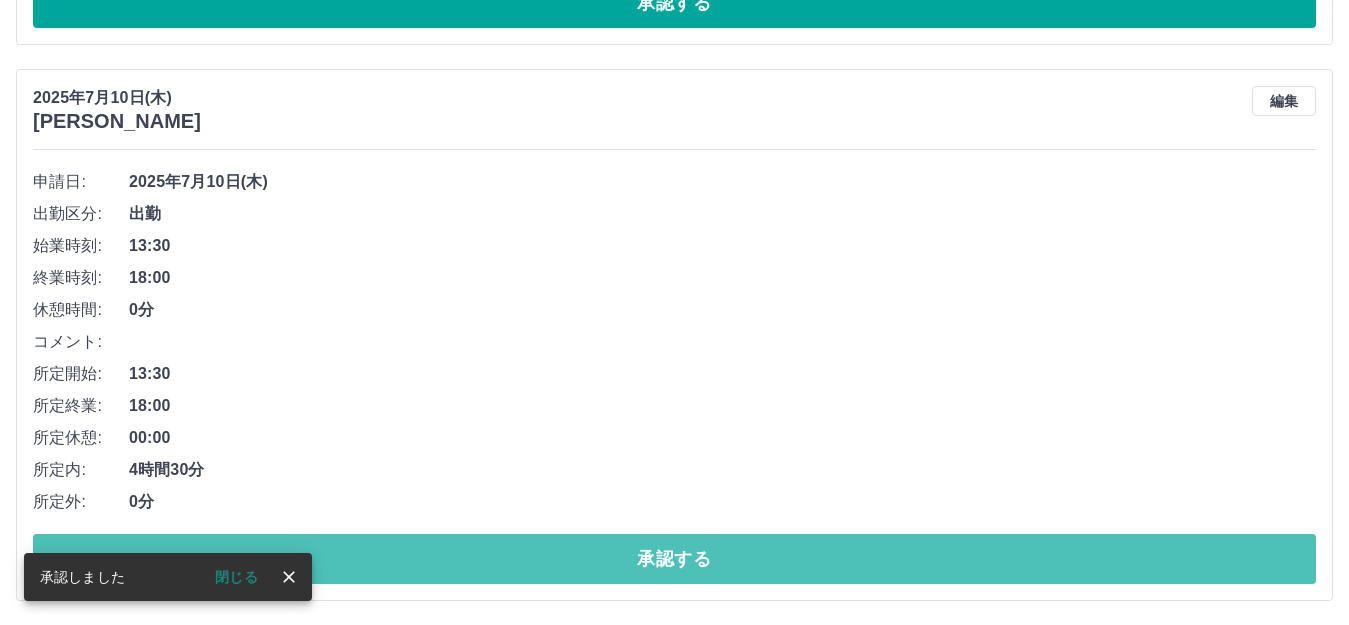 click on "承認する" at bounding box center [674, 559] 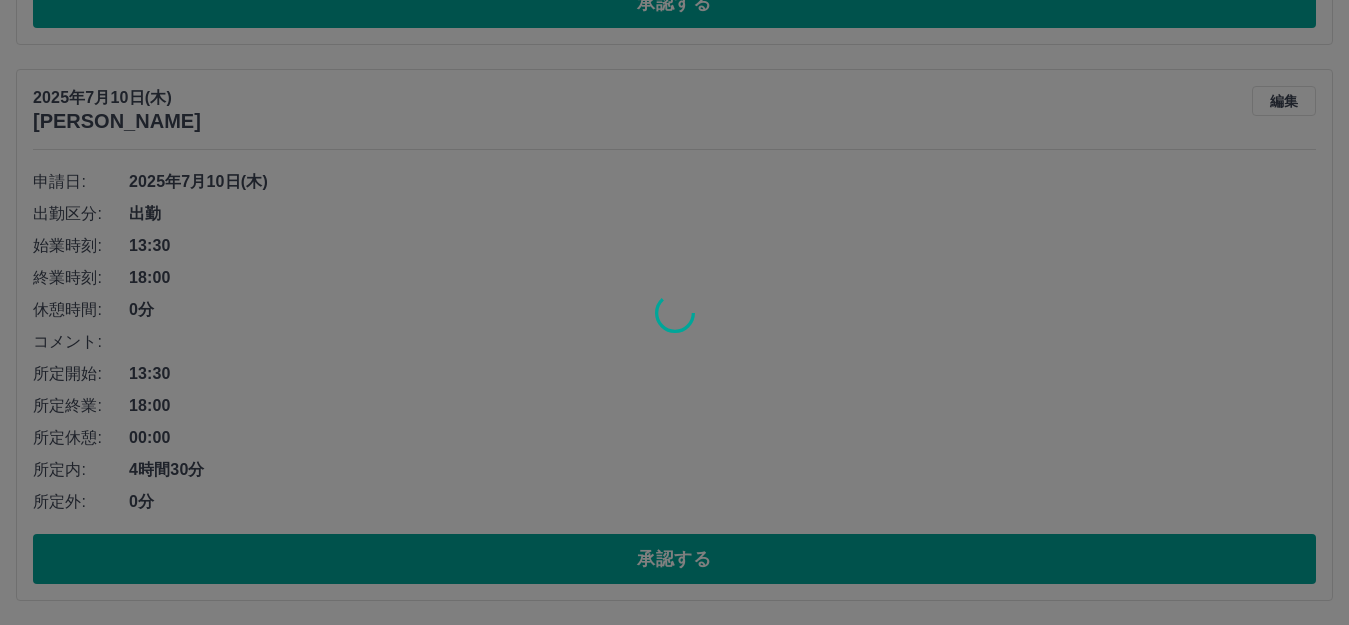 scroll, scrollTop: 3507, scrollLeft: 0, axis: vertical 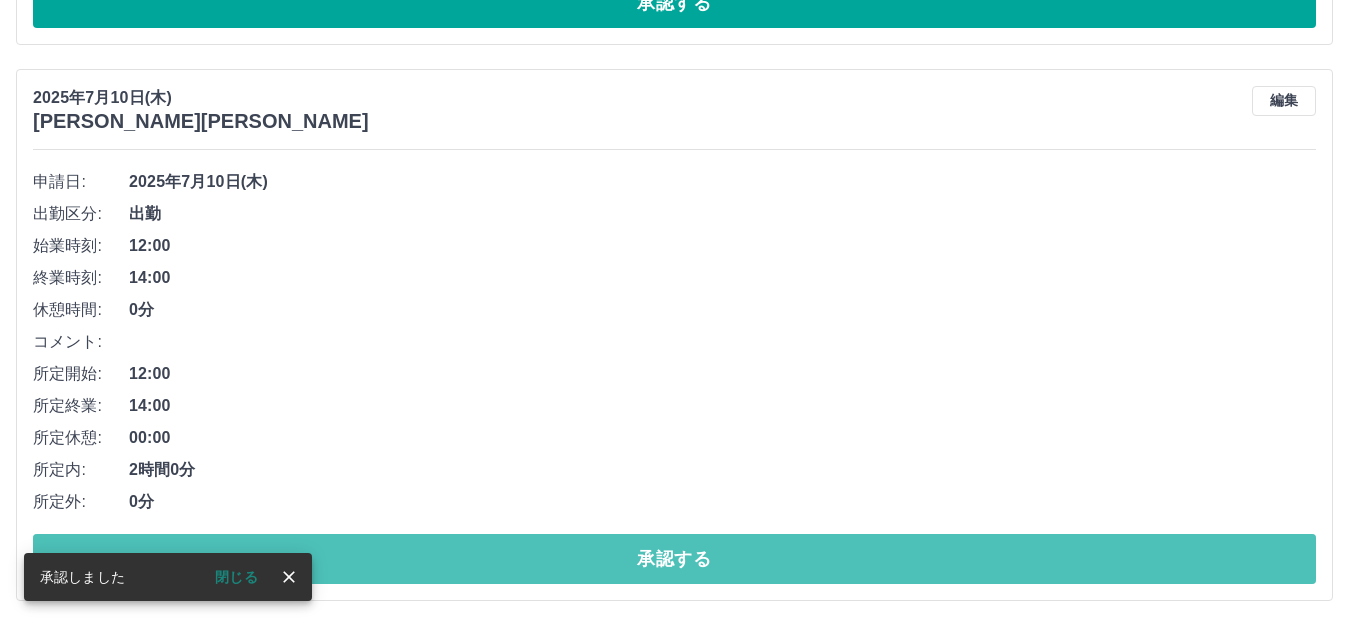 click on "承認する" at bounding box center (674, 559) 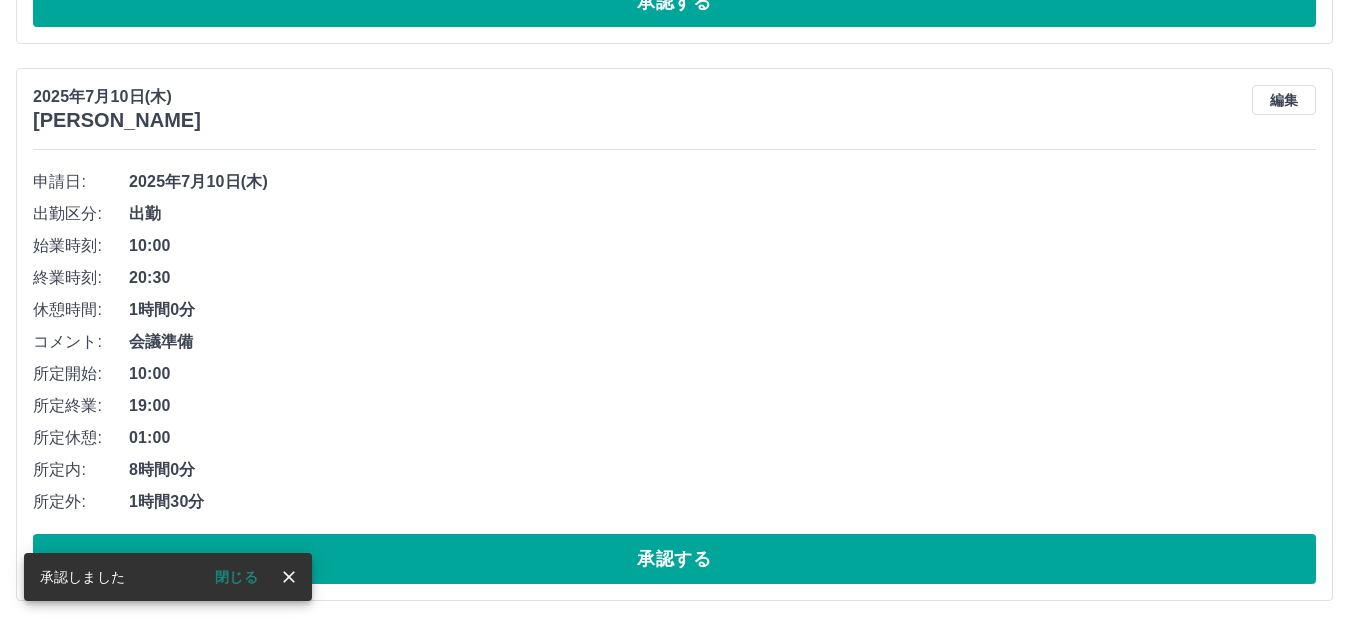 scroll, scrollTop: 2951, scrollLeft: 0, axis: vertical 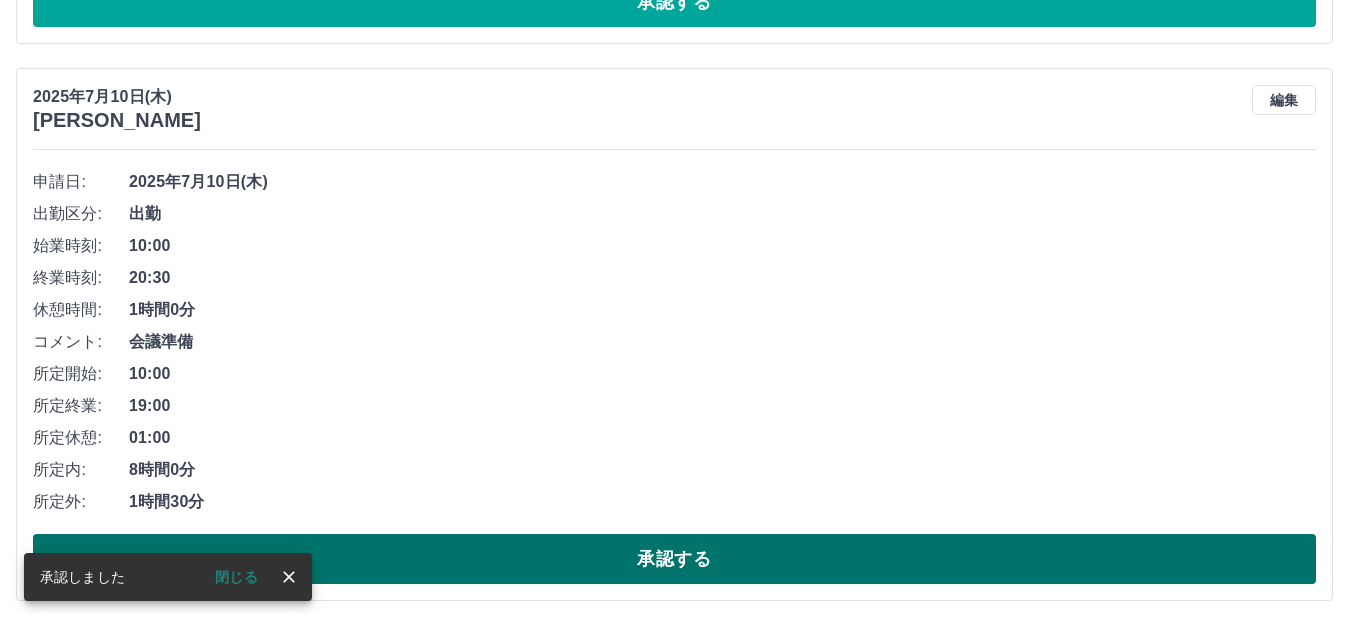 click on "承認する" at bounding box center [674, 559] 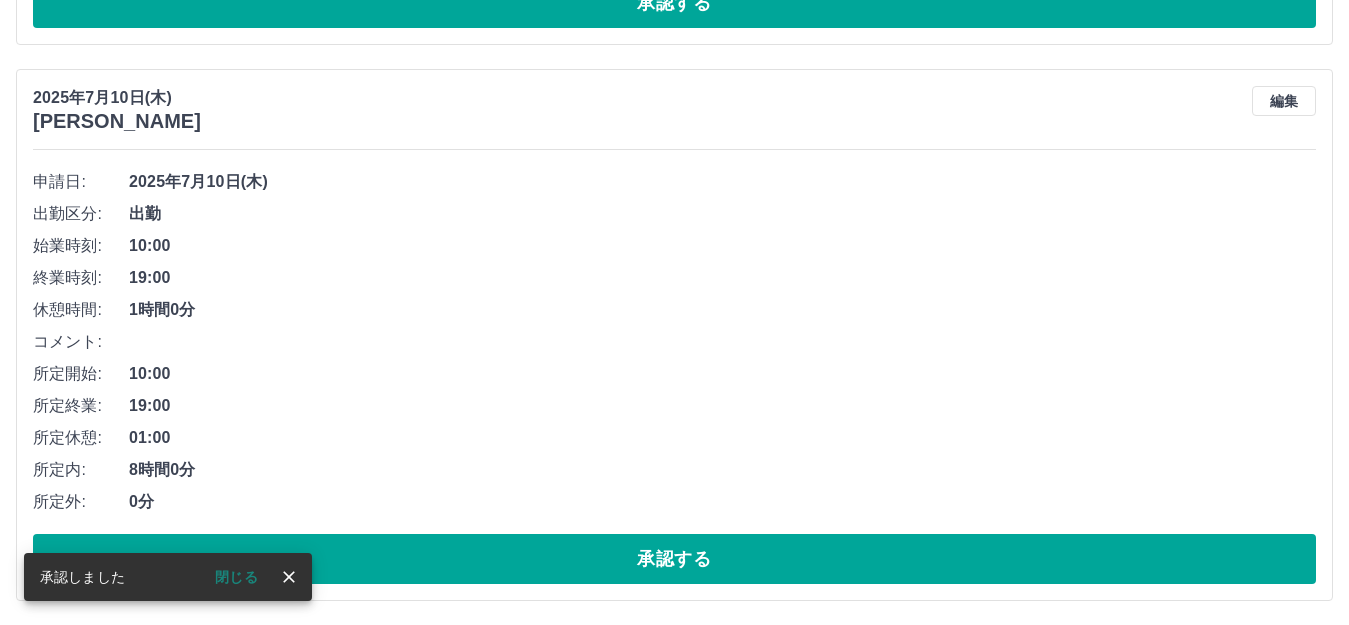 scroll, scrollTop: 2394, scrollLeft: 0, axis: vertical 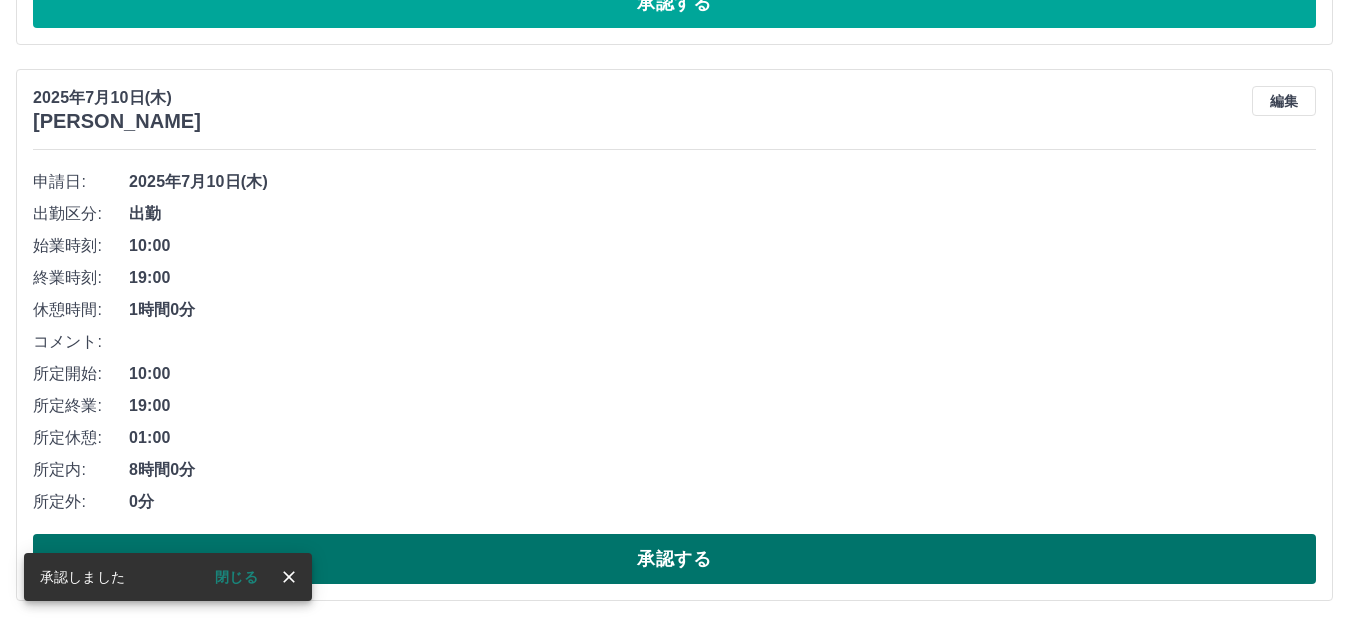 click on "承認する" at bounding box center (674, 559) 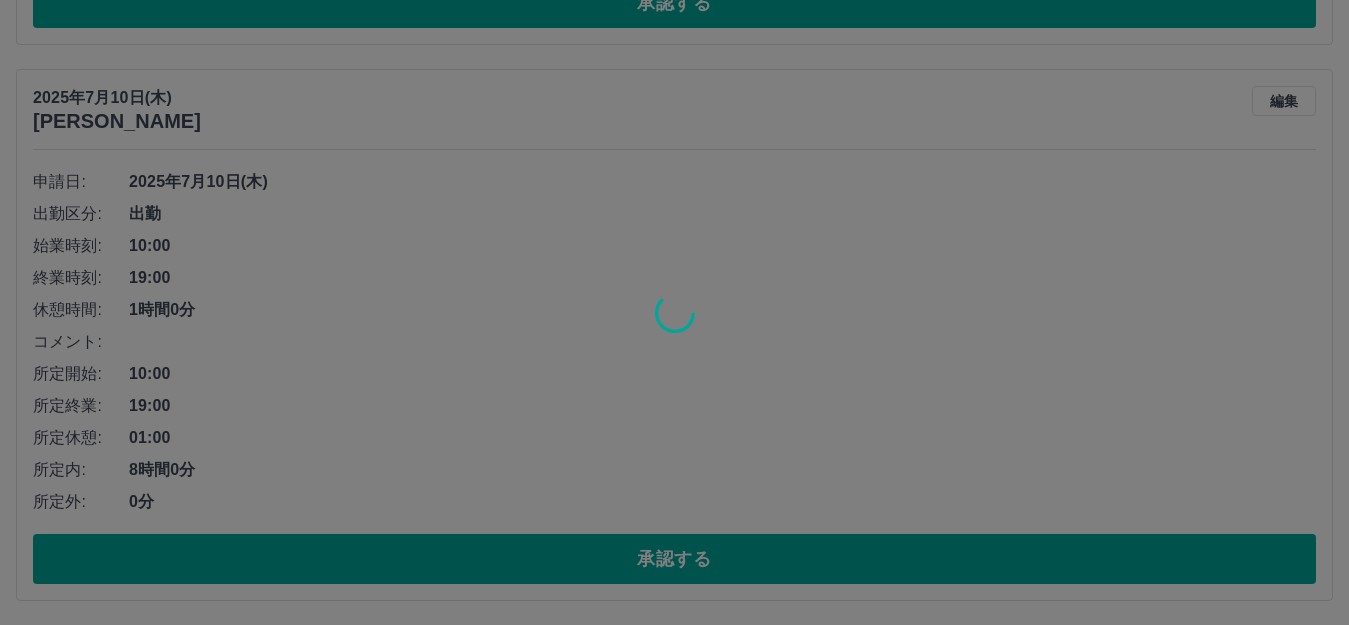 scroll, scrollTop: 1838, scrollLeft: 0, axis: vertical 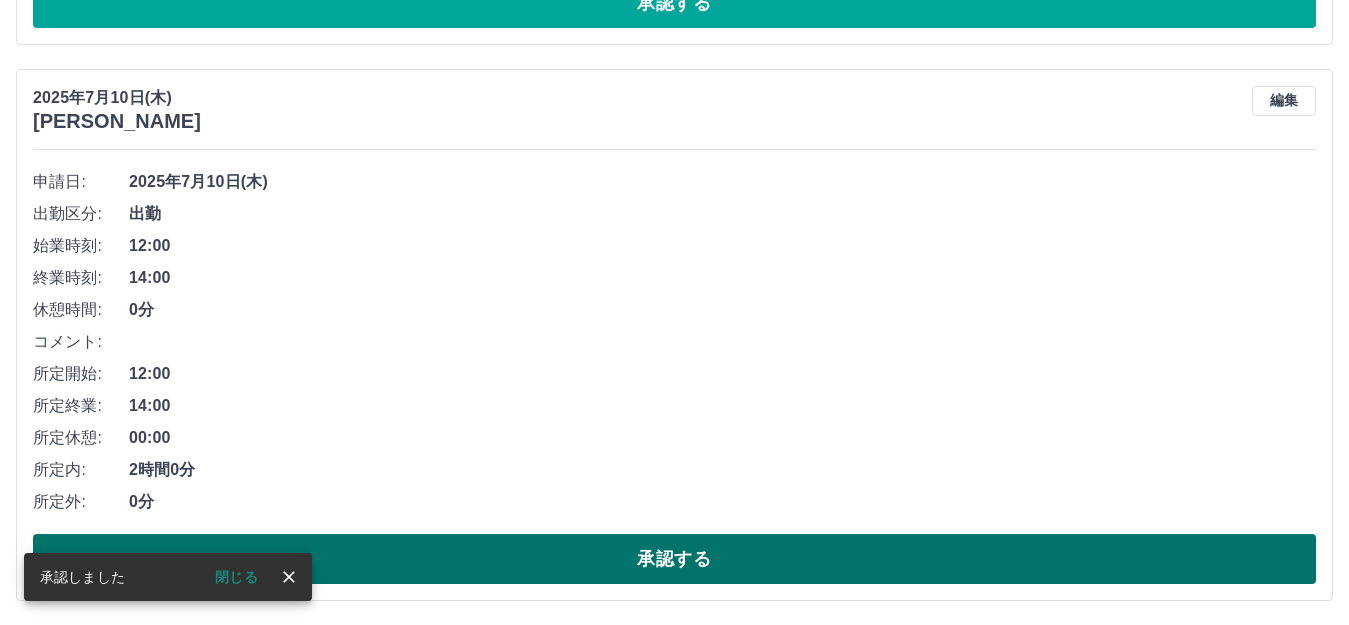 click on "承認する" at bounding box center (674, 559) 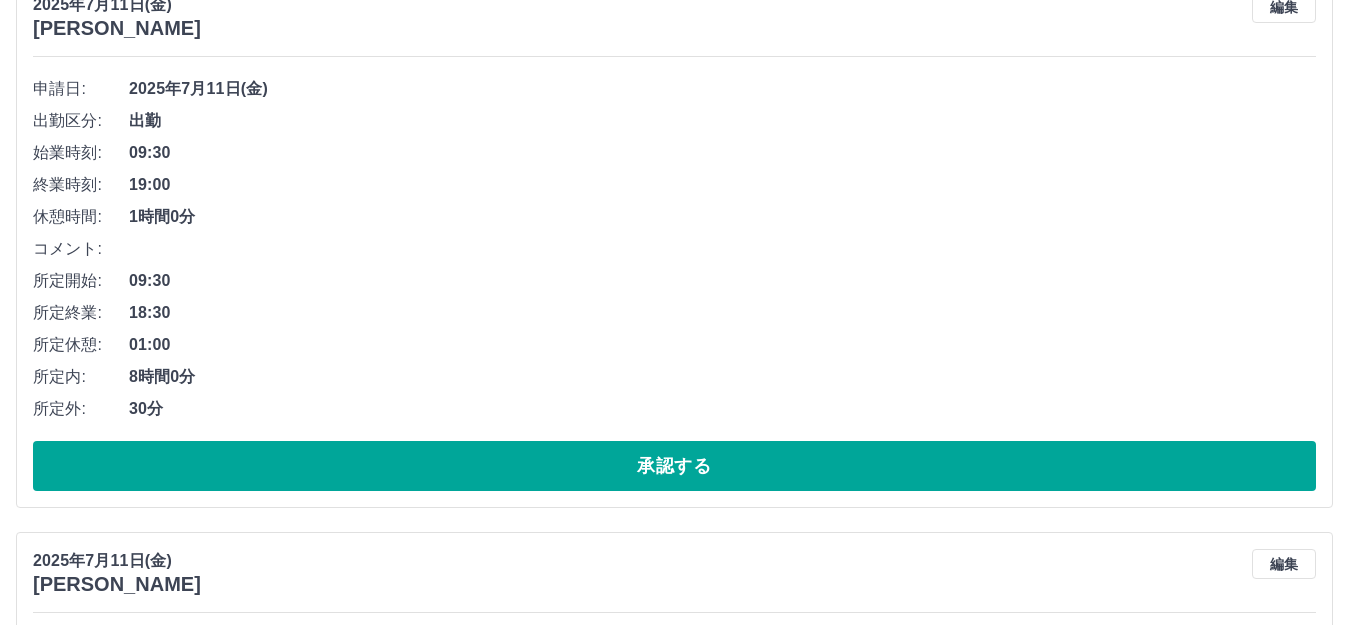 scroll, scrollTop: 0, scrollLeft: 0, axis: both 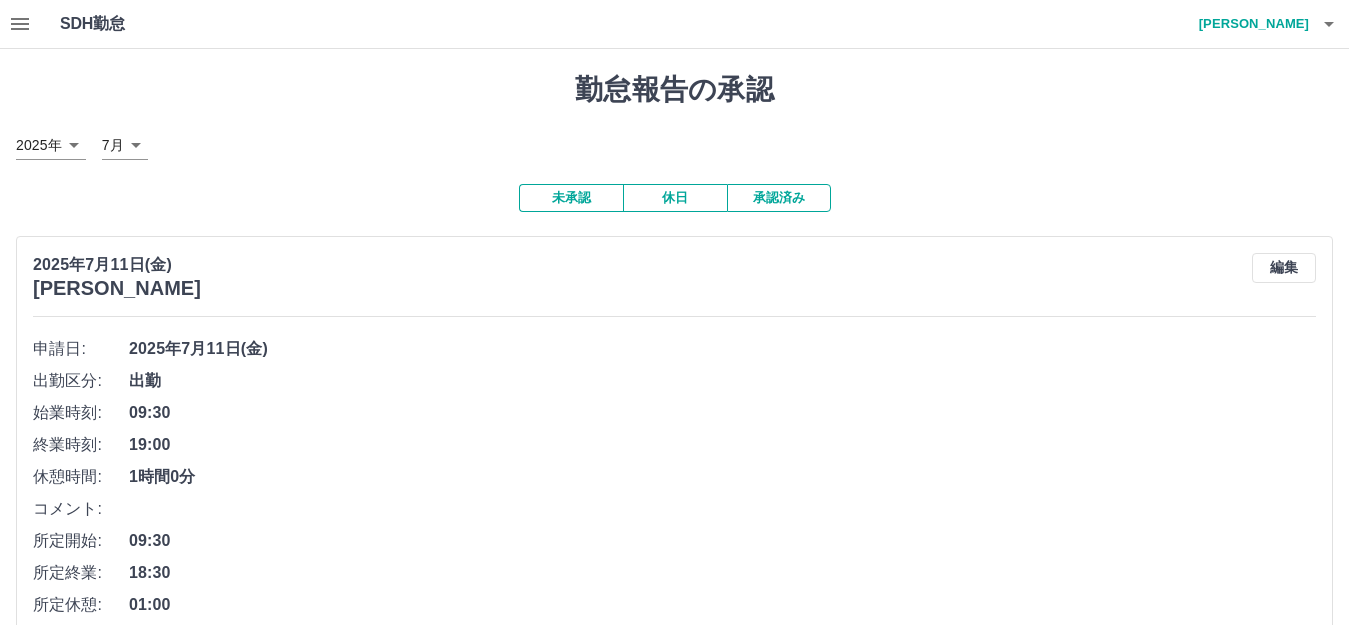 click on "承認済み" at bounding box center (779, 198) 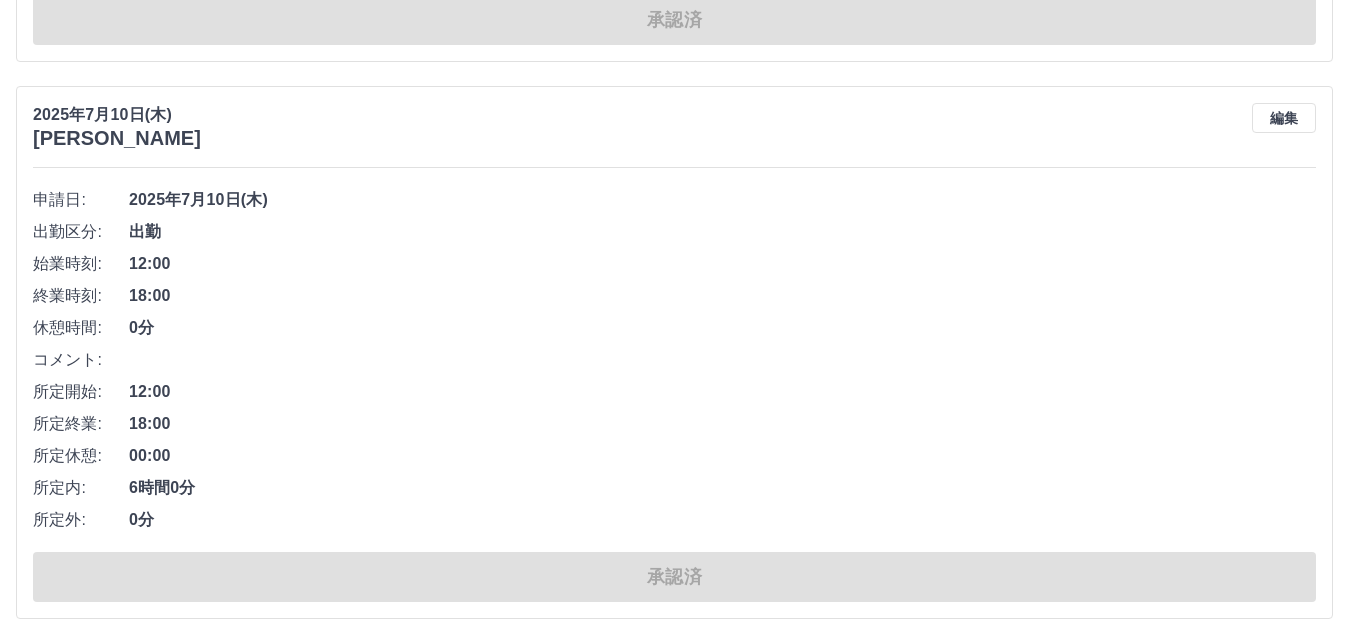 scroll, scrollTop: 3600, scrollLeft: 0, axis: vertical 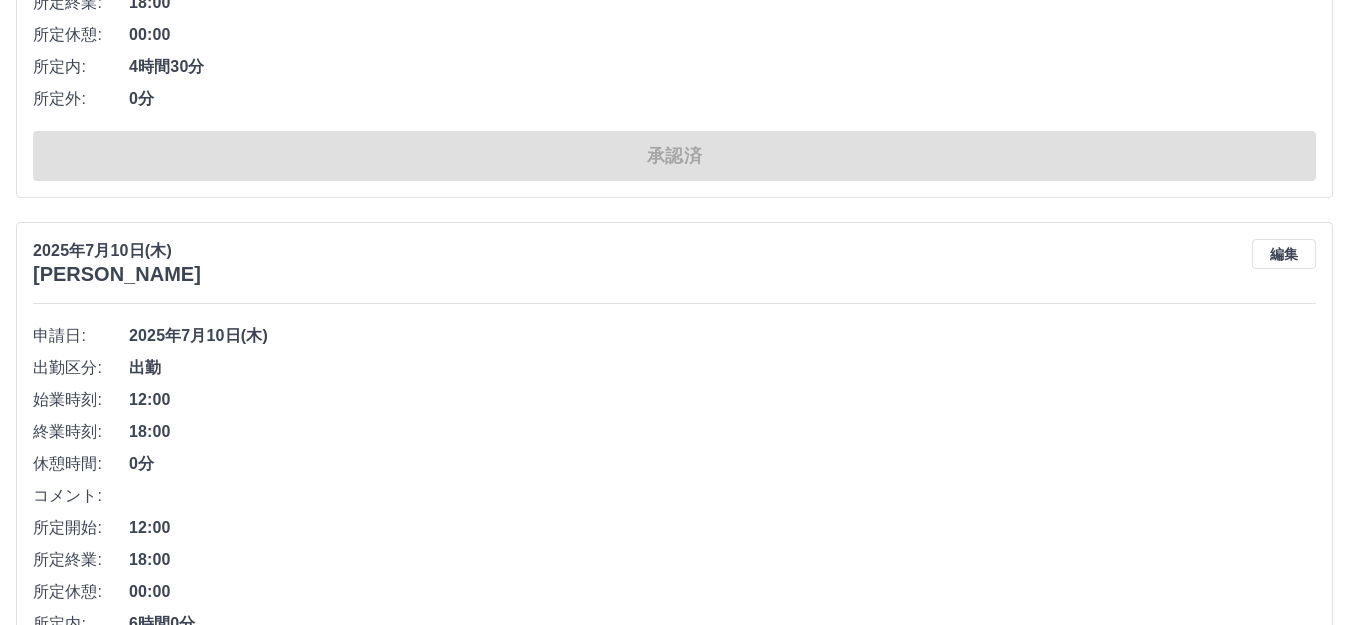 click on "2025年7月10日(木)" at bounding box center [117, 251] 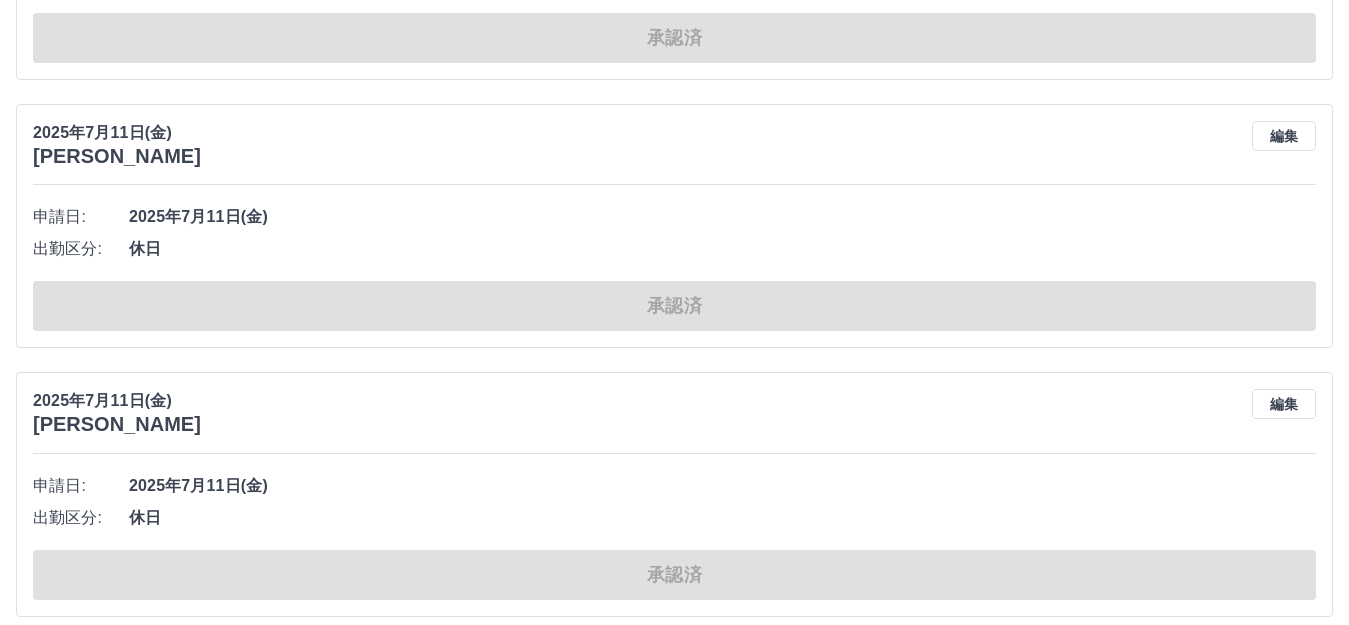 scroll, scrollTop: 0, scrollLeft: 0, axis: both 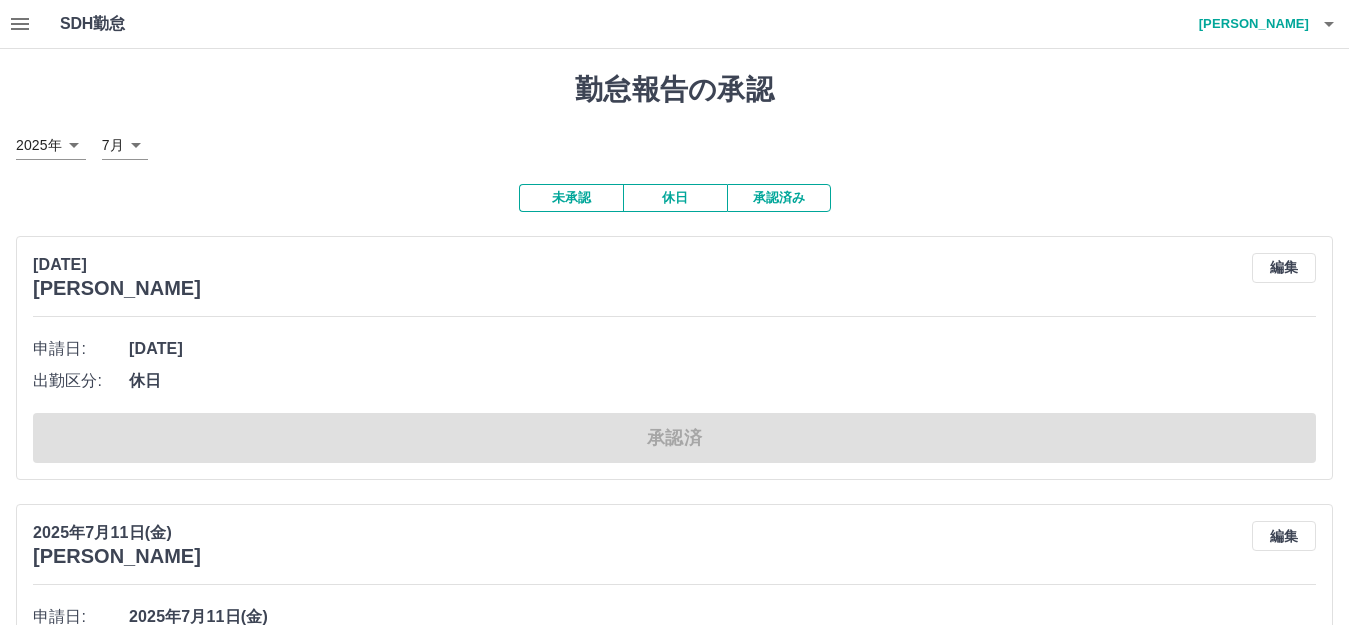 click on "未承認" at bounding box center [571, 198] 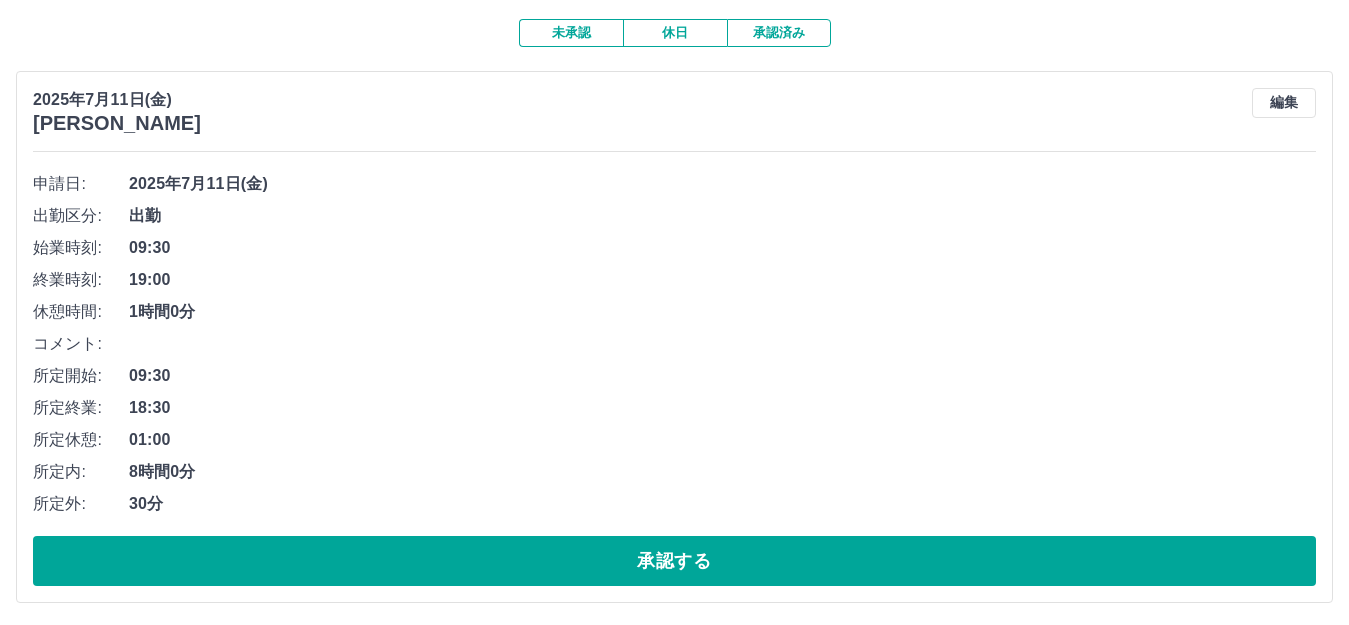 scroll, scrollTop: 0, scrollLeft: 0, axis: both 